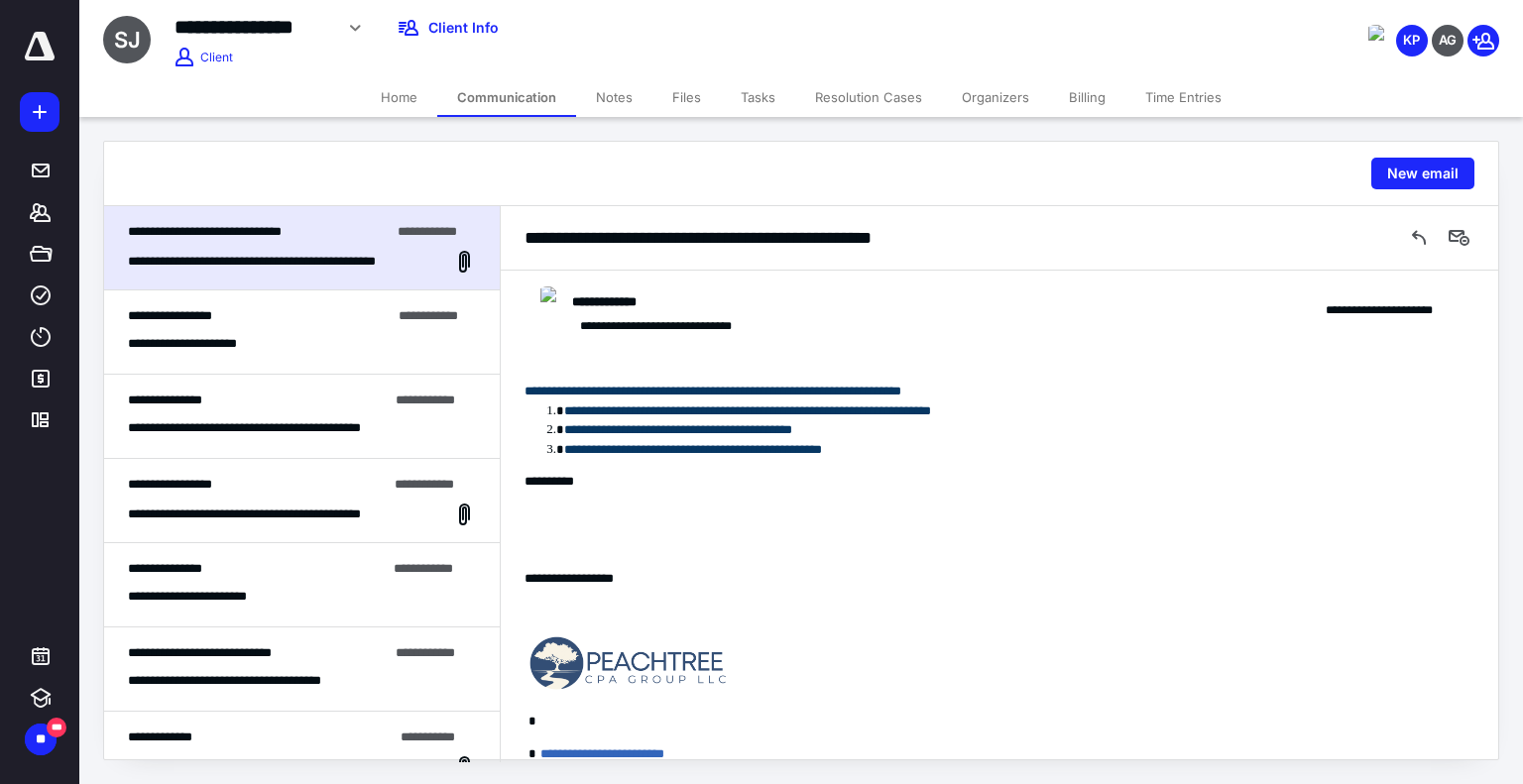 scroll, scrollTop: 0, scrollLeft: 0, axis: both 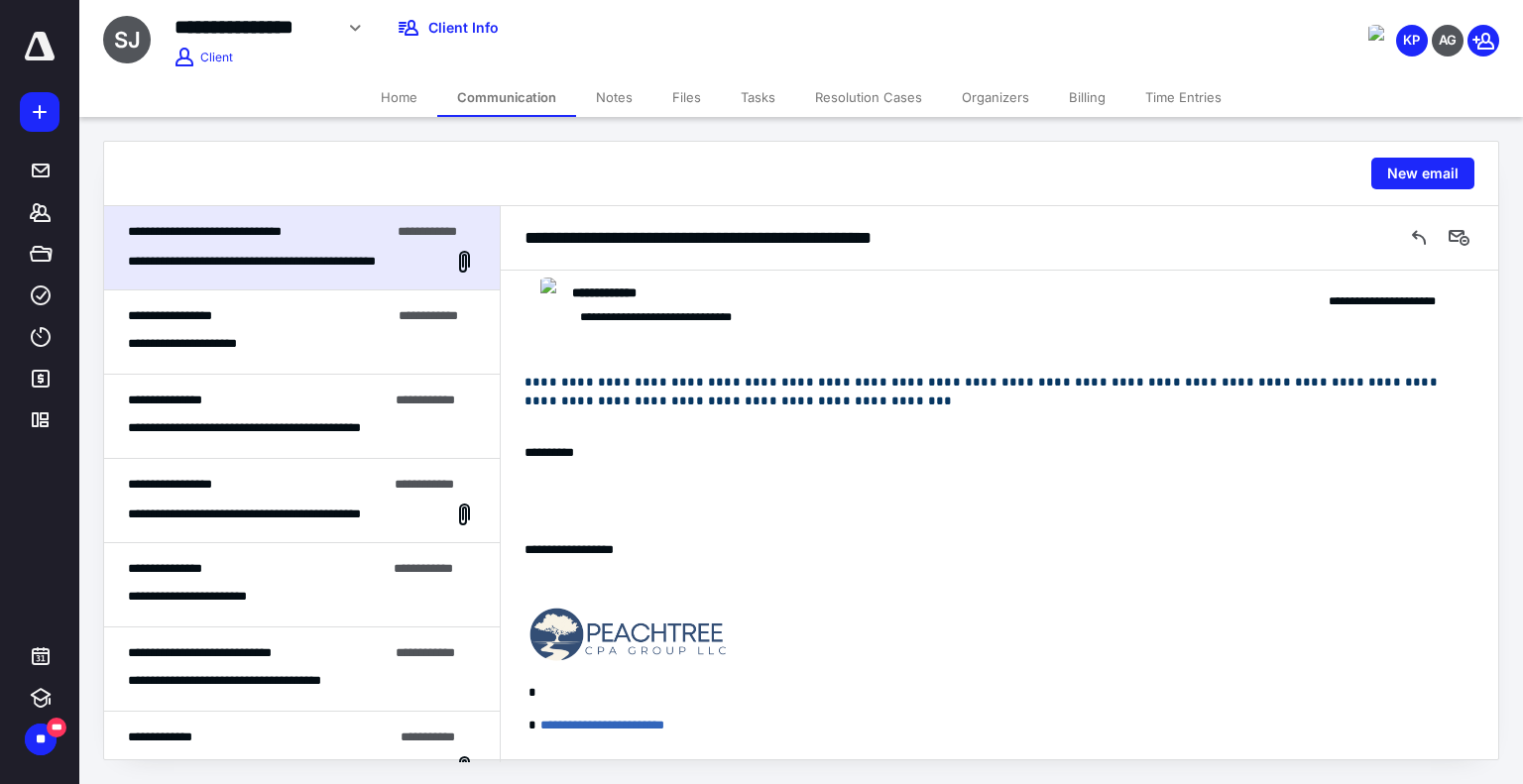 click on "Files" at bounding box center [686, 97] 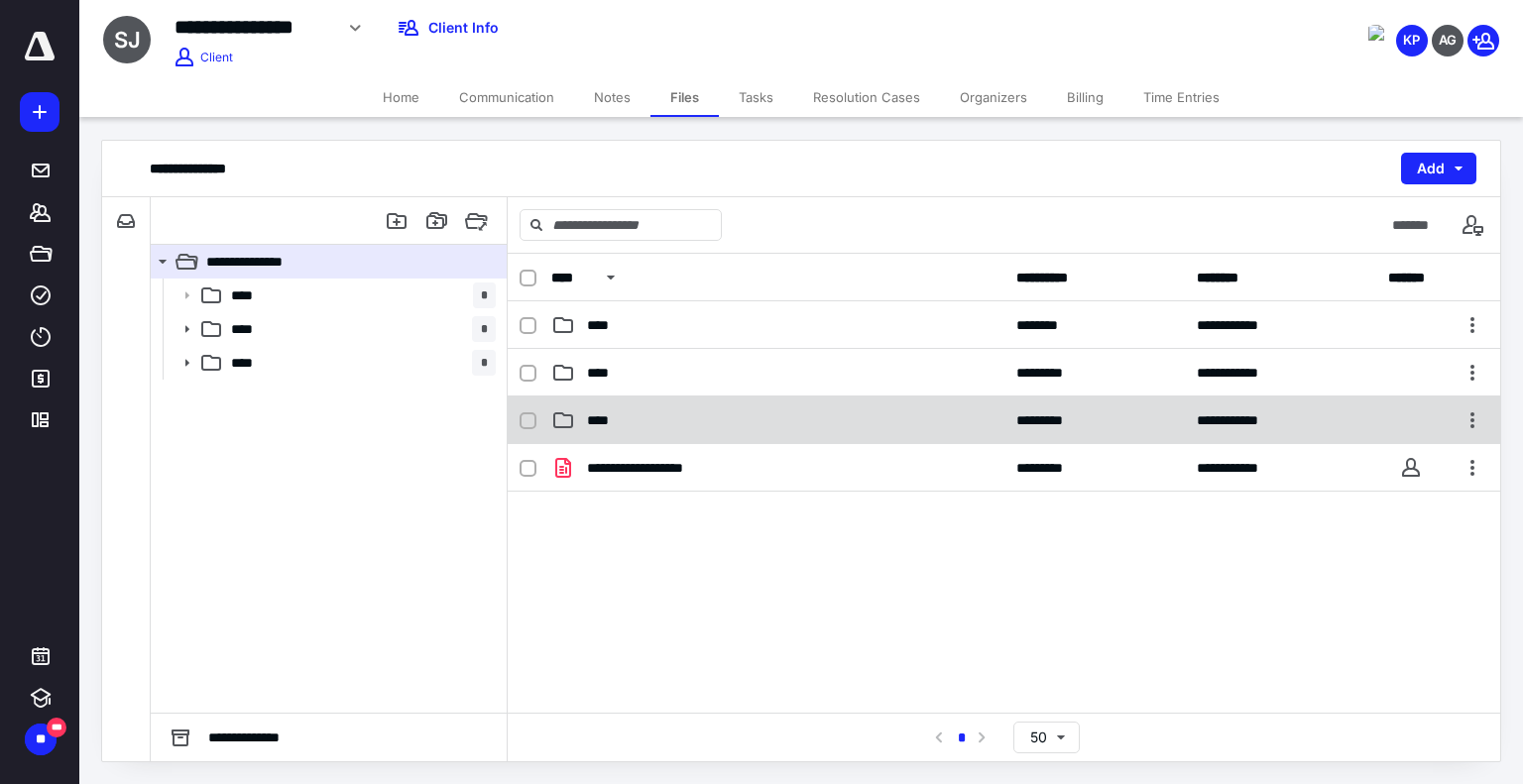 click on "****" at bounding box center [777, 420] 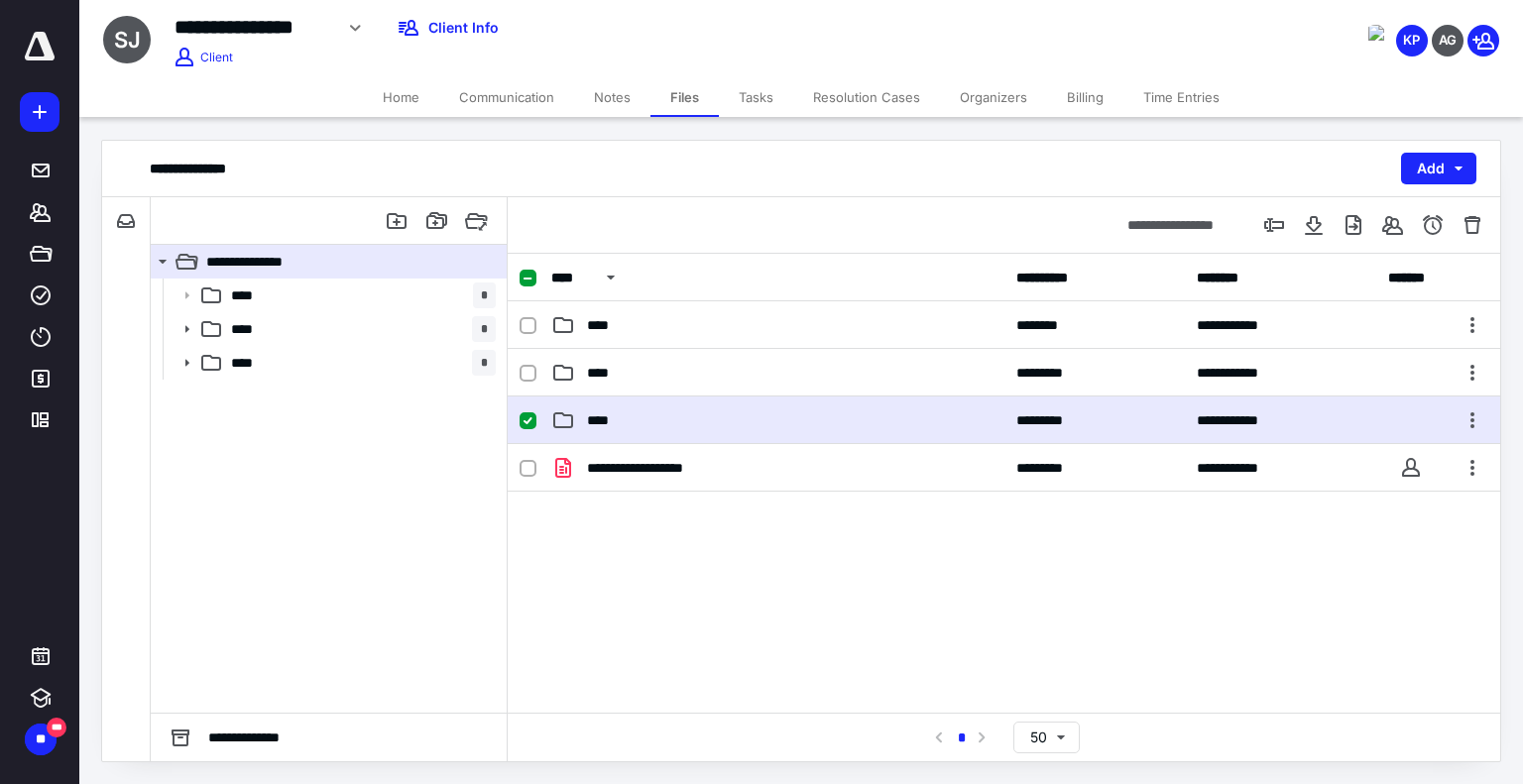 click on "****" at bounding box center [777, 420] 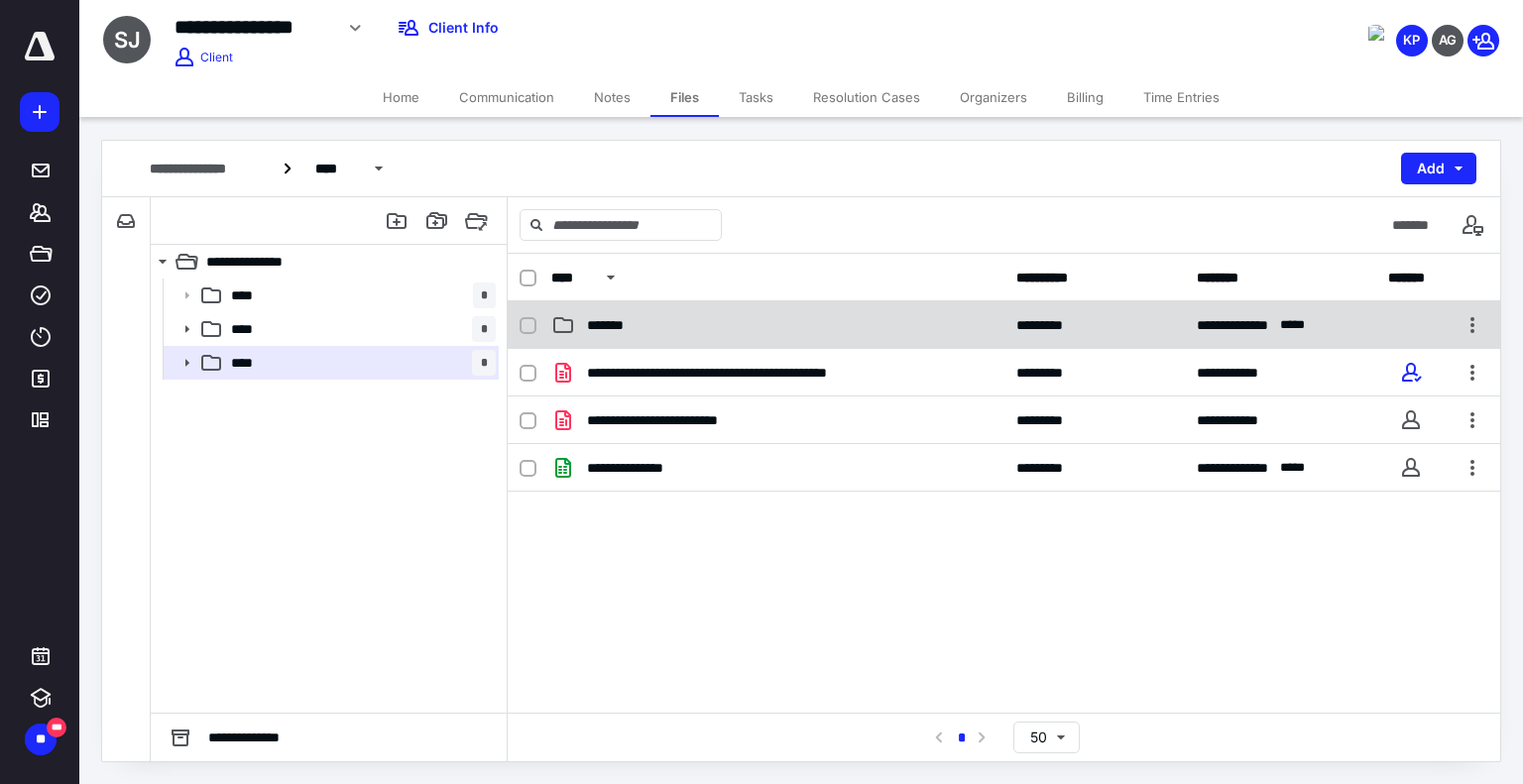 click on "**********" at bounding box center (1003, 325) 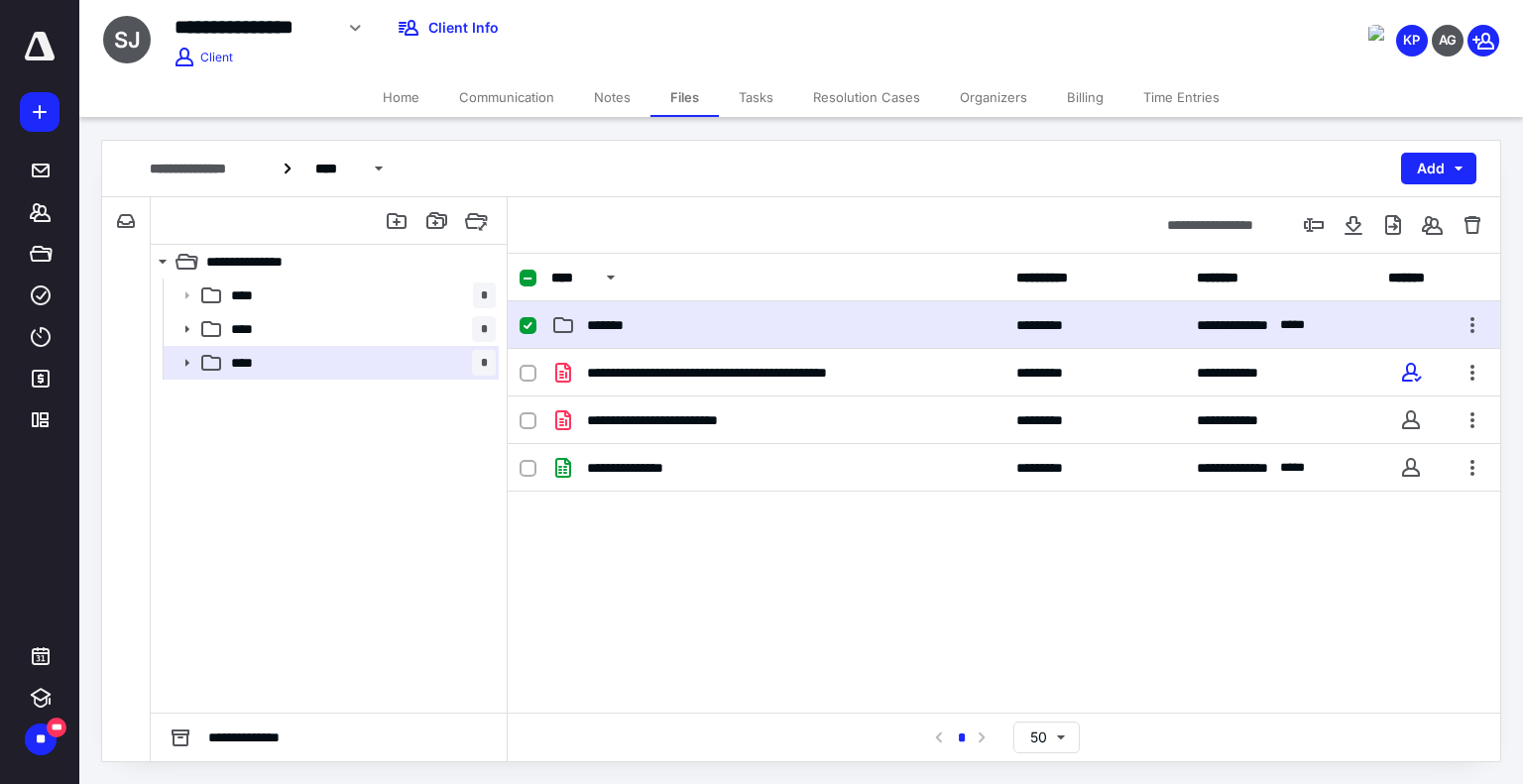 click on "**********" at bounding box center [1003, 325] 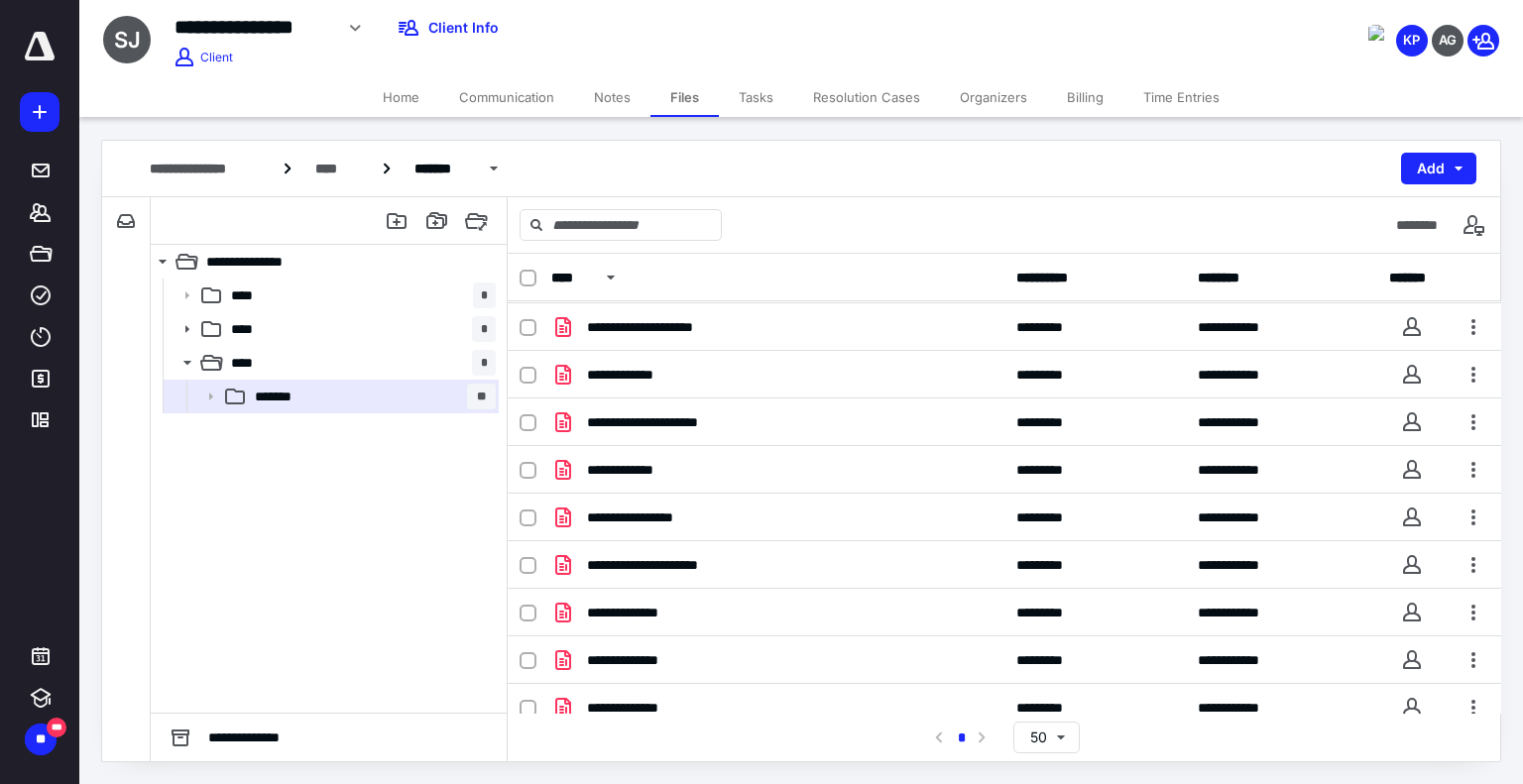 scroll, scrollTop: 91, scrollLeft: 0, axis: vertical 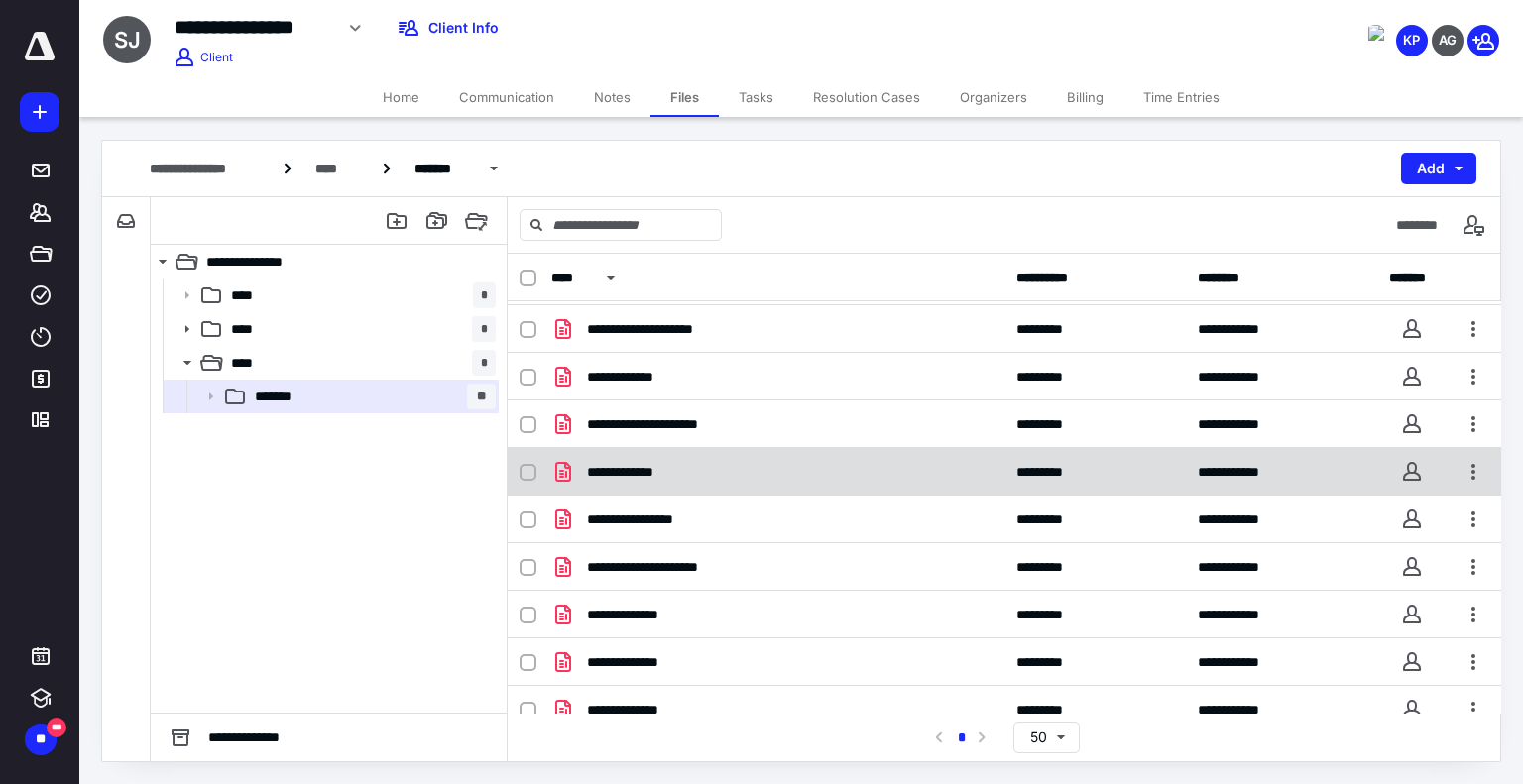 click on "**********" at bounding box center [777, 472] 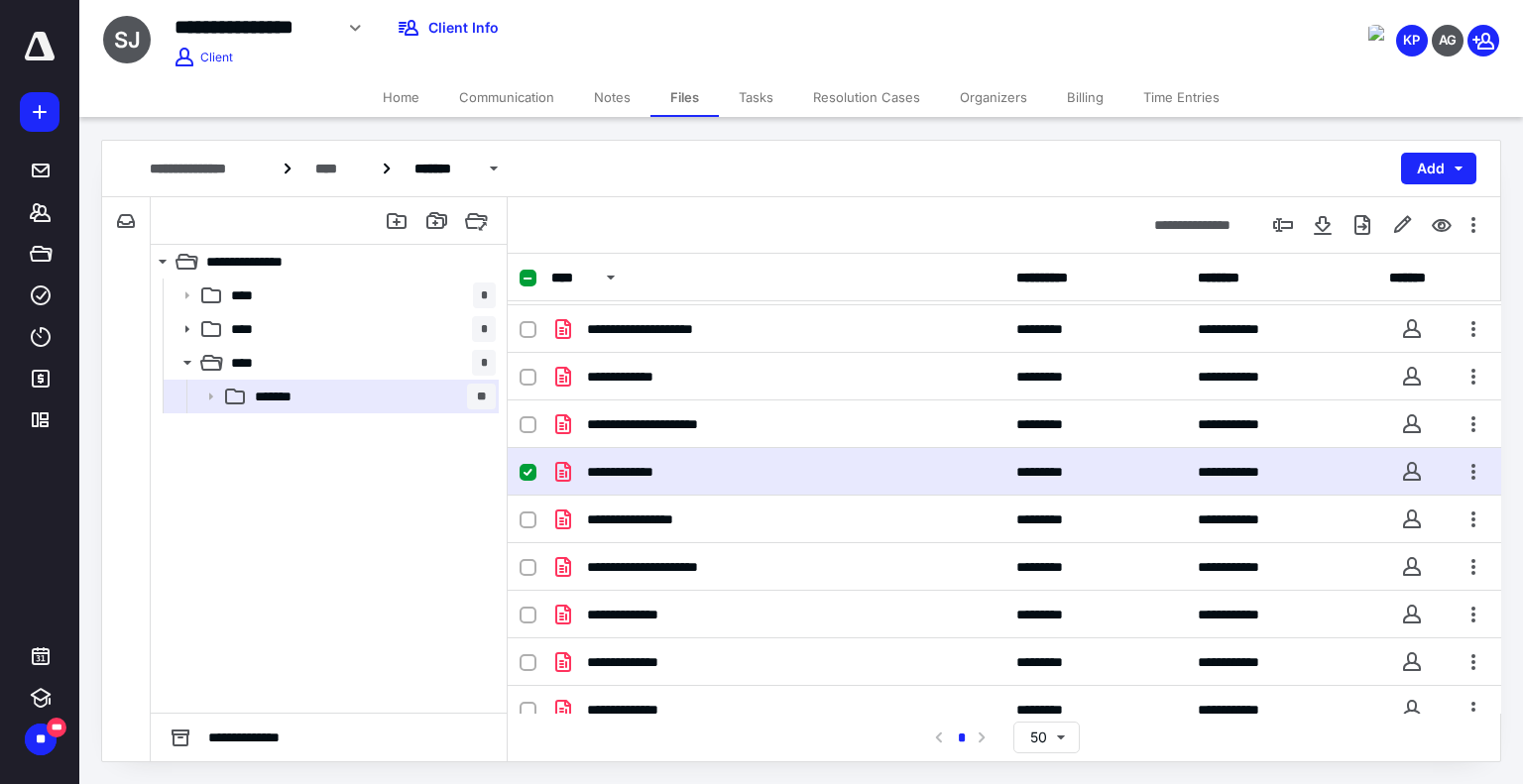 click on "**********" at bounding box center (777, 472) 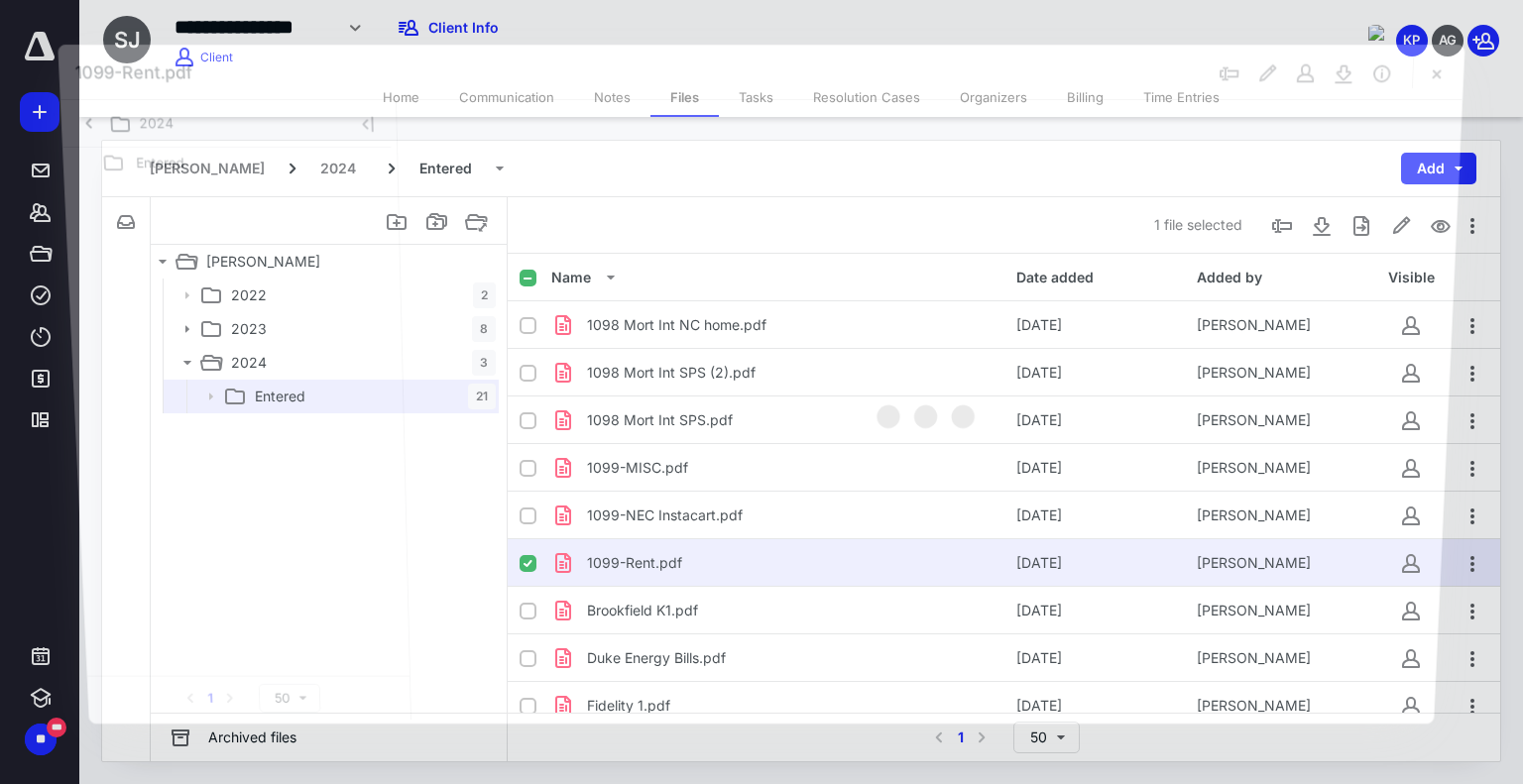 scroll, scrollTop: 91, scrollLeft: 0, axis: vertical 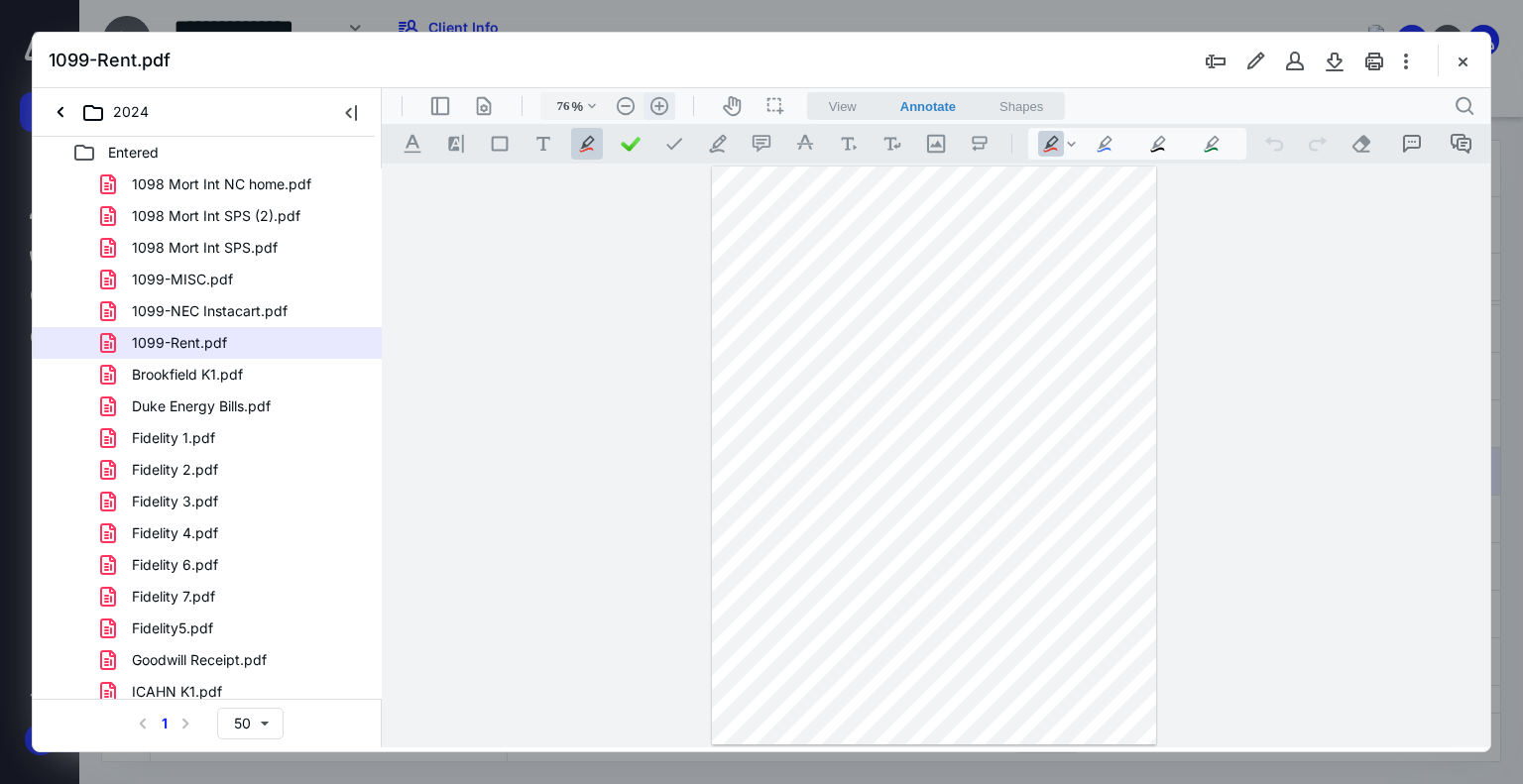 click on ".cls-1{fill:#abb0c4;} icon - header - zoom - in - line" at bounding box center (659, 106) 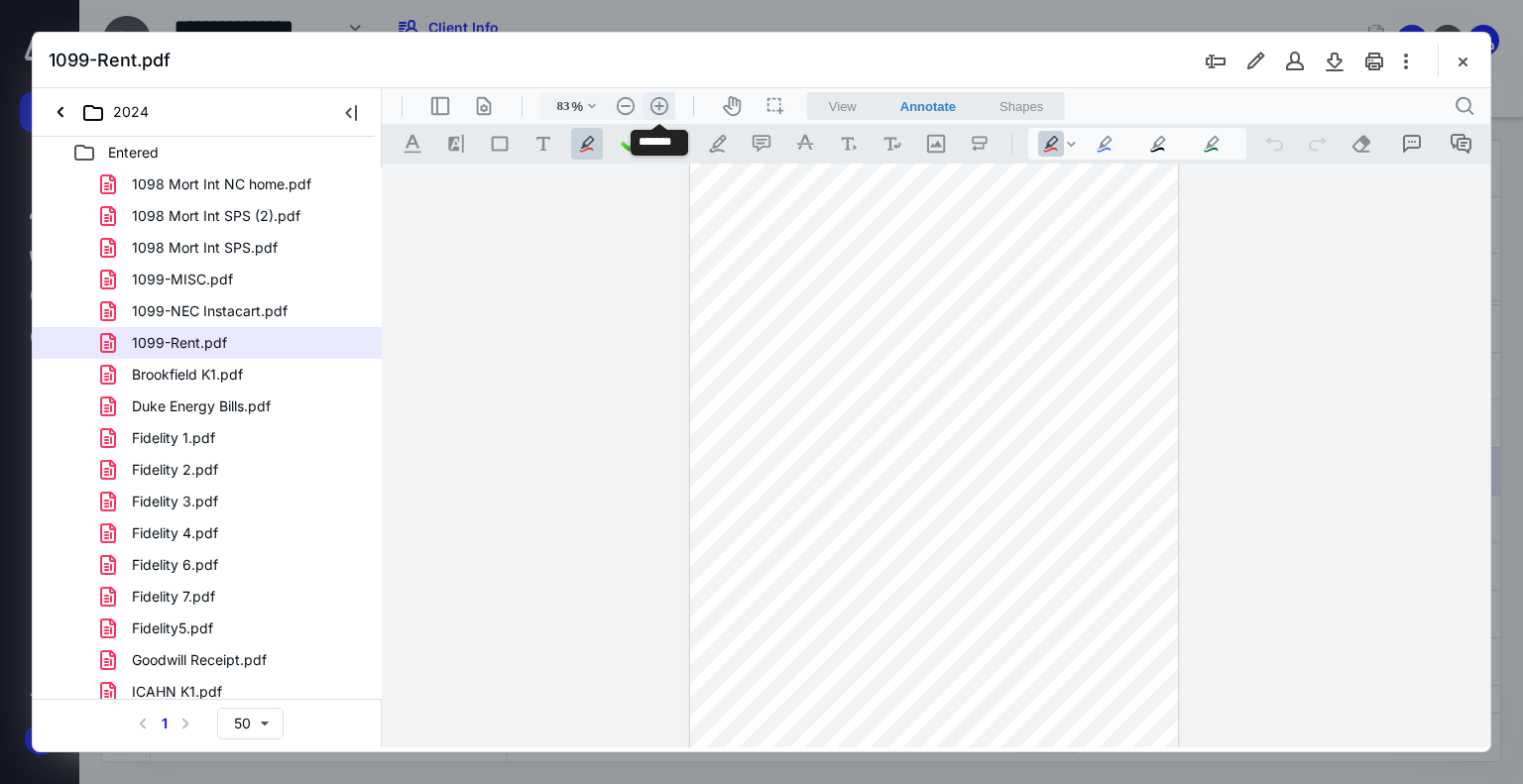 click on ".cls-1{fill:#abb0c4;} icon - header - zoom - in - line" at bounding box center (659, 106) 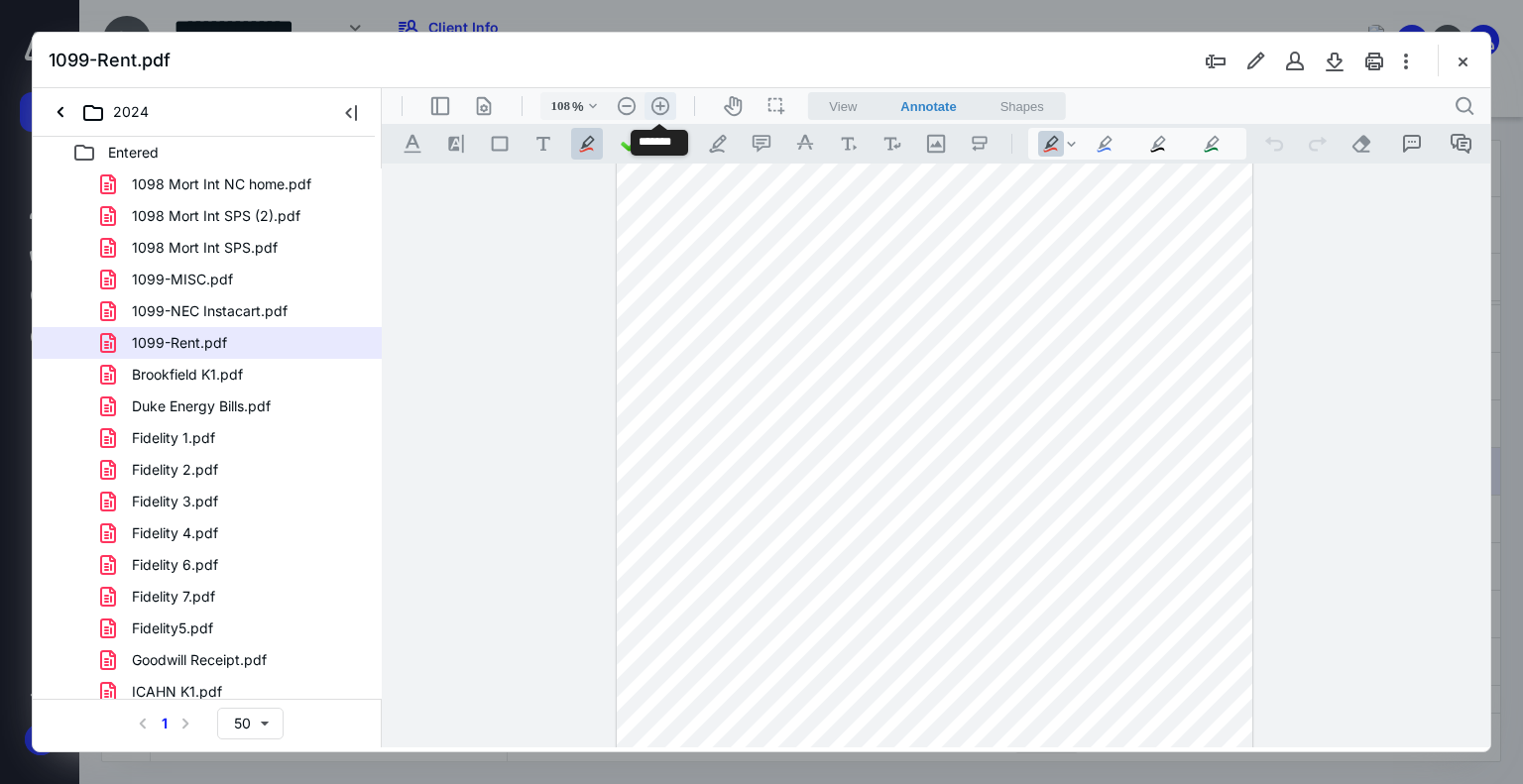 click on ".cls-1{fill:#abb0c4;} icon - header - zoom - in - line" at bounding box center [660, 106] 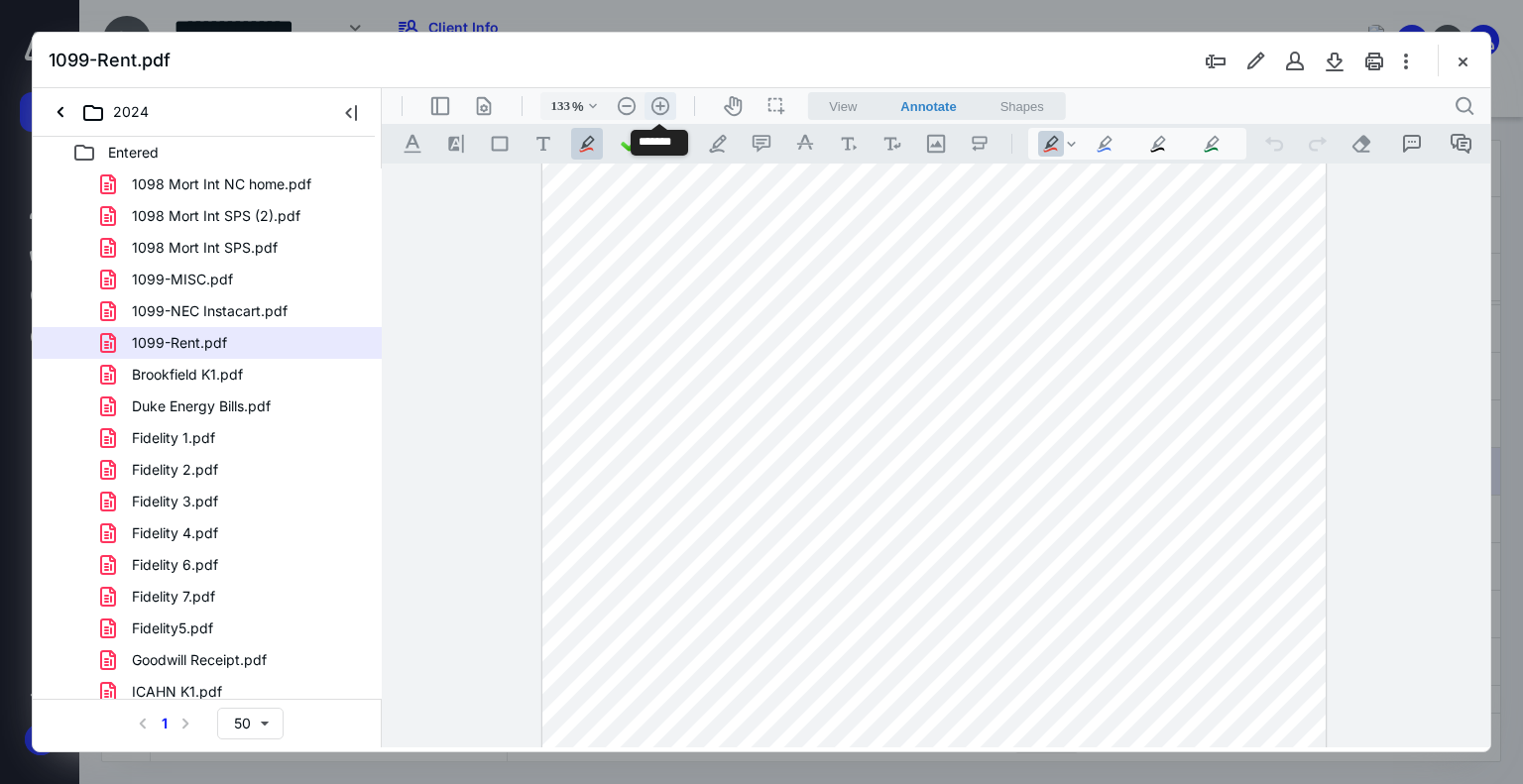 click on ".cls-1{fill:#abb0c4;} icon - header - zoom - in - line" at bounding box center [660, 106] 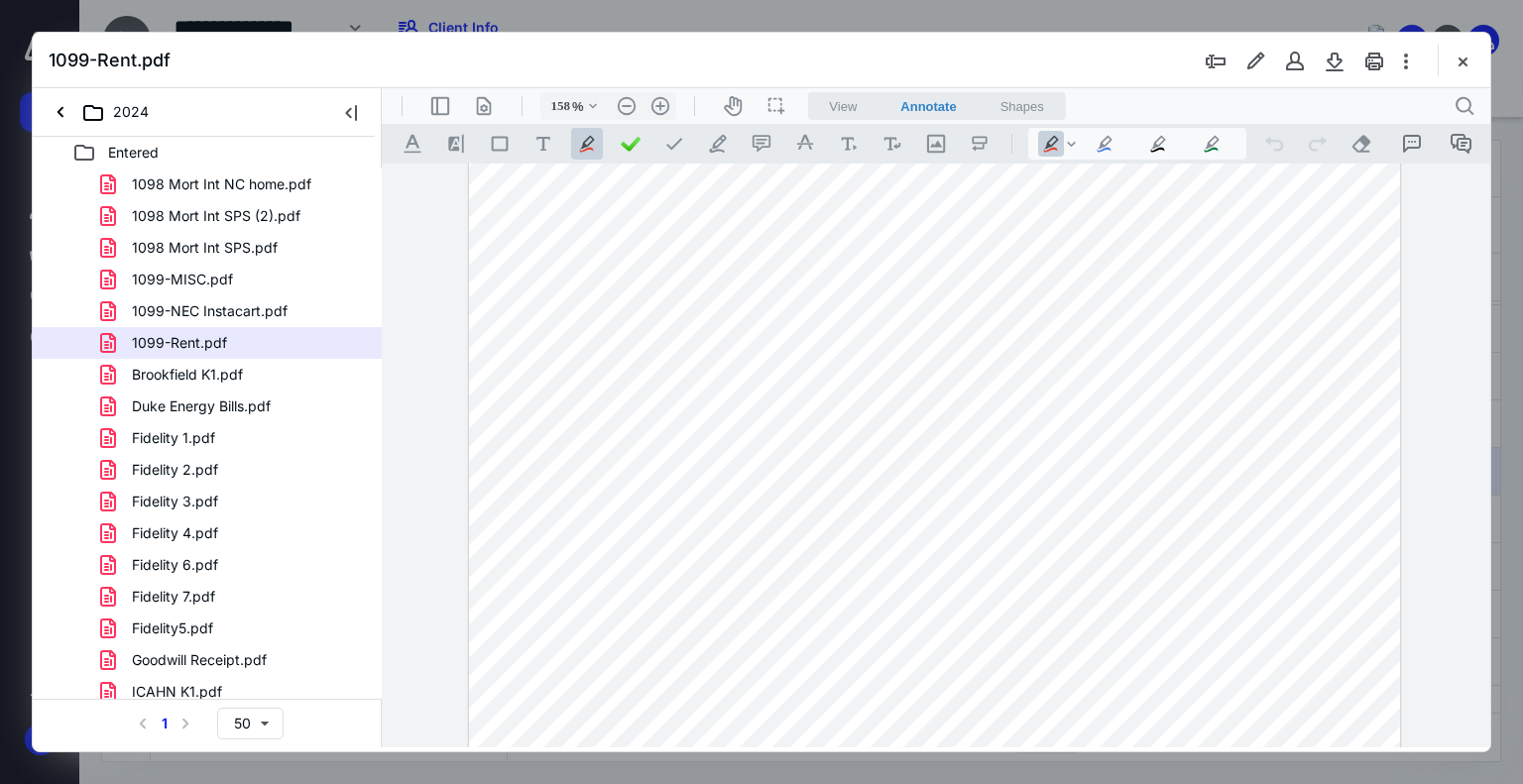 scroll, scrollTop: 0, scrollLeft: 0, axis: both 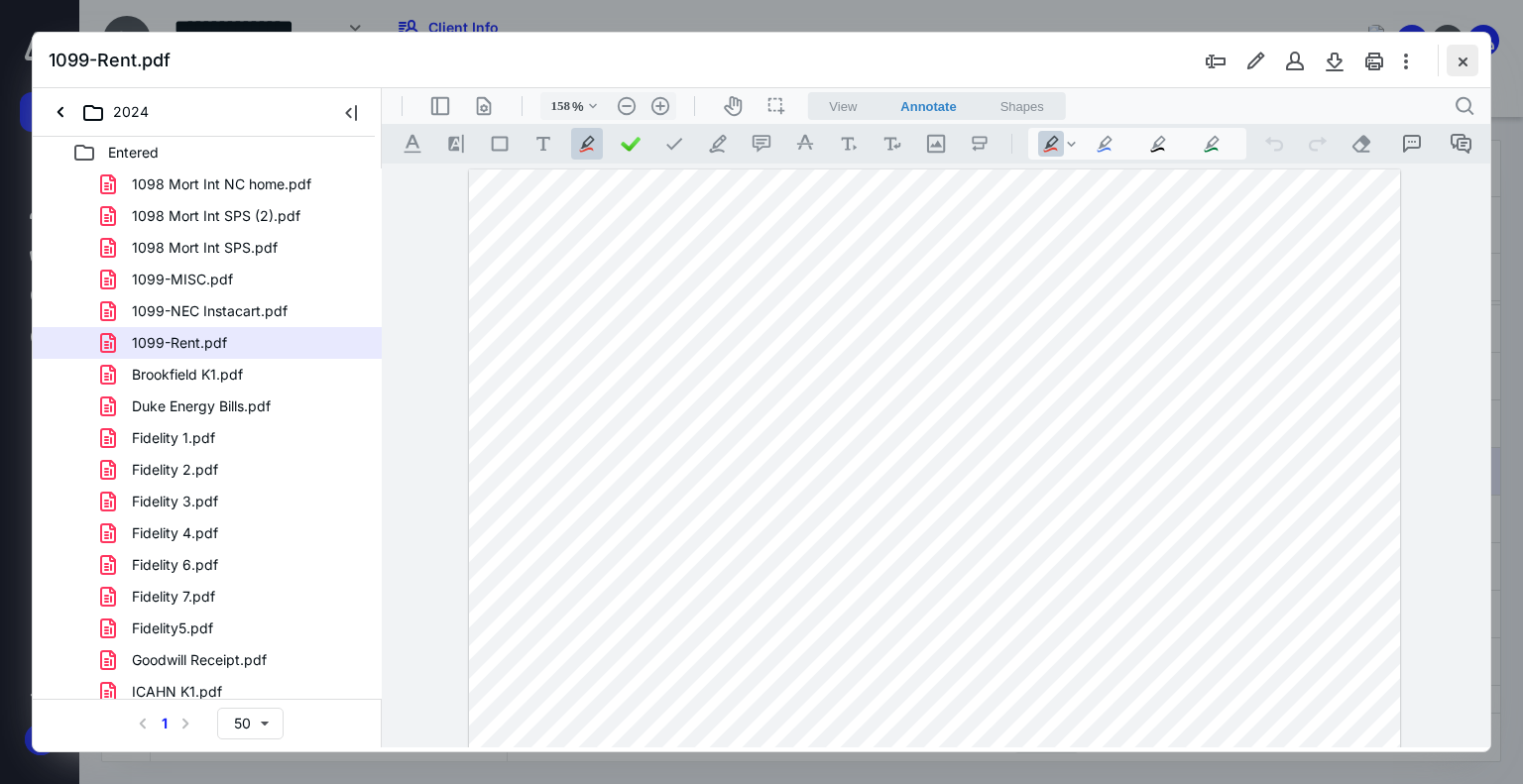 click at bounding box center (1463, 60) 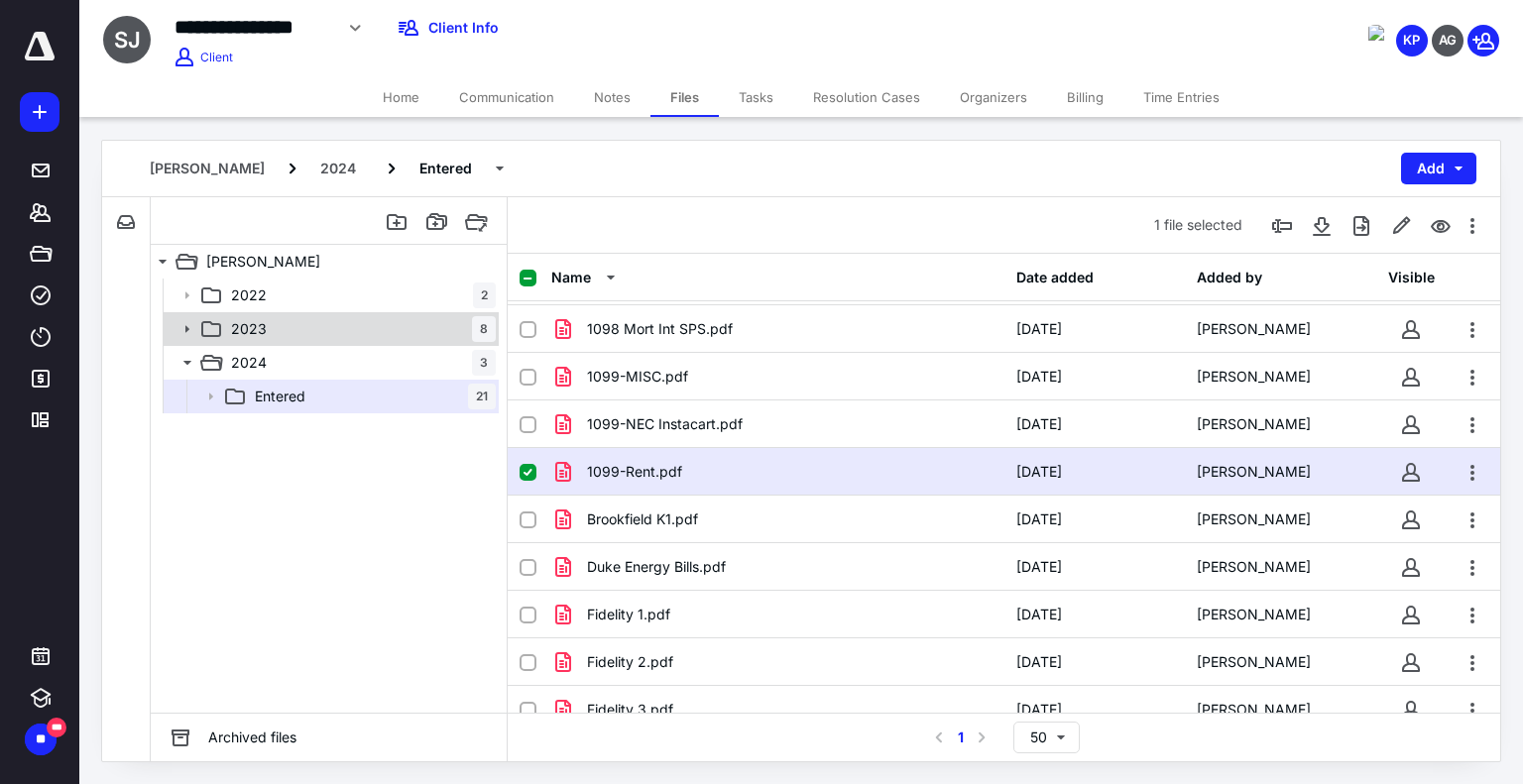 click on "2023 8" at bounding box center [329, 329] 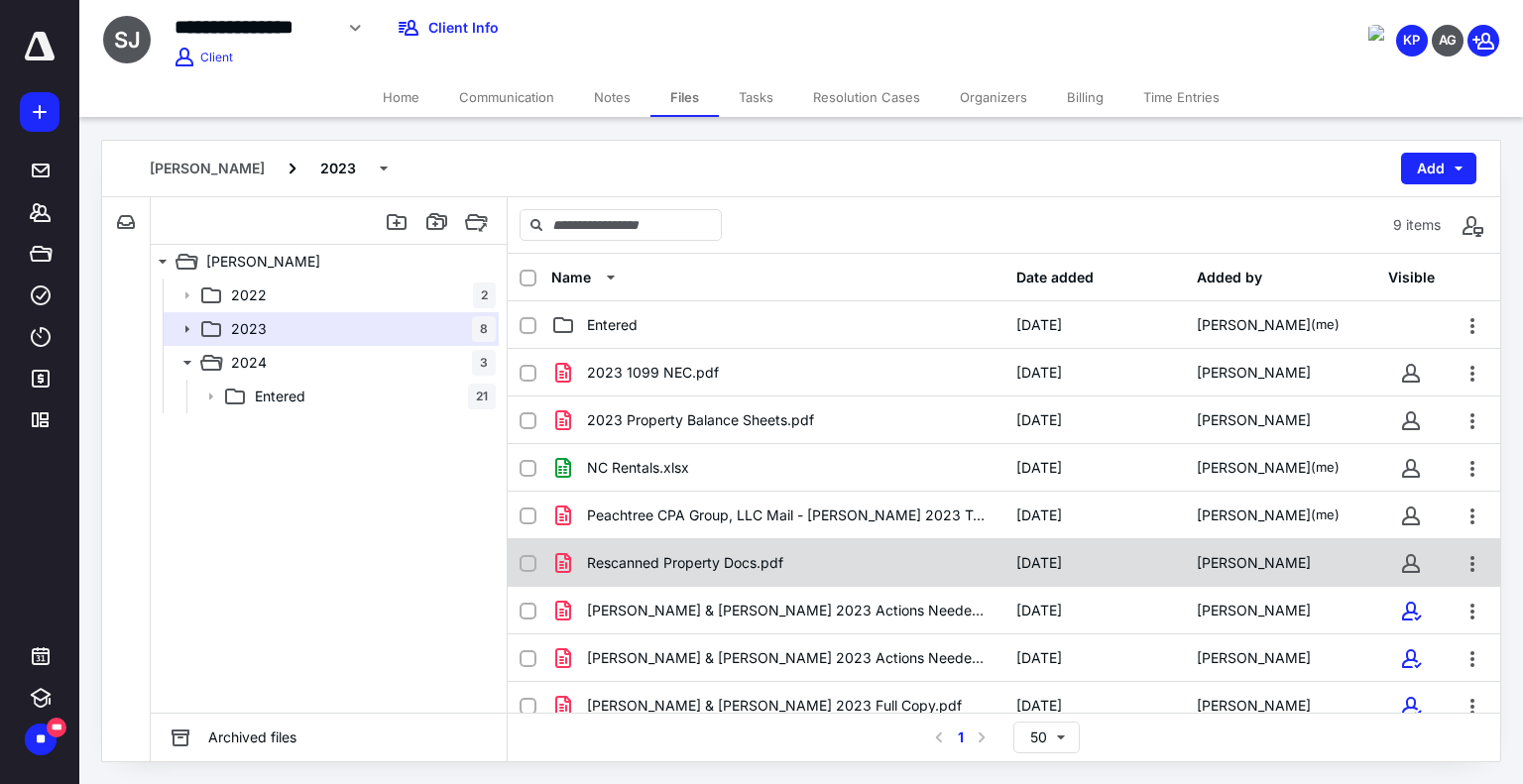 scroll, scrollTop: 14, scrollLeft: 0, axis: vertical 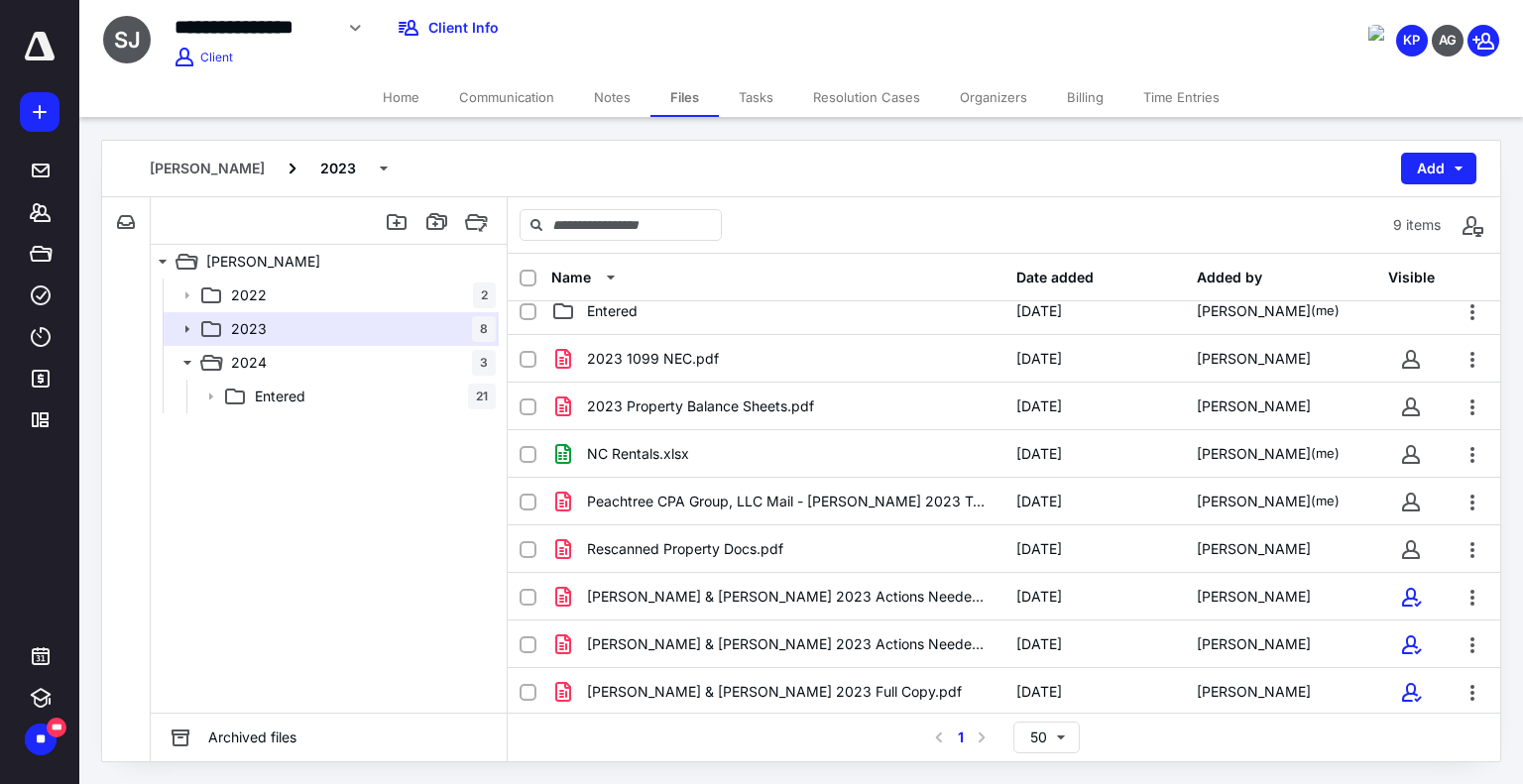 click on "Communication" at bounding box center [507, 97] 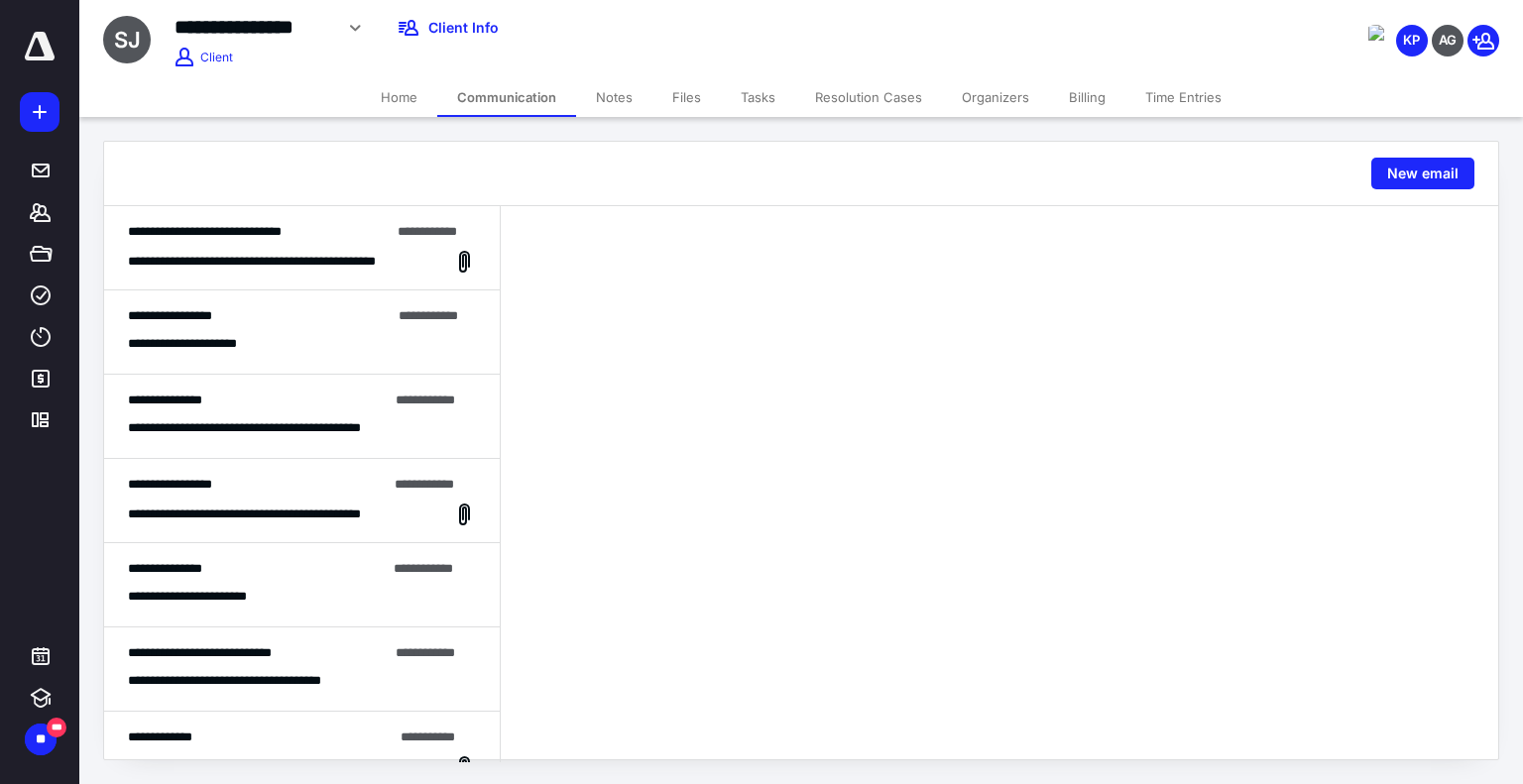 scroll, scrollTop: 285, scrollLeft: 0, axis: vertical 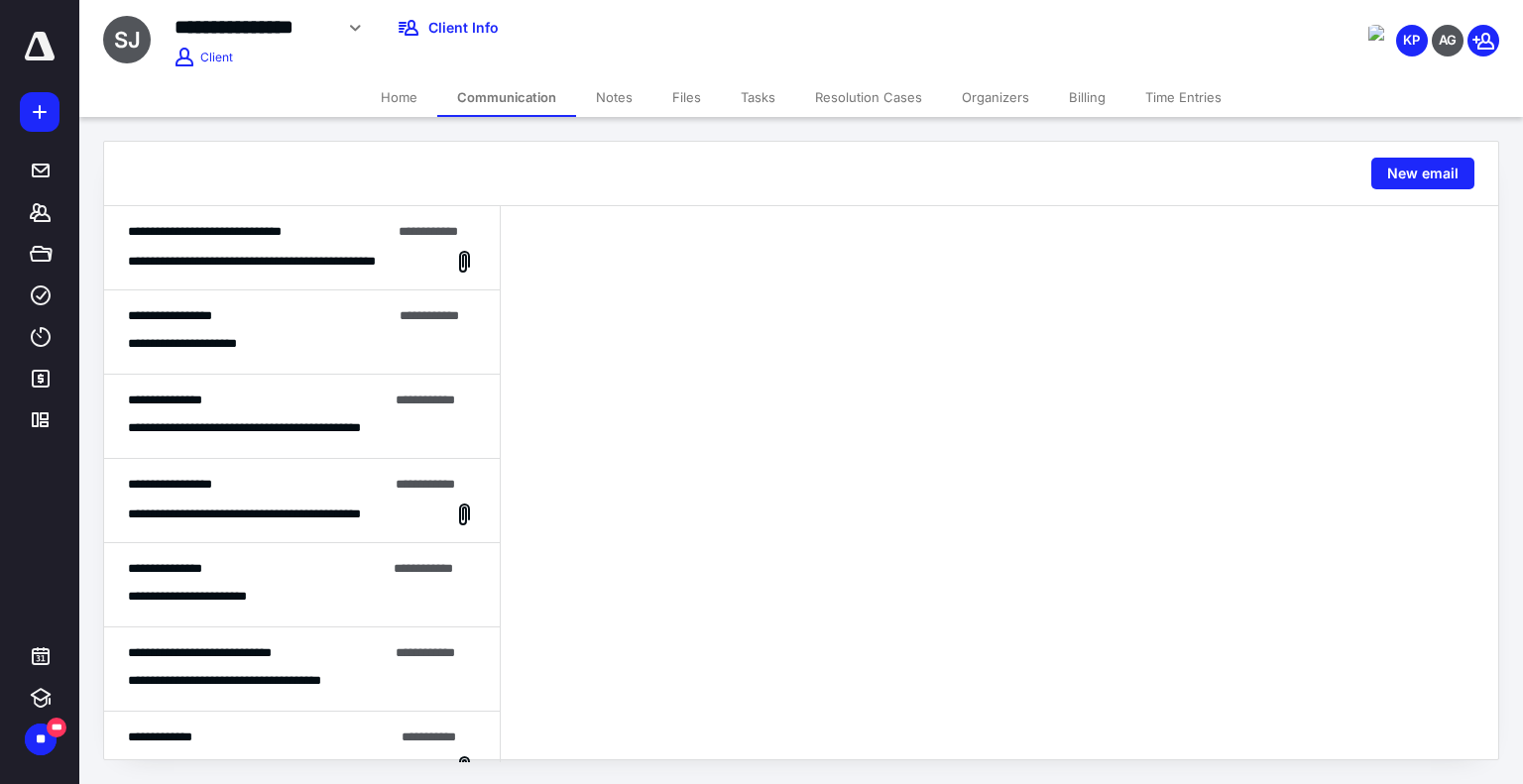 click on "**********" at bounding box center [301, 248] 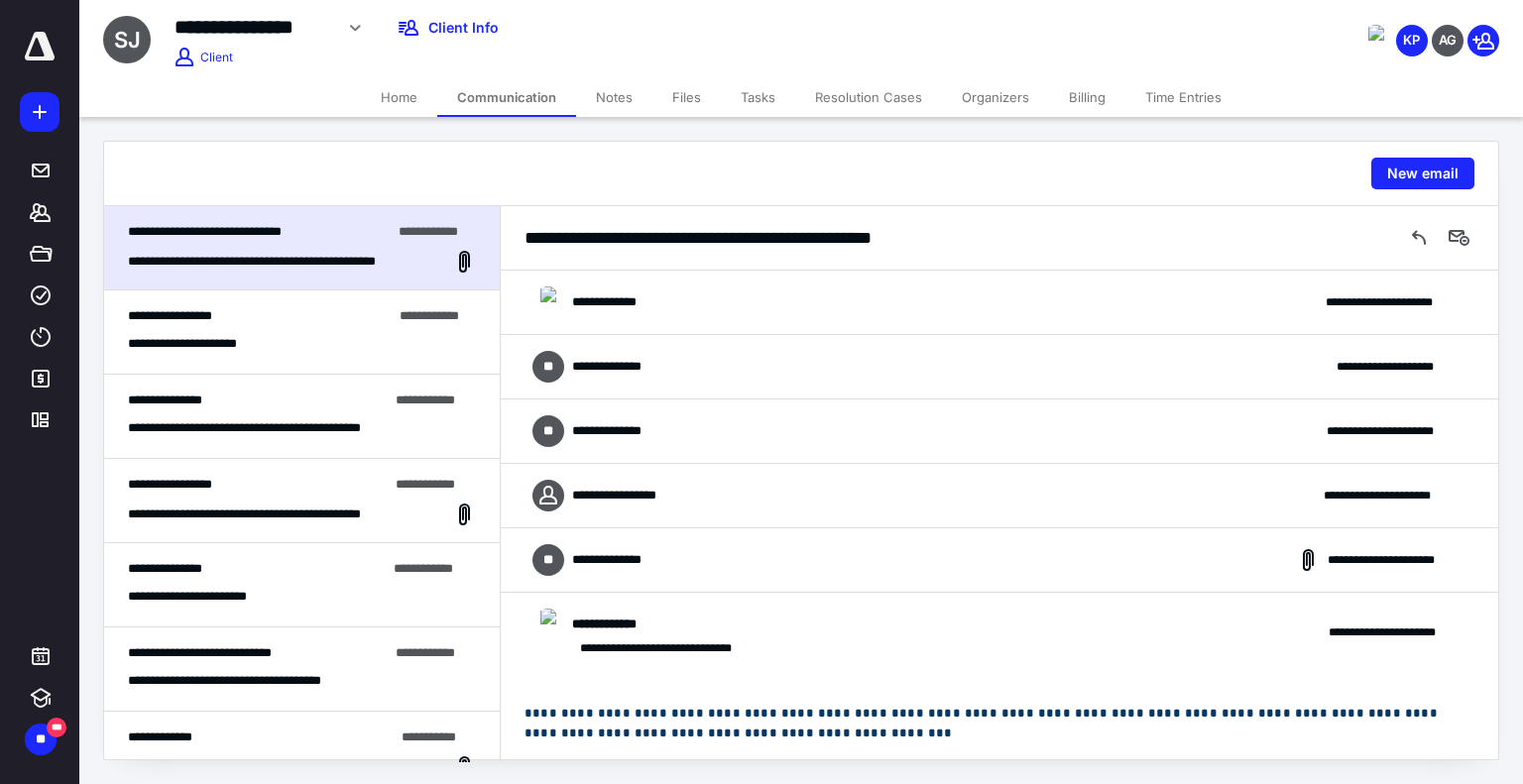 scroll, scrollTop: 540, scrollLeft: 0, axis: vertical 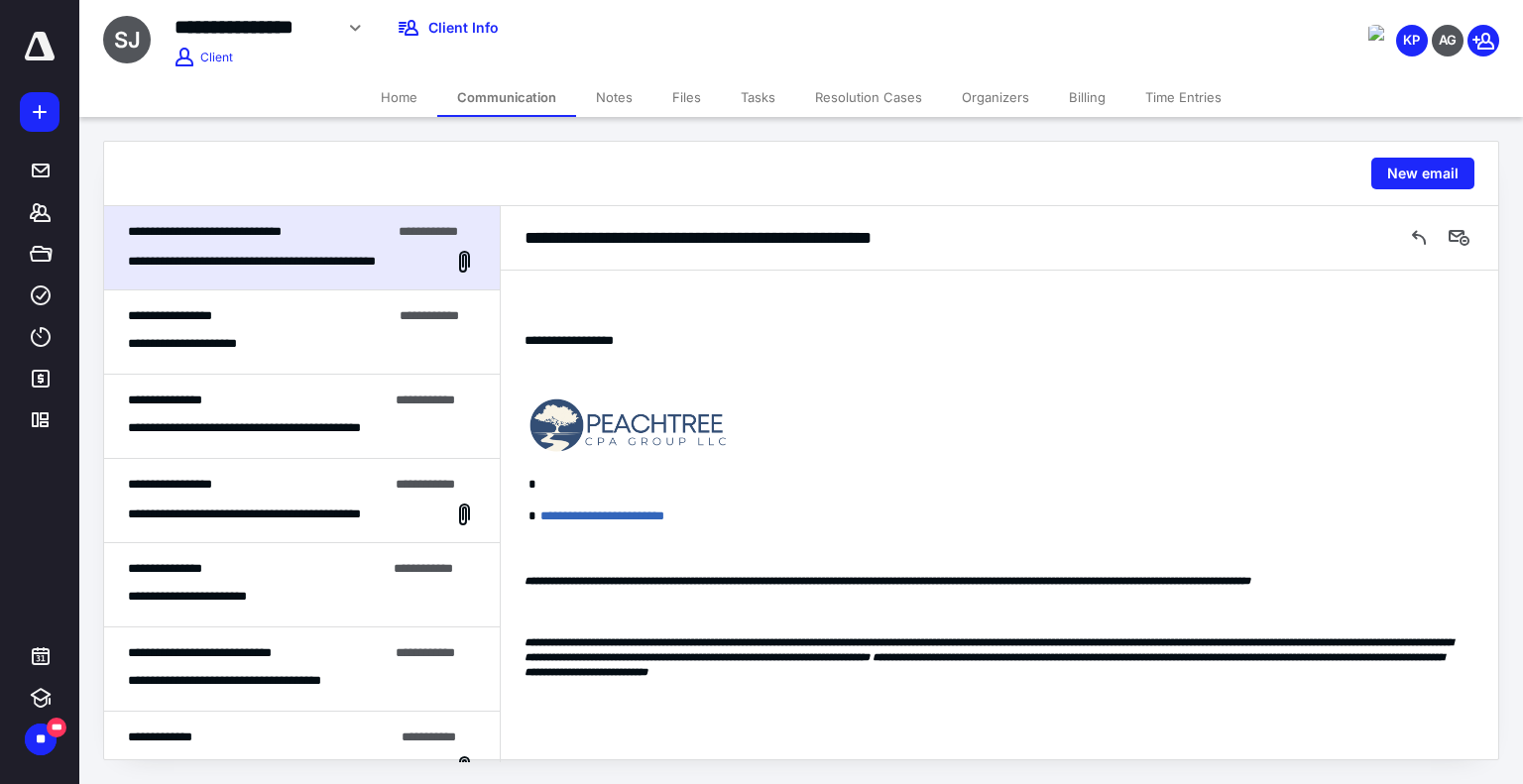 click on "**********" at bounding box center [260, 316] 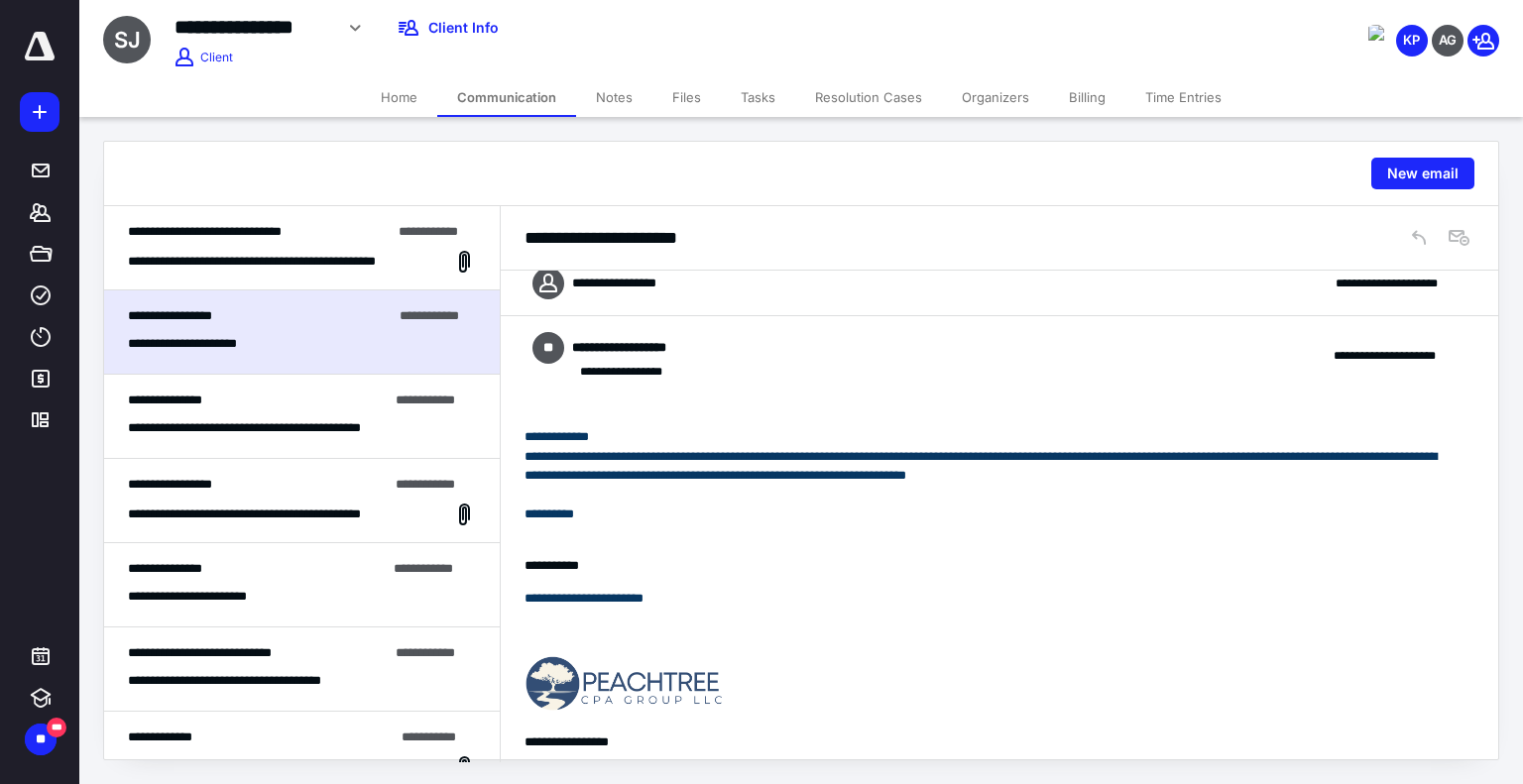 scroll, scrollTop: 0, scrollLeft: 0, axis: both 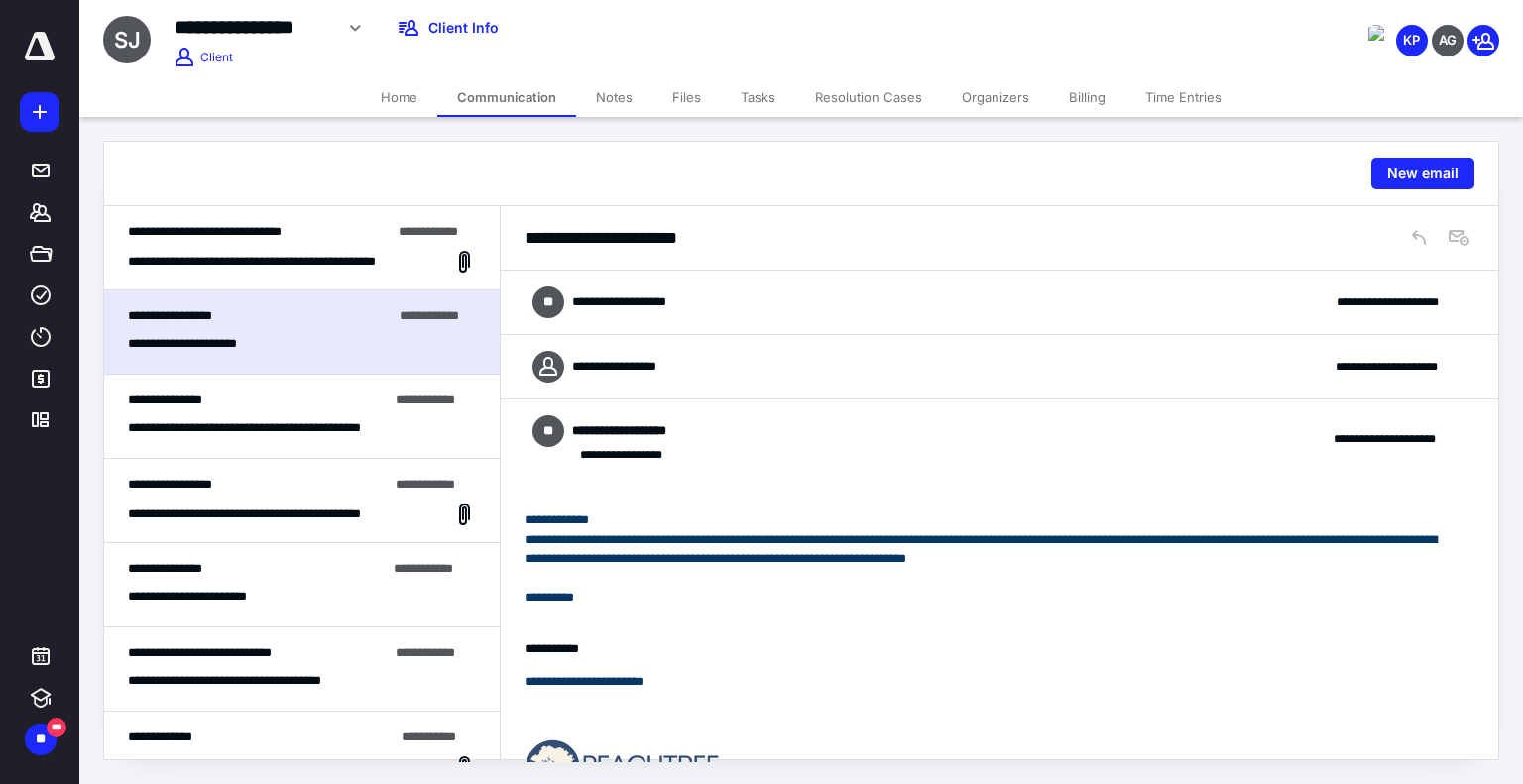 click on "**********" at bounding box center [301, 248] 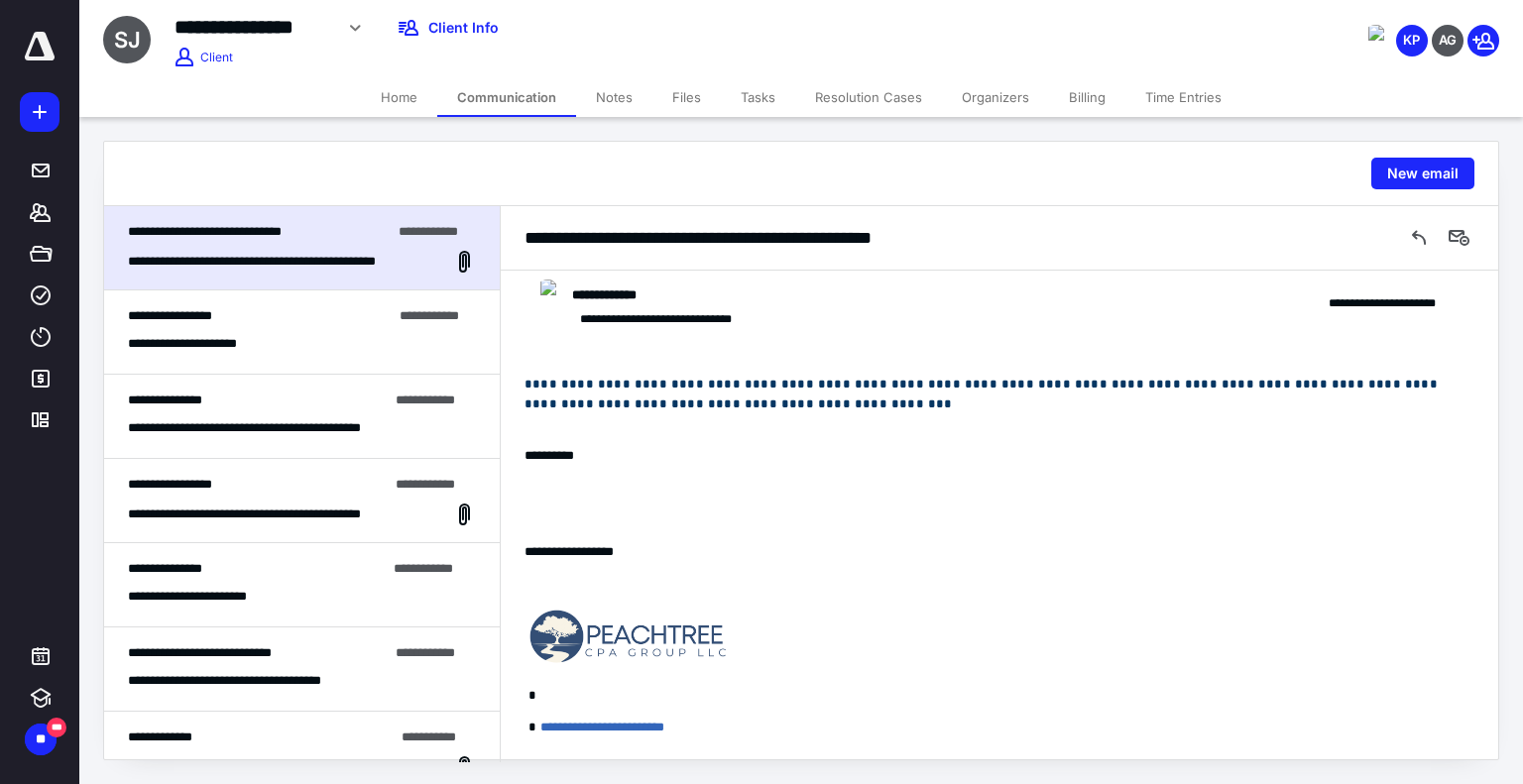 scroll, scrollTop: 327, scrollLeft: 0, axis: vertical 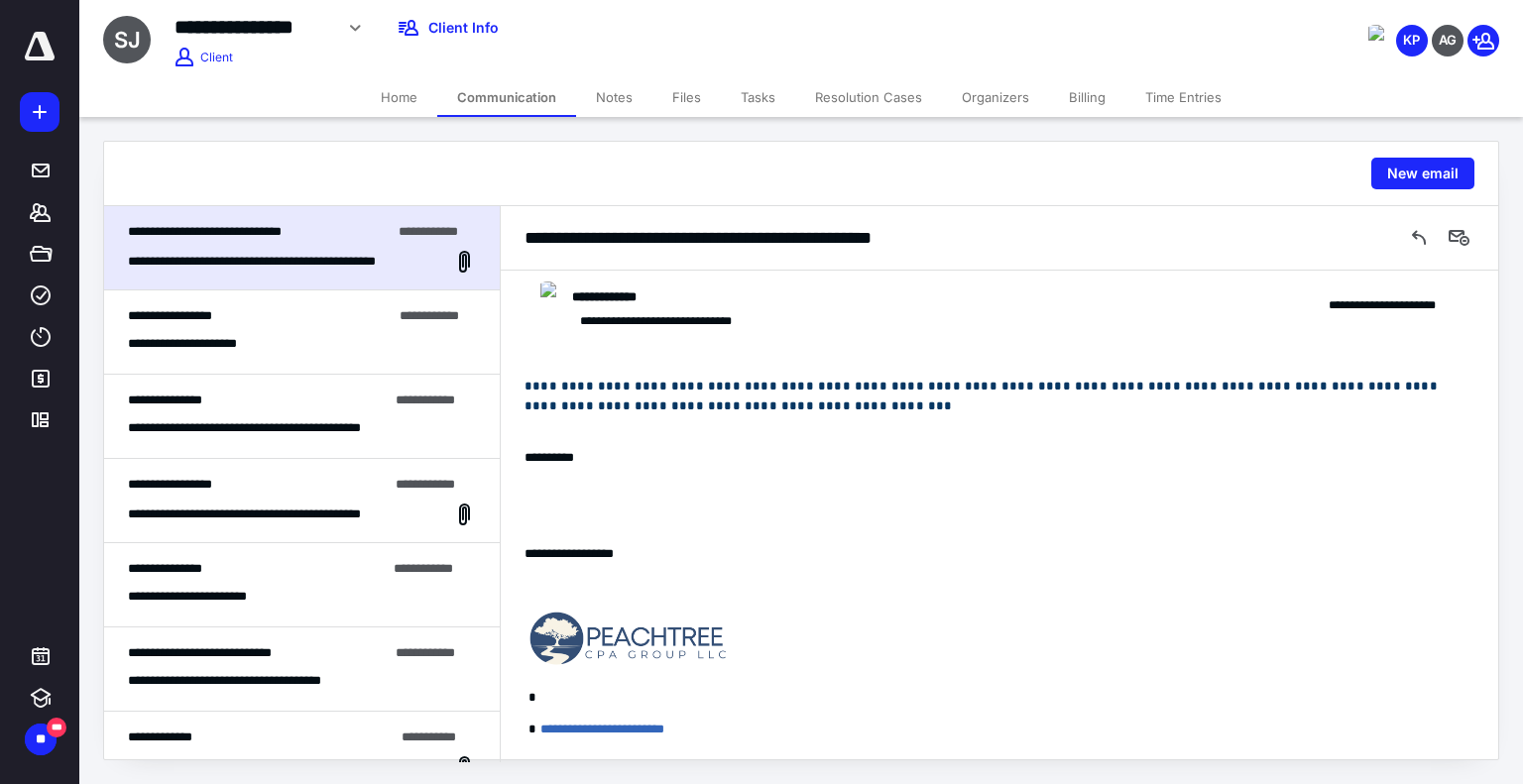 click on "Files" at bounding box center [686, 97] 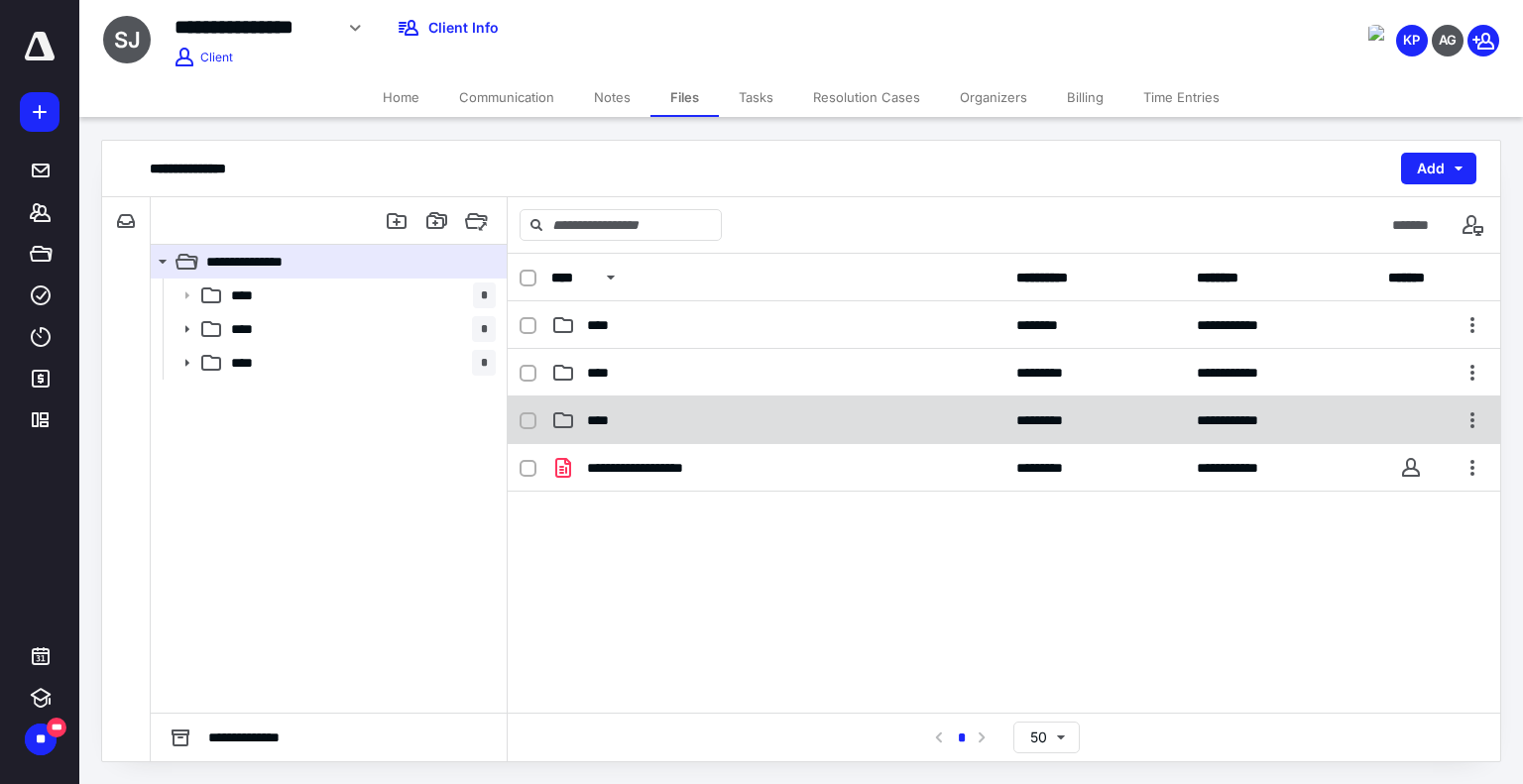 click on "****" at bounding box center (777, 420) 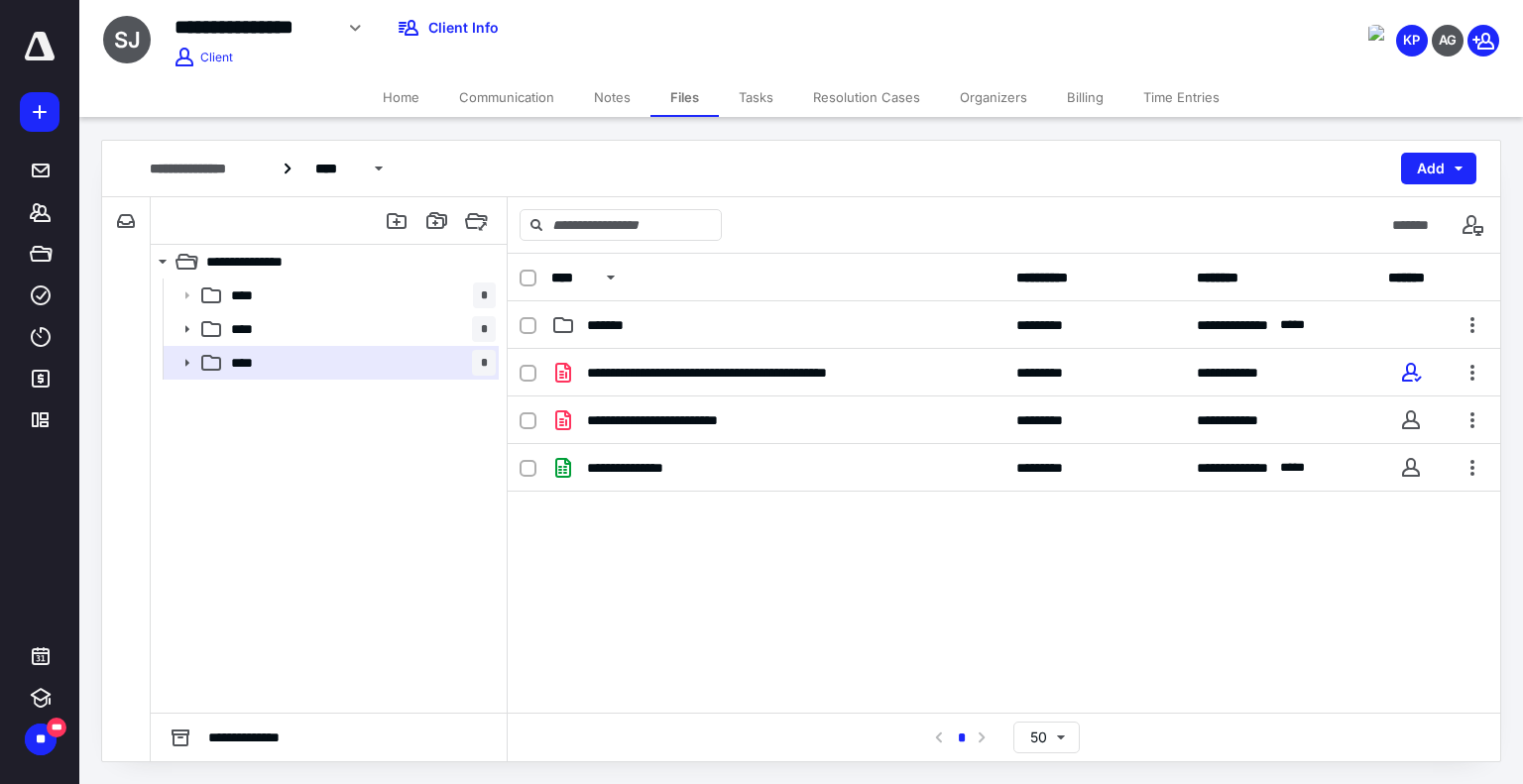 click on "Home" at bounding box center [401, 97] 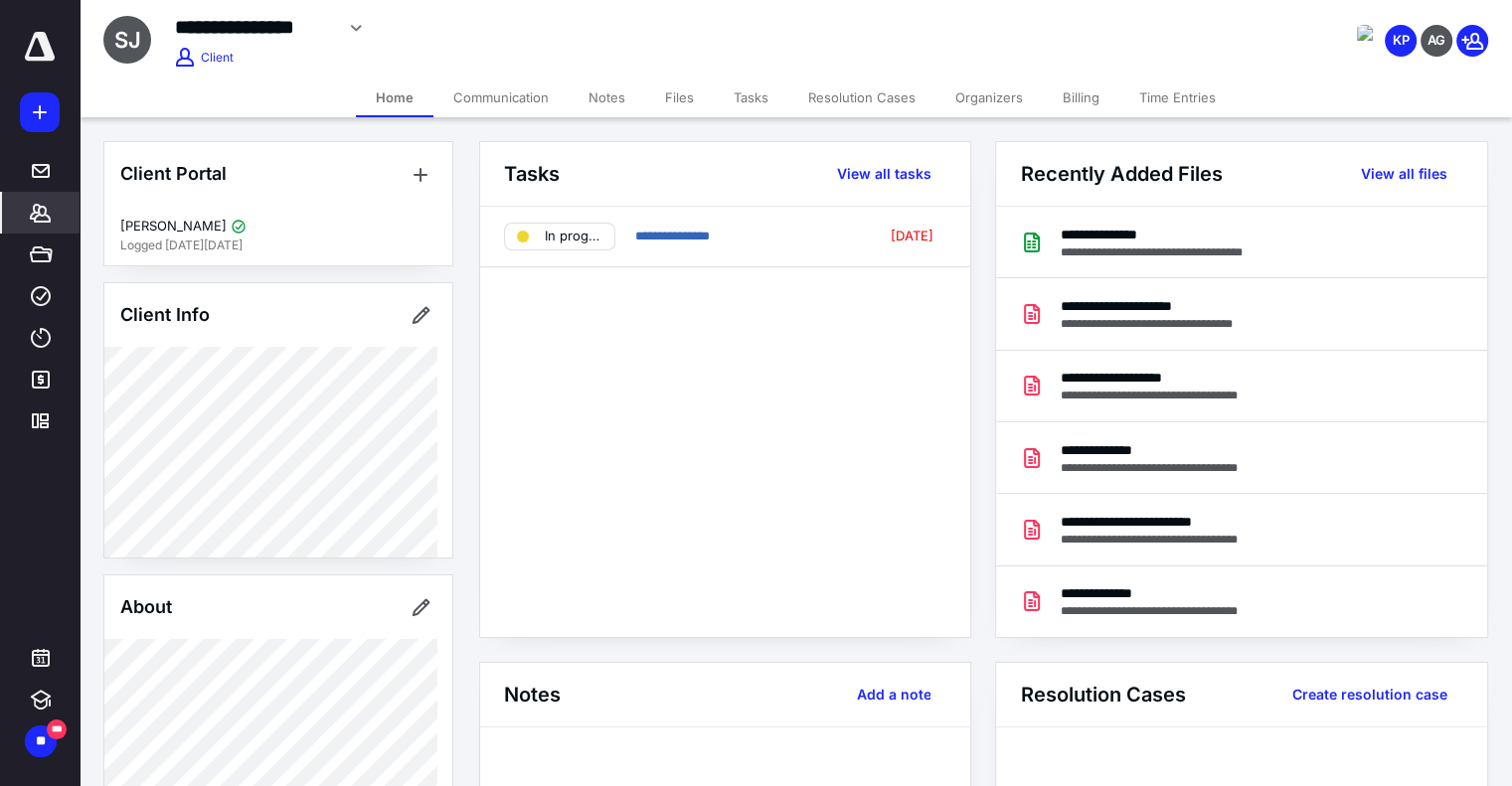 click on "Files" at bounding box center [679, 97] 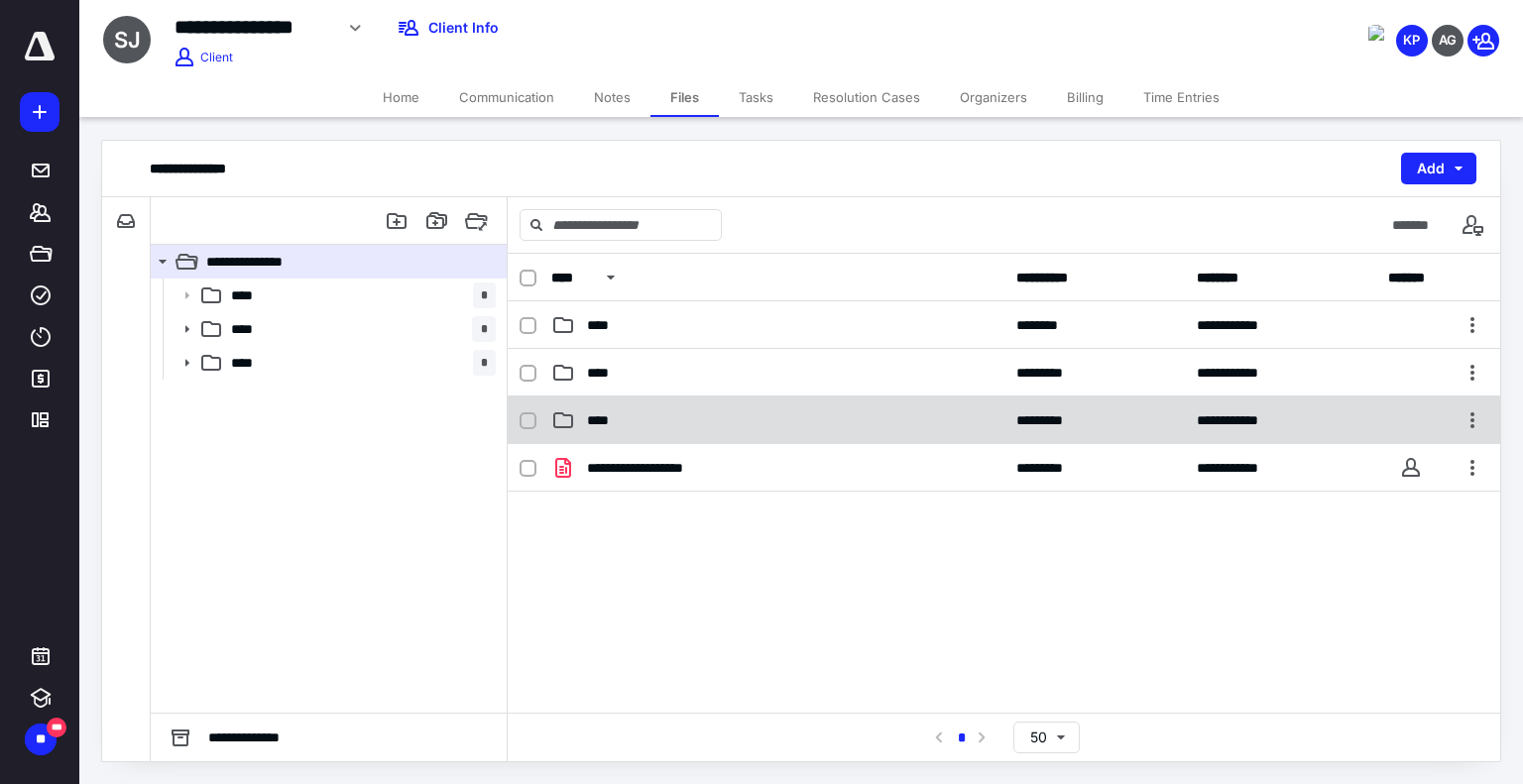 click on "****" at bounding box center (777, 420) 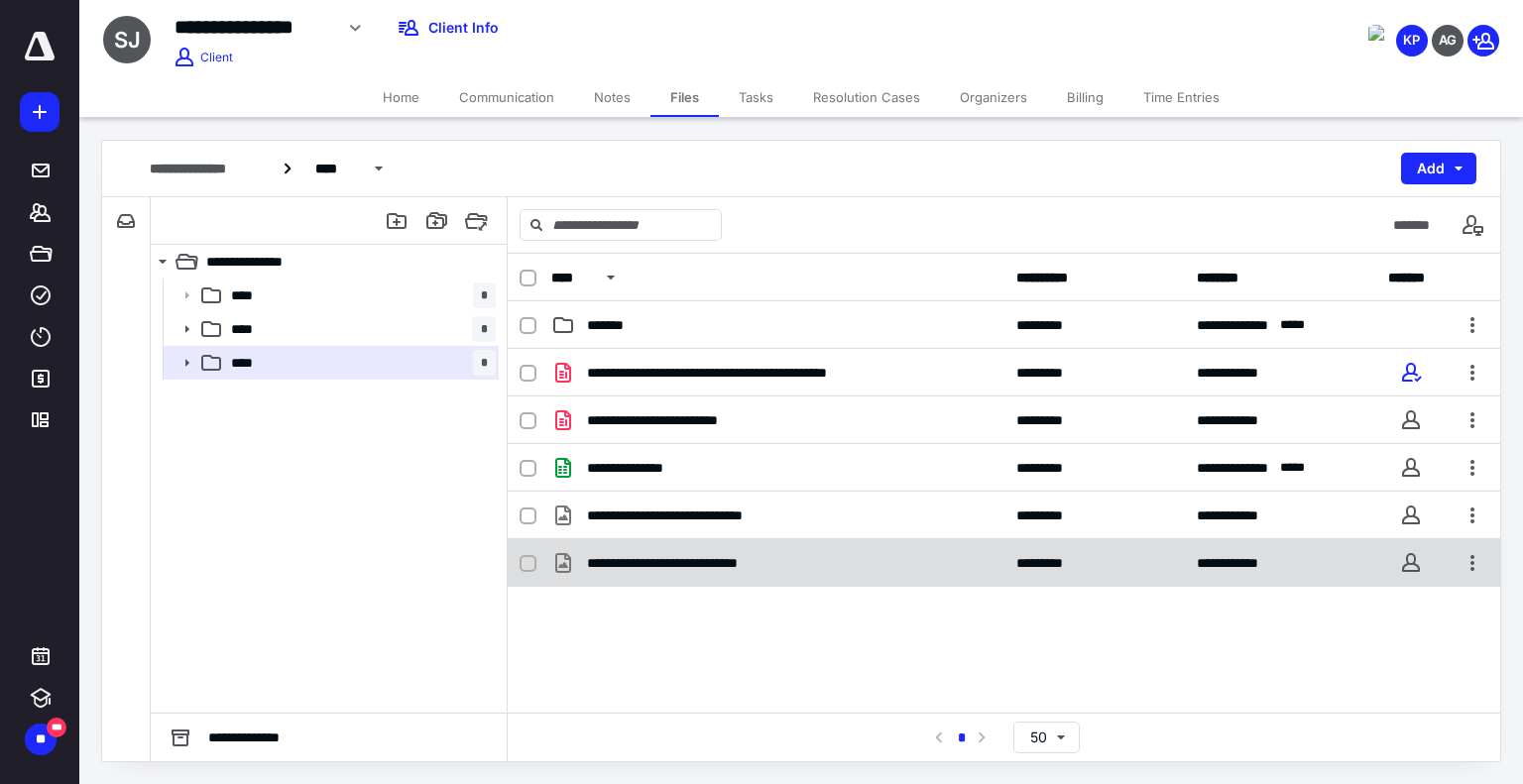 click on "**********" at bounding box center (777, 563) 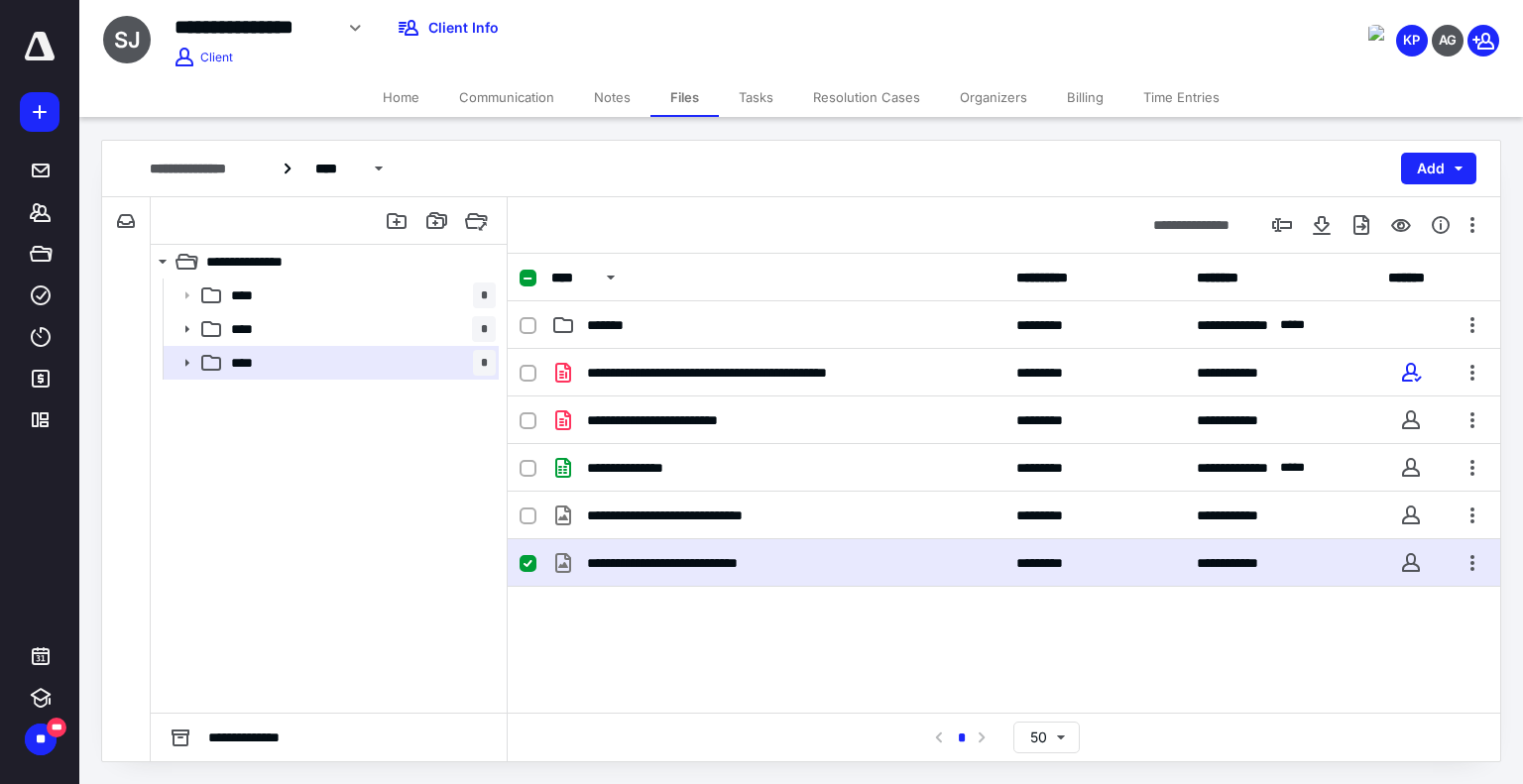 click on "**********" at bounding box center (777, 563) 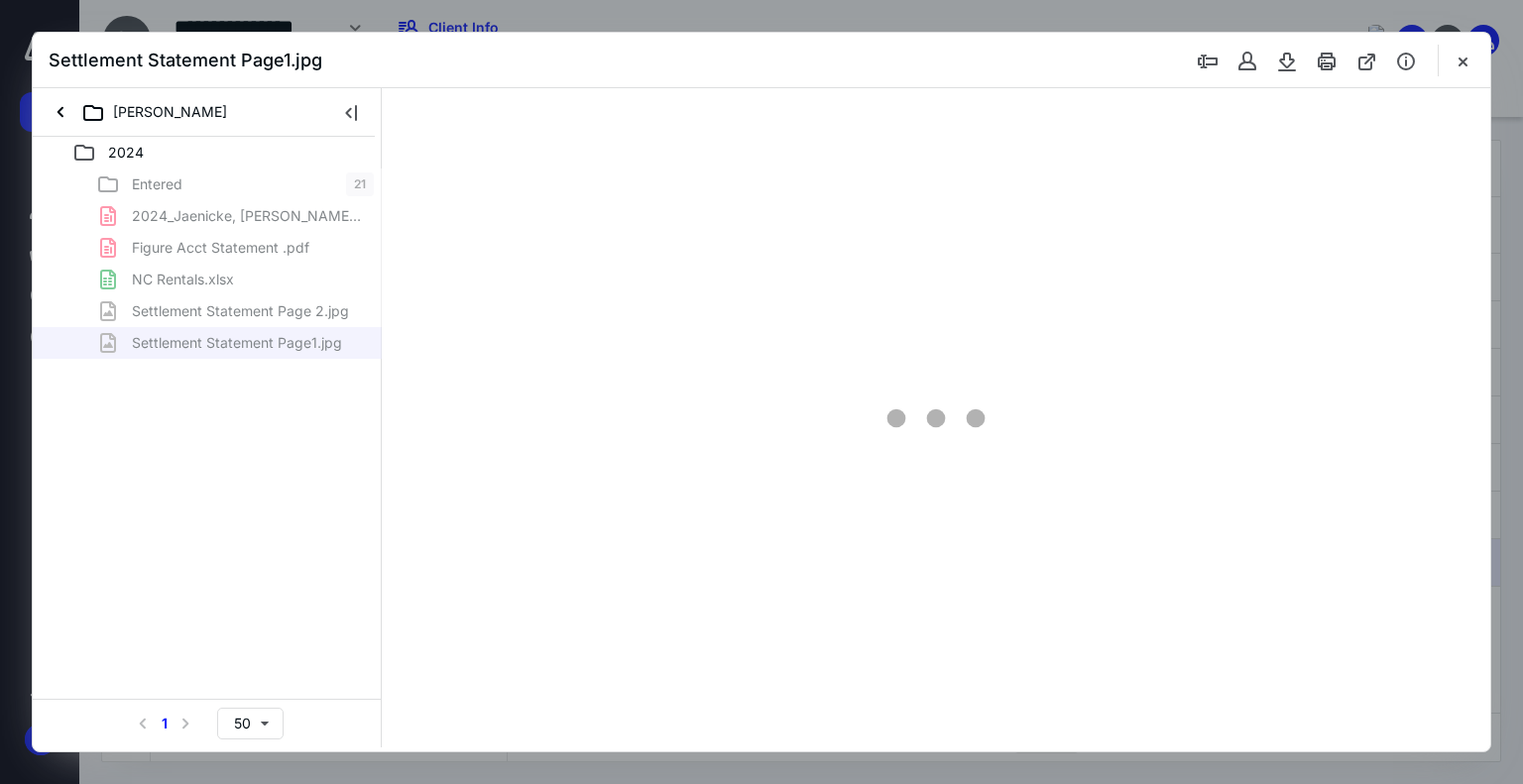 scroll, scrollTop: 0, scrollLeft: 0, axis: both 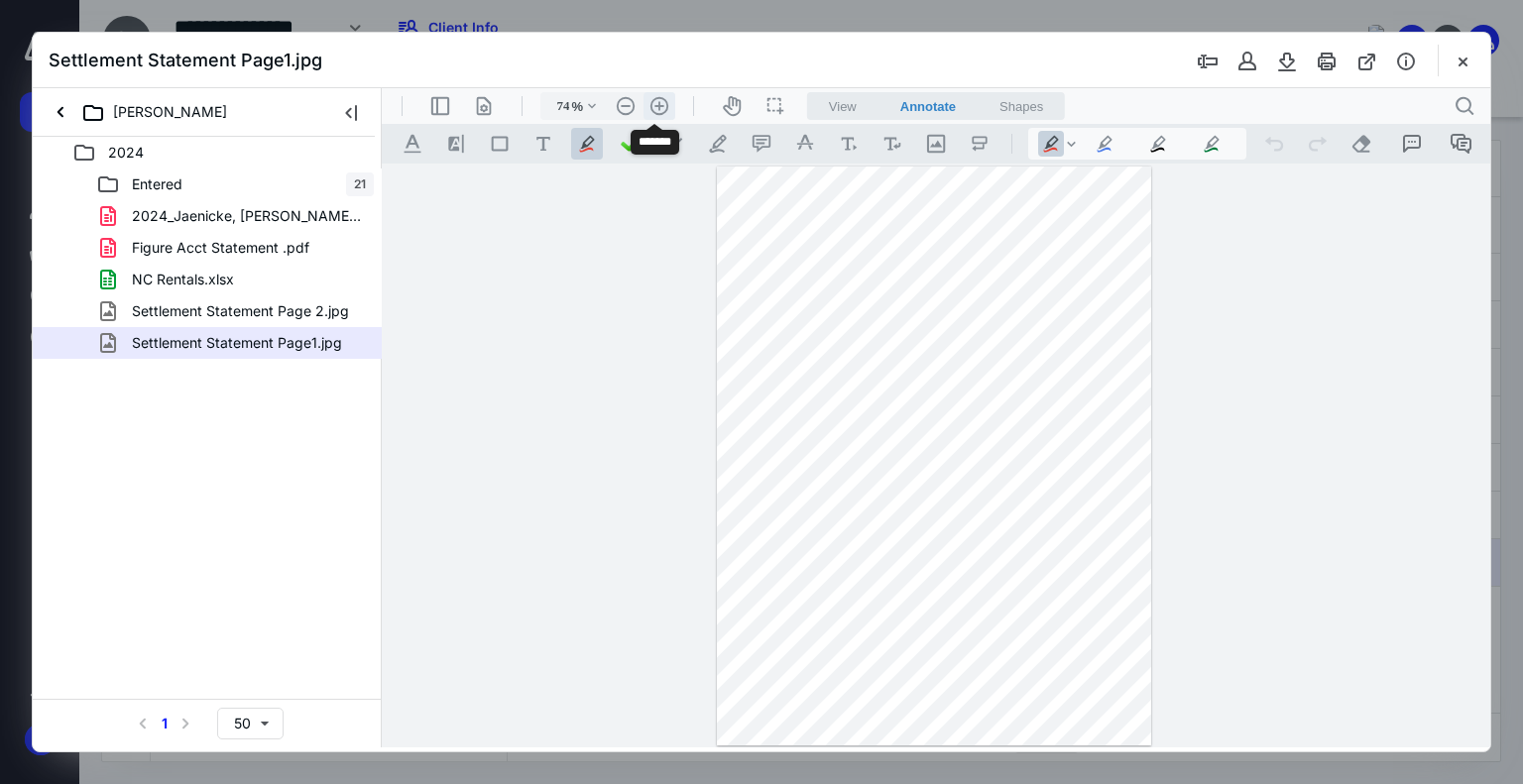 click on ".cls-1{fill:#abb0c4;} icon - header - zoom - in - line" at bounding box center [659, 106] 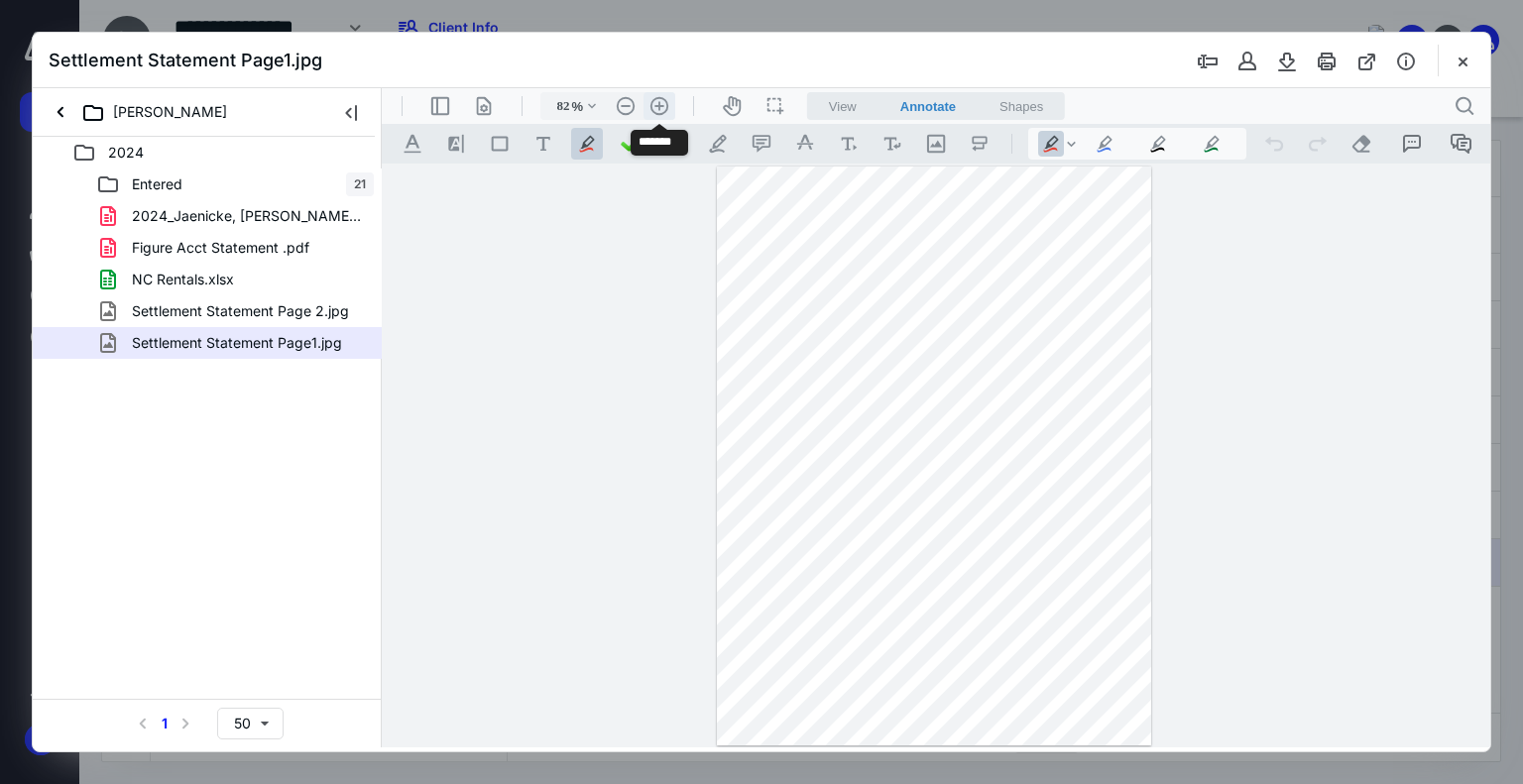 click on ".cls-1{fill:#abb0c4;} icon - header - zoom - in - line" at bounding box center (659, 106) 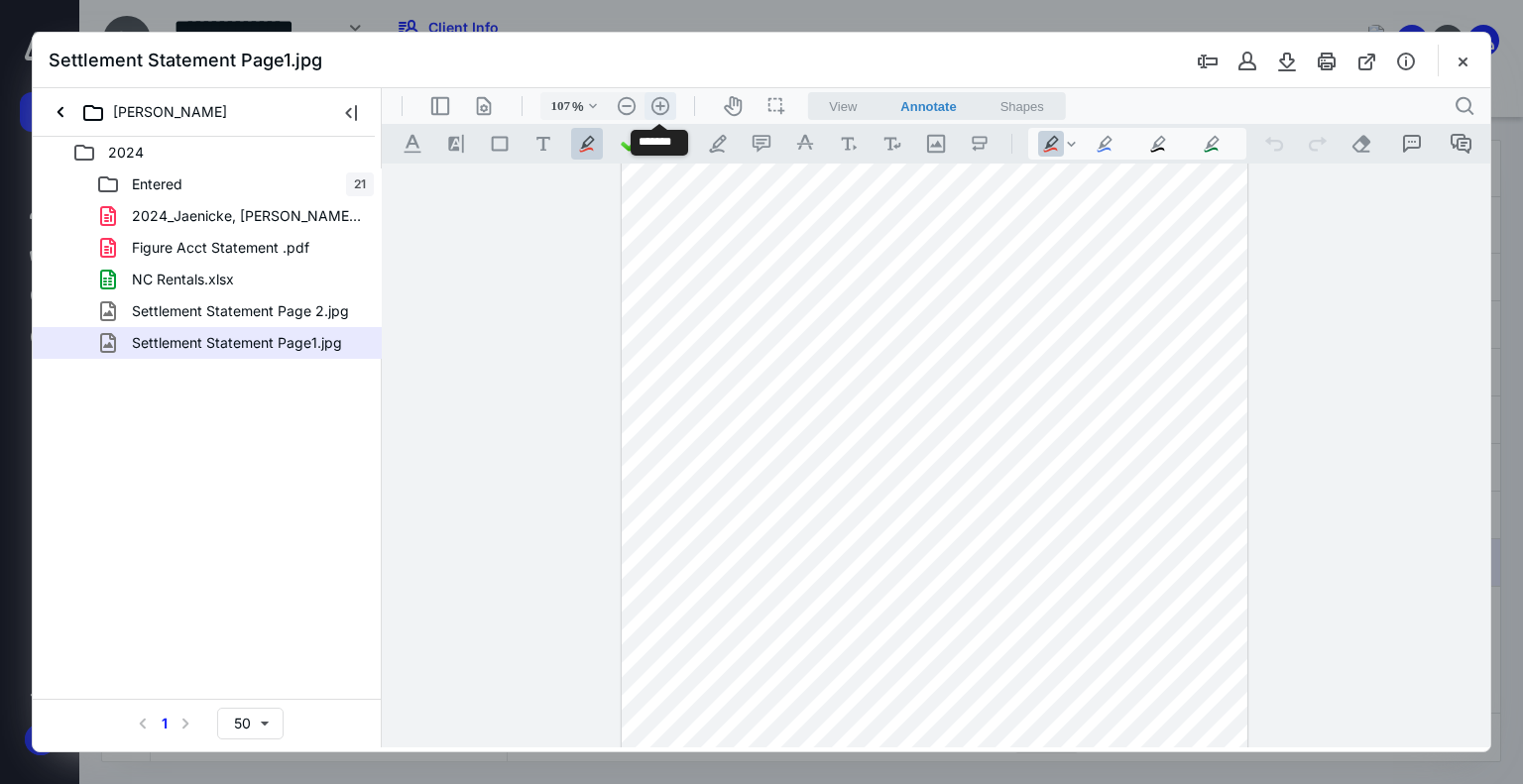 click on ".cls-1{fill:#abb0c4;} icon - header - zoom - in - line" at bounding box center (660, 106) 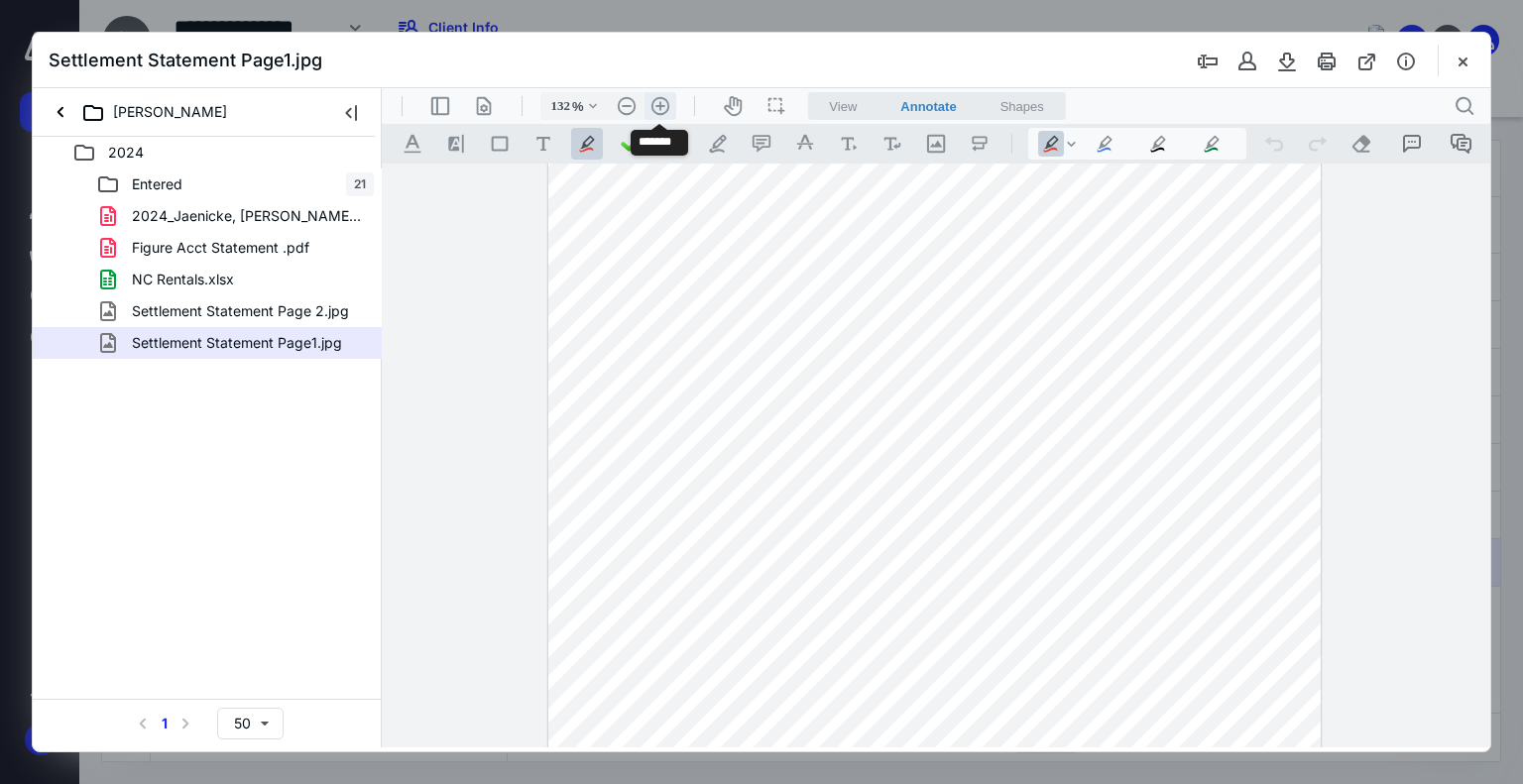 click on ".cls-1{fill:#abb0c4;} icon - header - zoom - in - line" at bounding box center [660, 106] 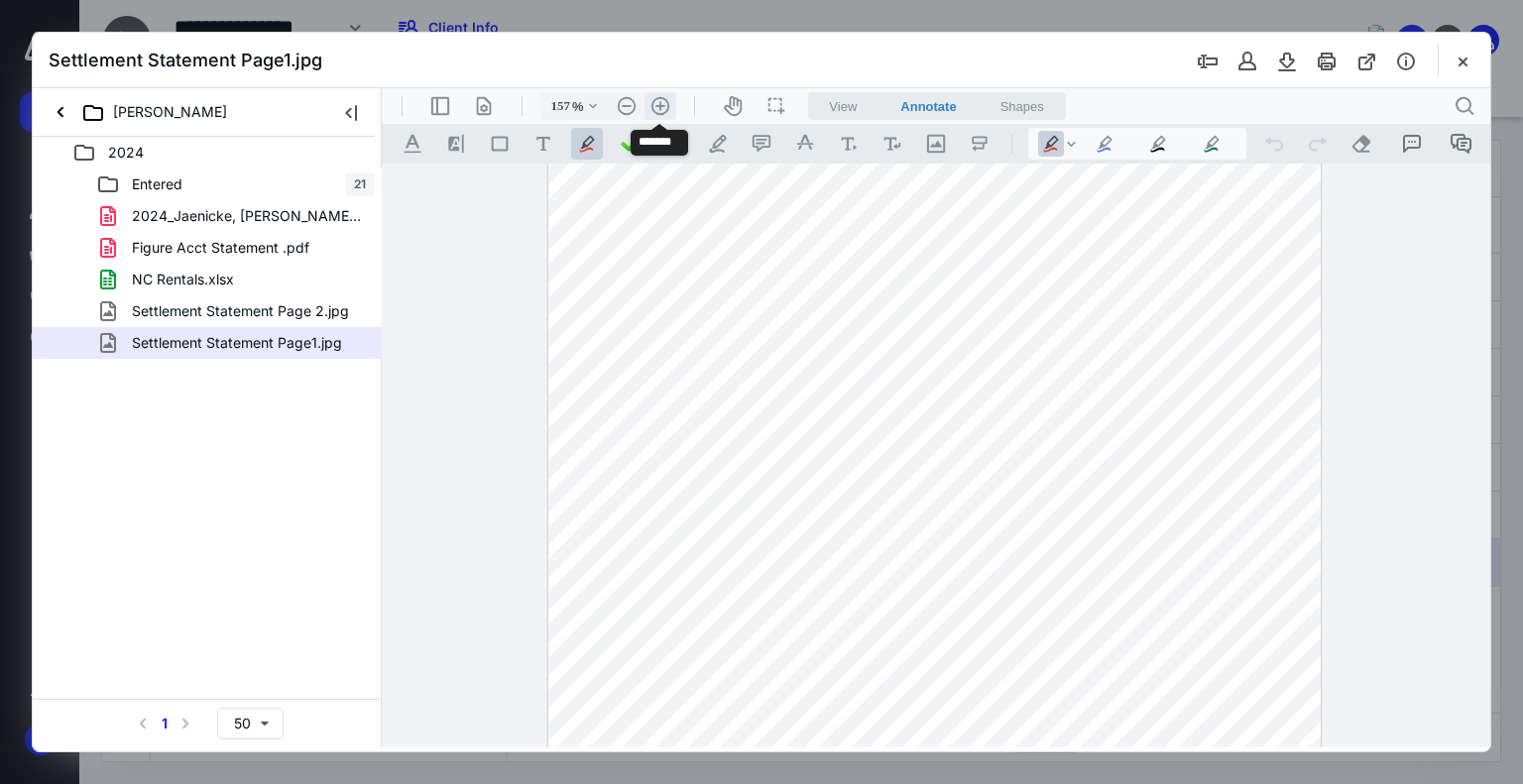 scroll, scrollTop: 285, scrollLeft: 0, axis: vertical 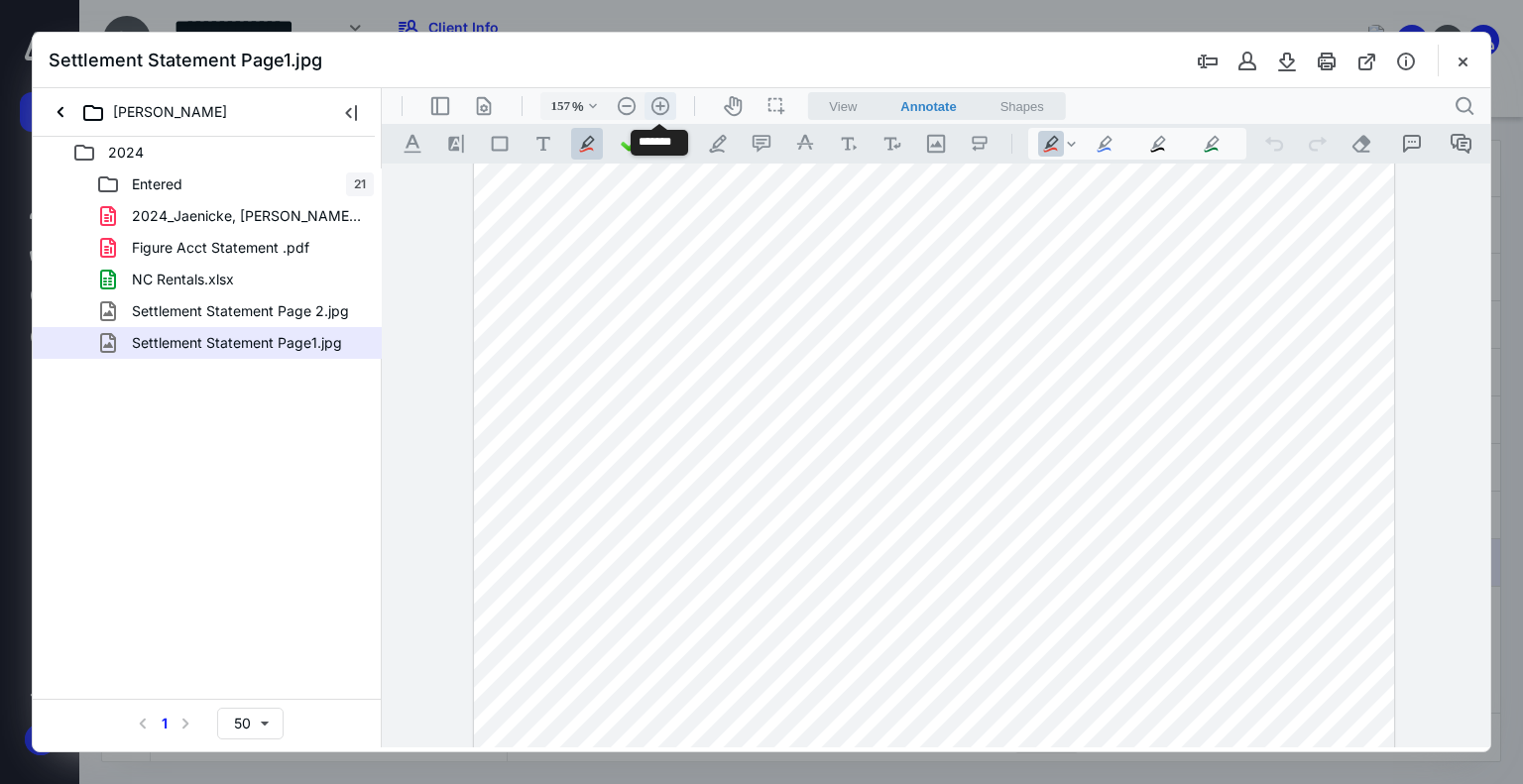 click on ".cls-1{fill:#abb0c4;} icon - header - zoom - in - line" at bounding box center (660, 106) 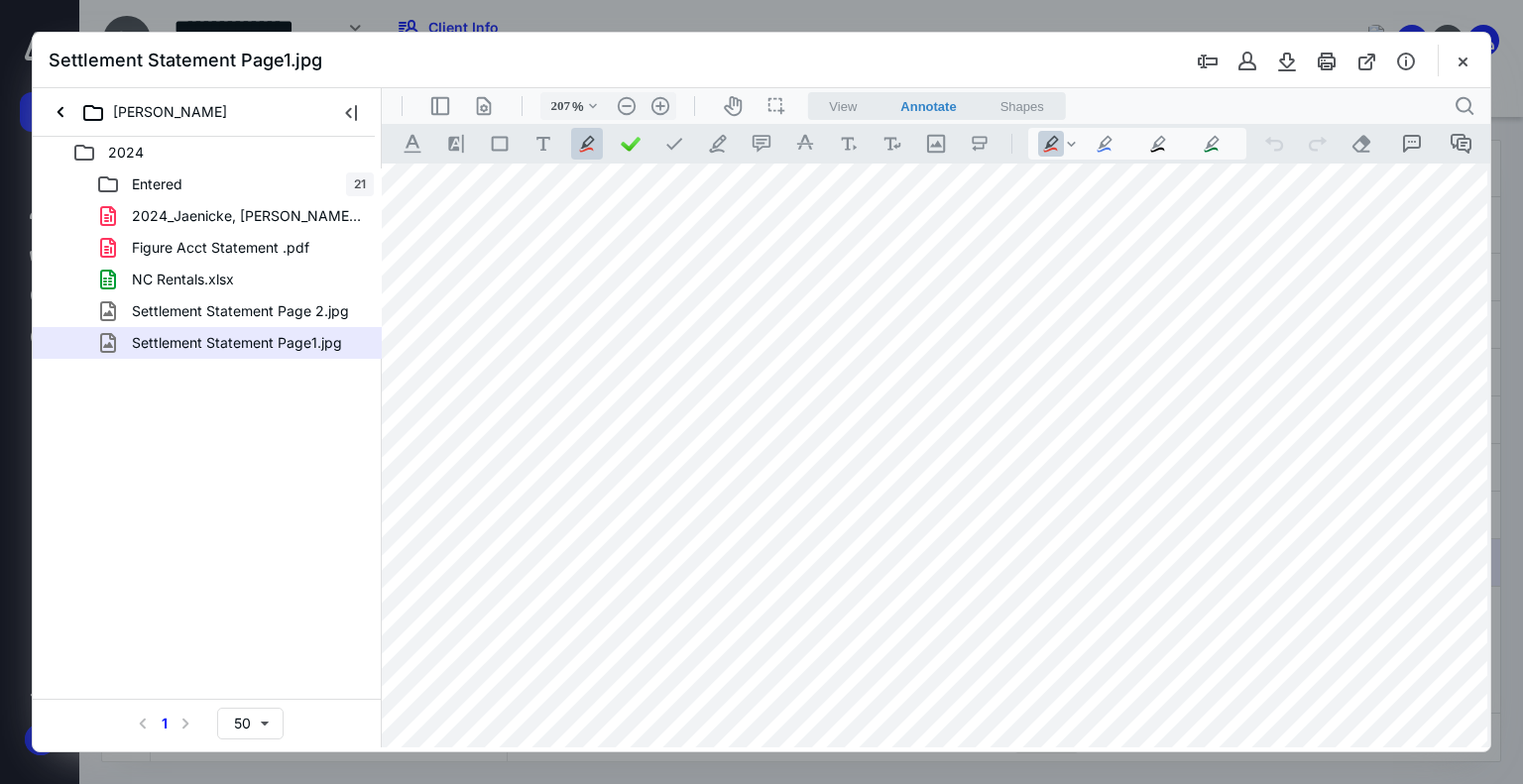 scroll, scrollTop: 713, scrollLeft: 67, axis: both 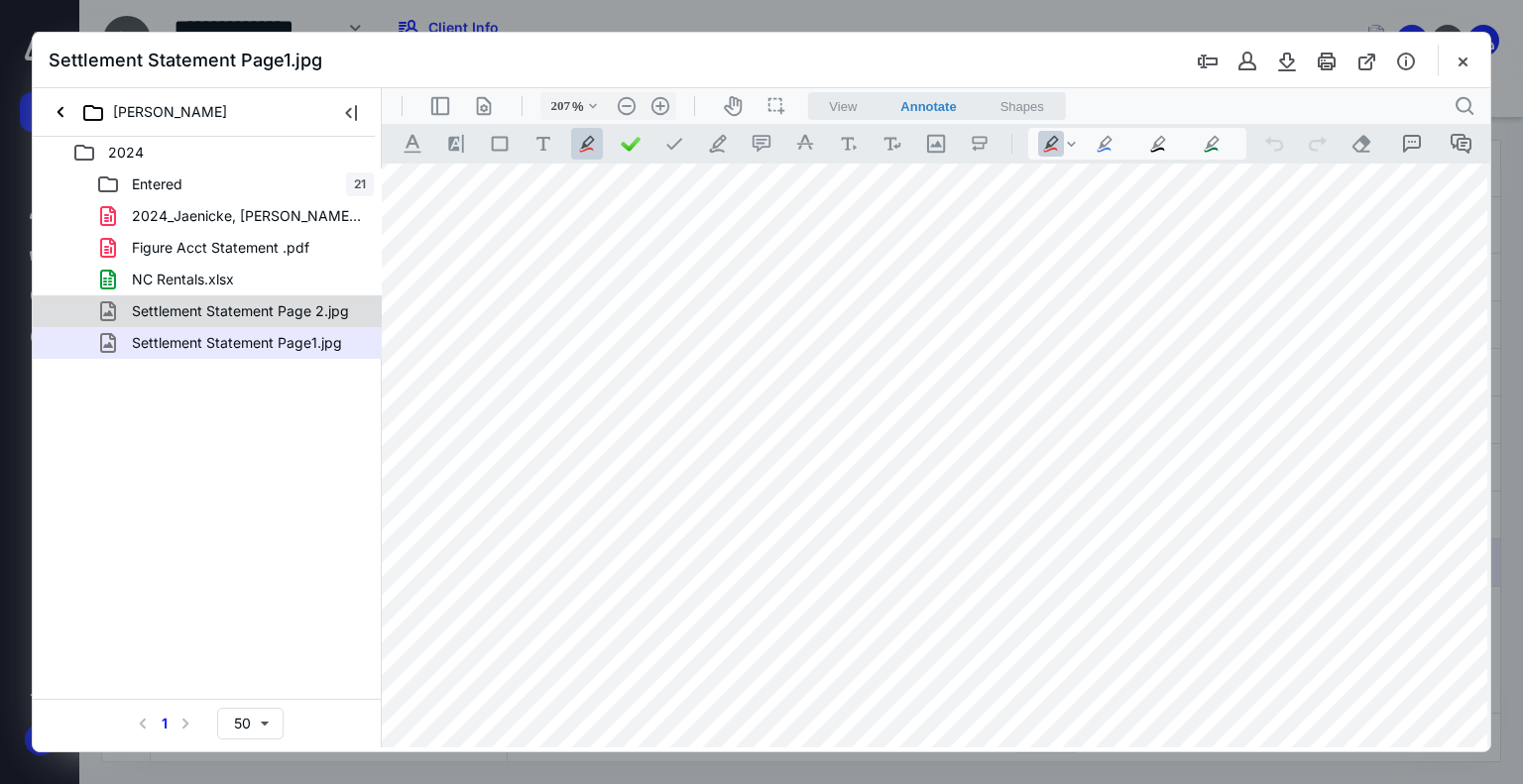 click on "Settlement Statement Page 2.jpg" at bounding box center [240, 311] 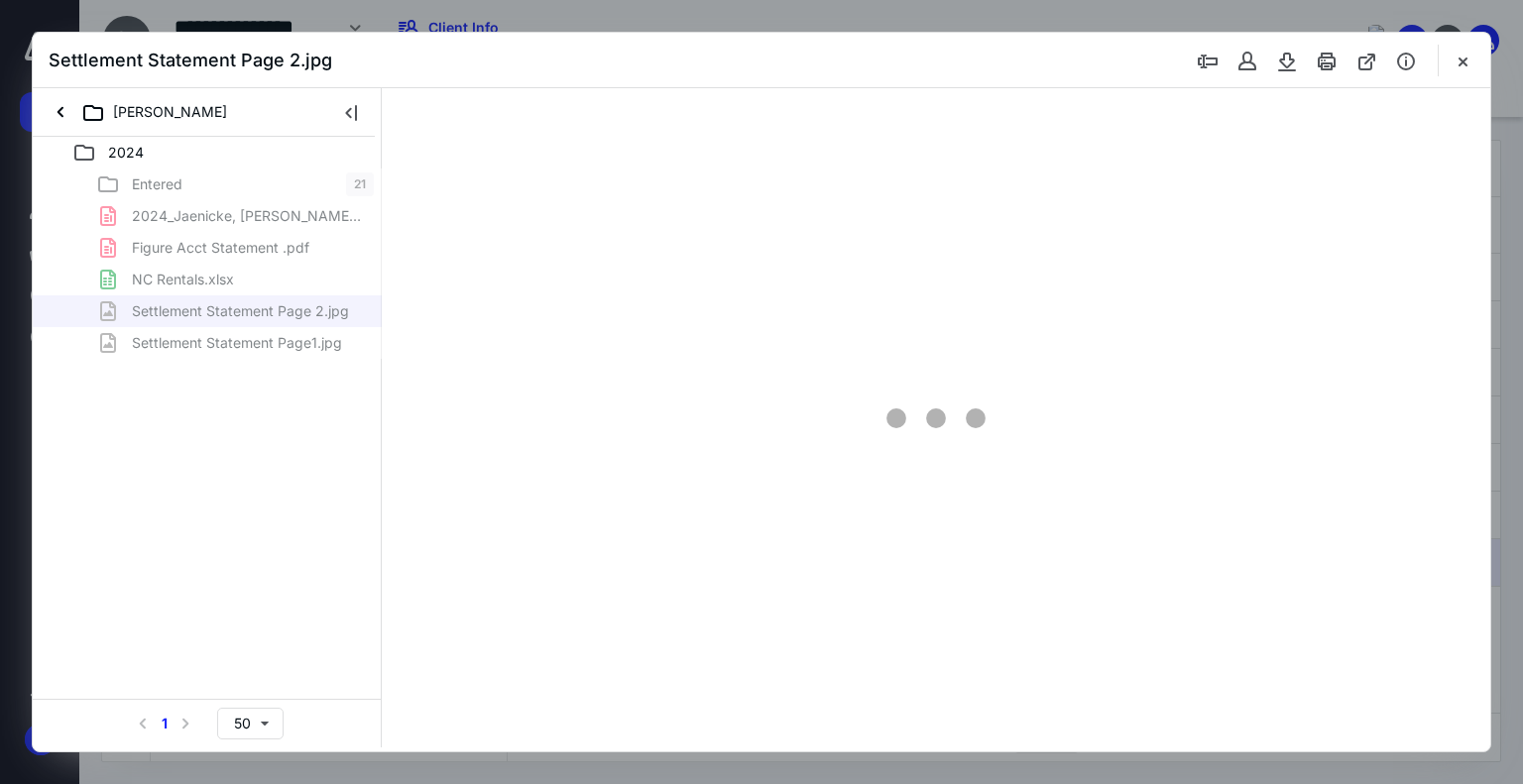 scroll, scrollTop: 0, scrollLeft: 0, axis: both 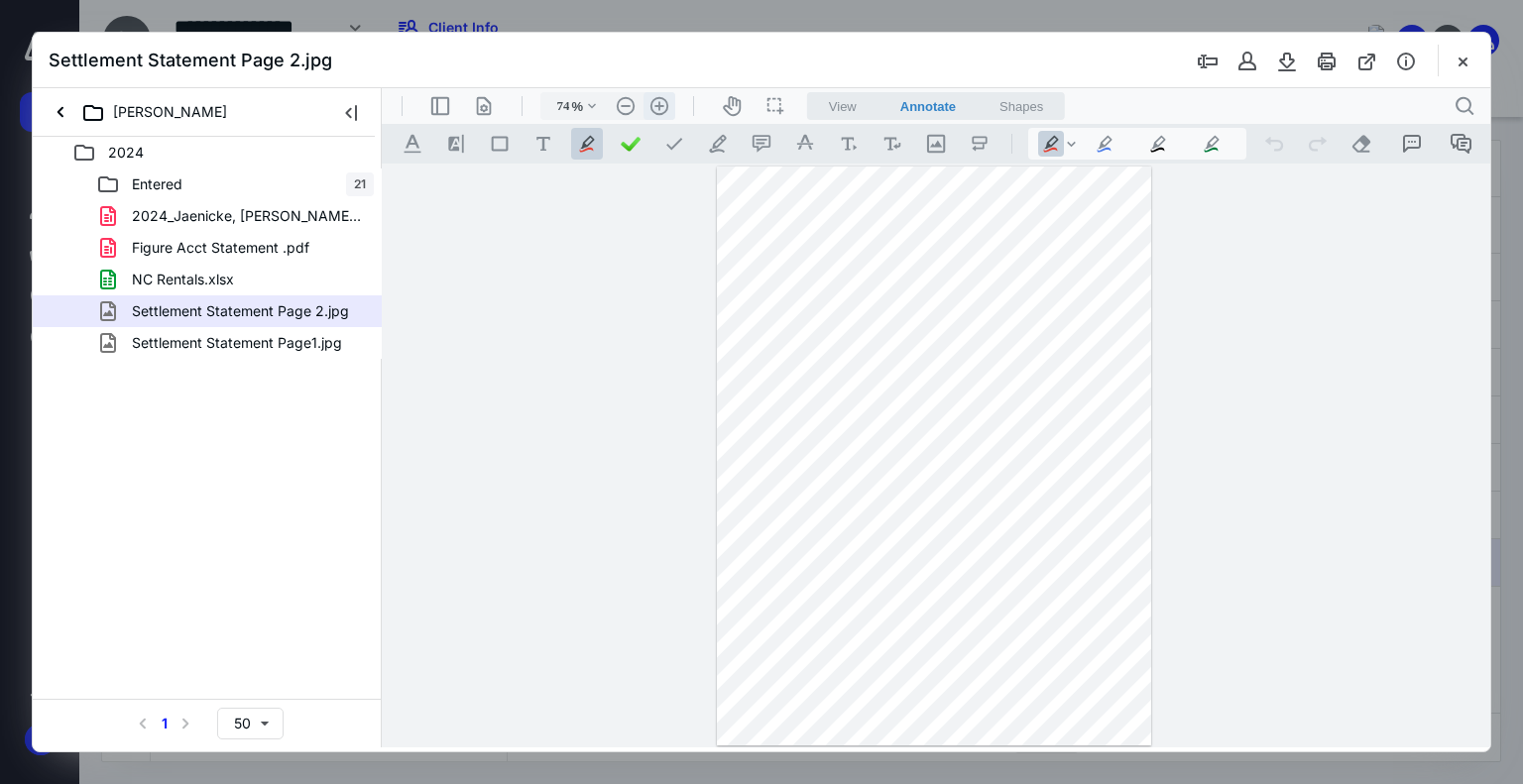 click on ".cls-1{fill:#abb0c4;} icon - header - zoom - in - line" at bounding box center (659, 106) 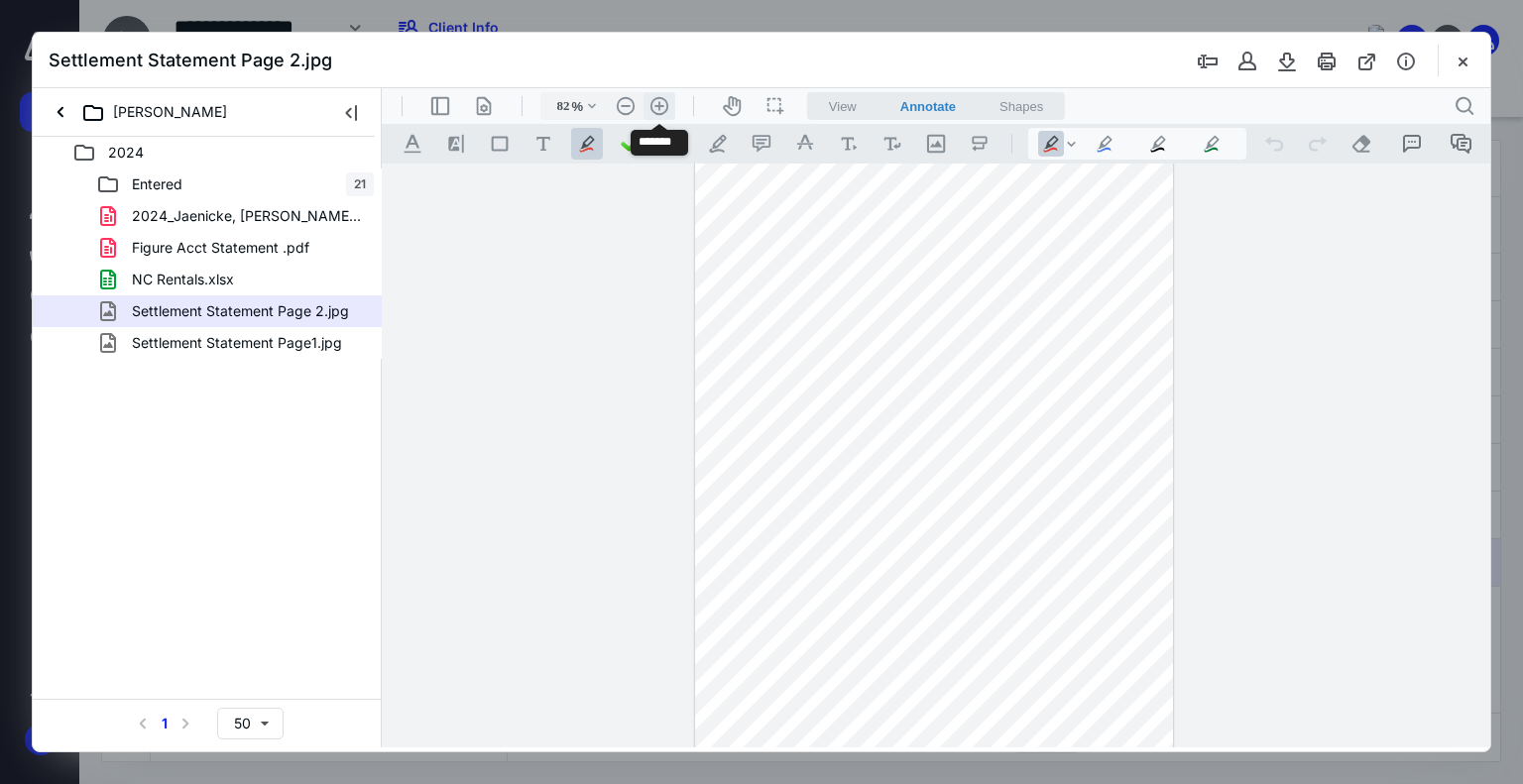 click on ".cls-1{fill:#abb0c4;} icon - header - zoom - in - line" at bounding box center (659, 106) 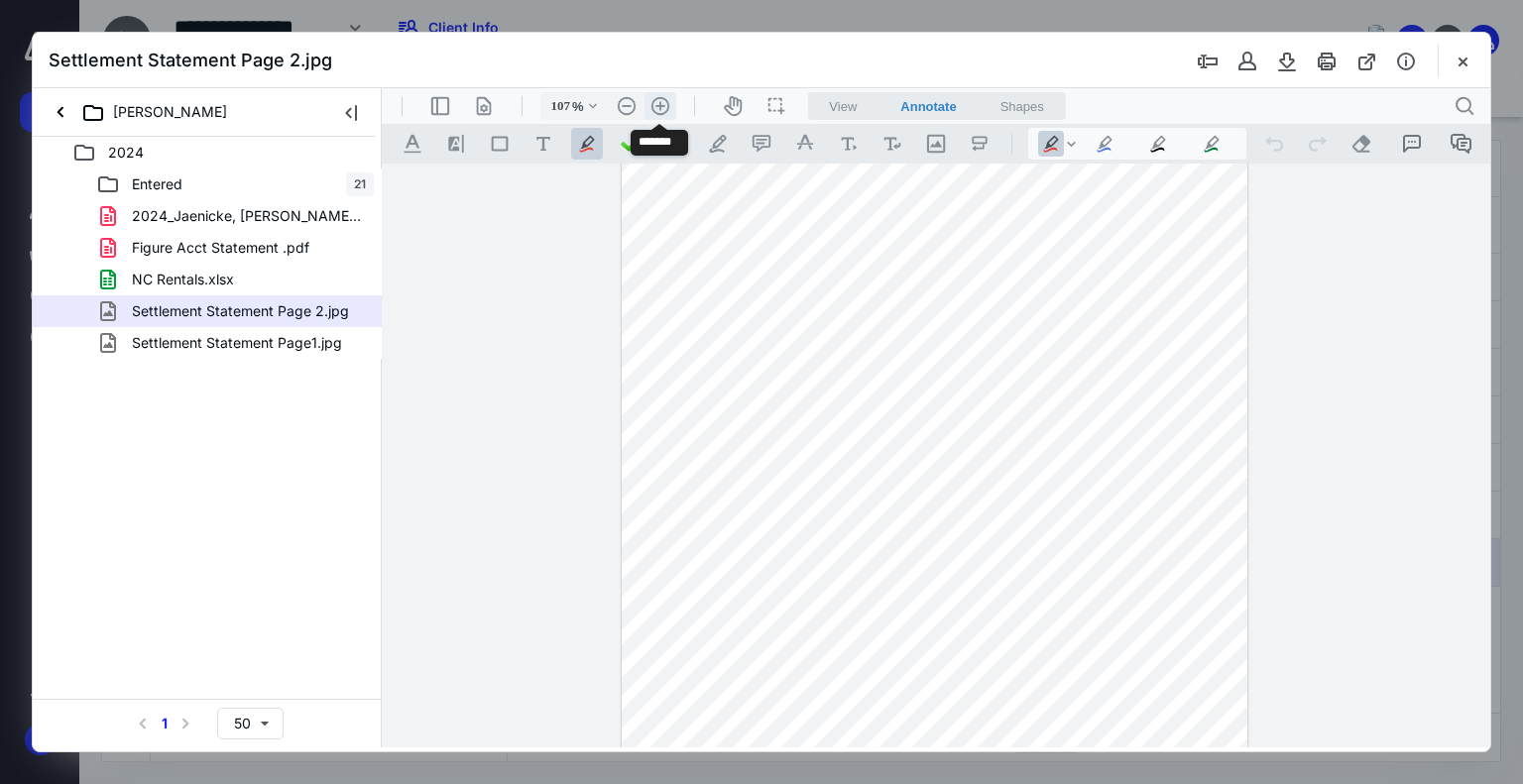 click on ".cls-1{fill:#abb0c4;} icon - header - zoom - in - line" at bounding box center (660, 106) 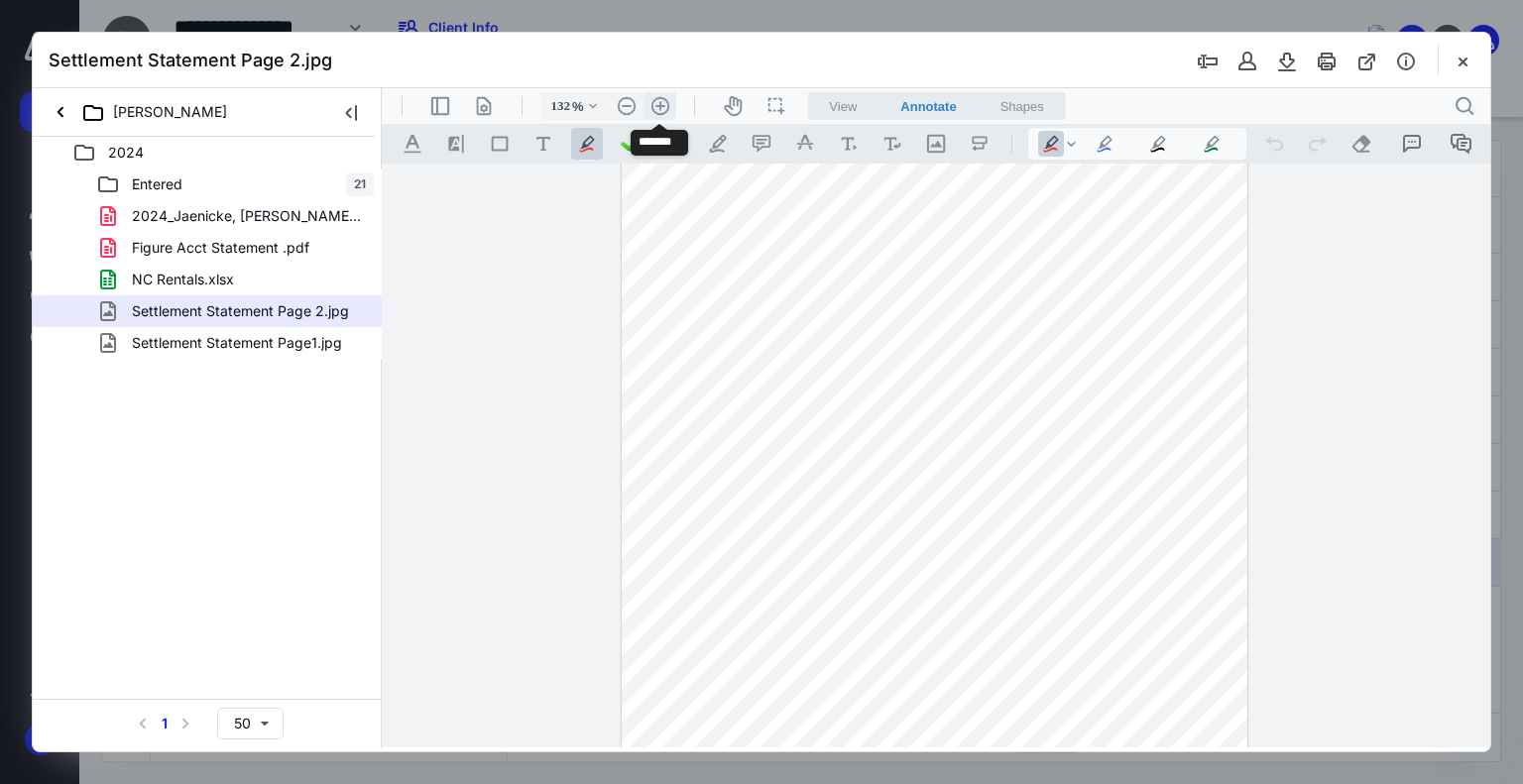 click on ".cls-1{fill:#abb0c4;} icon - header - zoom - in - line" at bounding box center [660, 106] 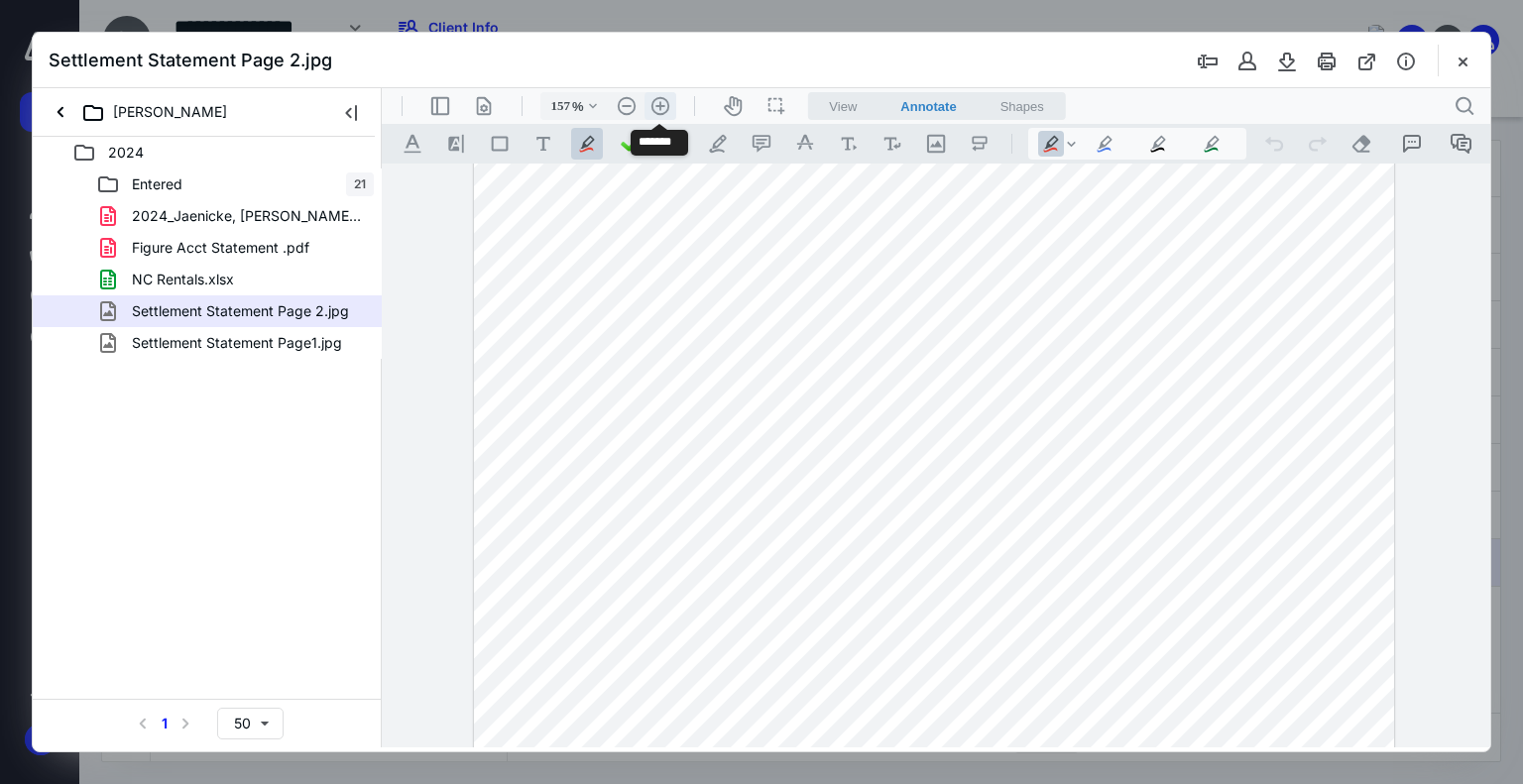 scroll, scrollTop: 285, scrollLeft: 0, axis: vertical 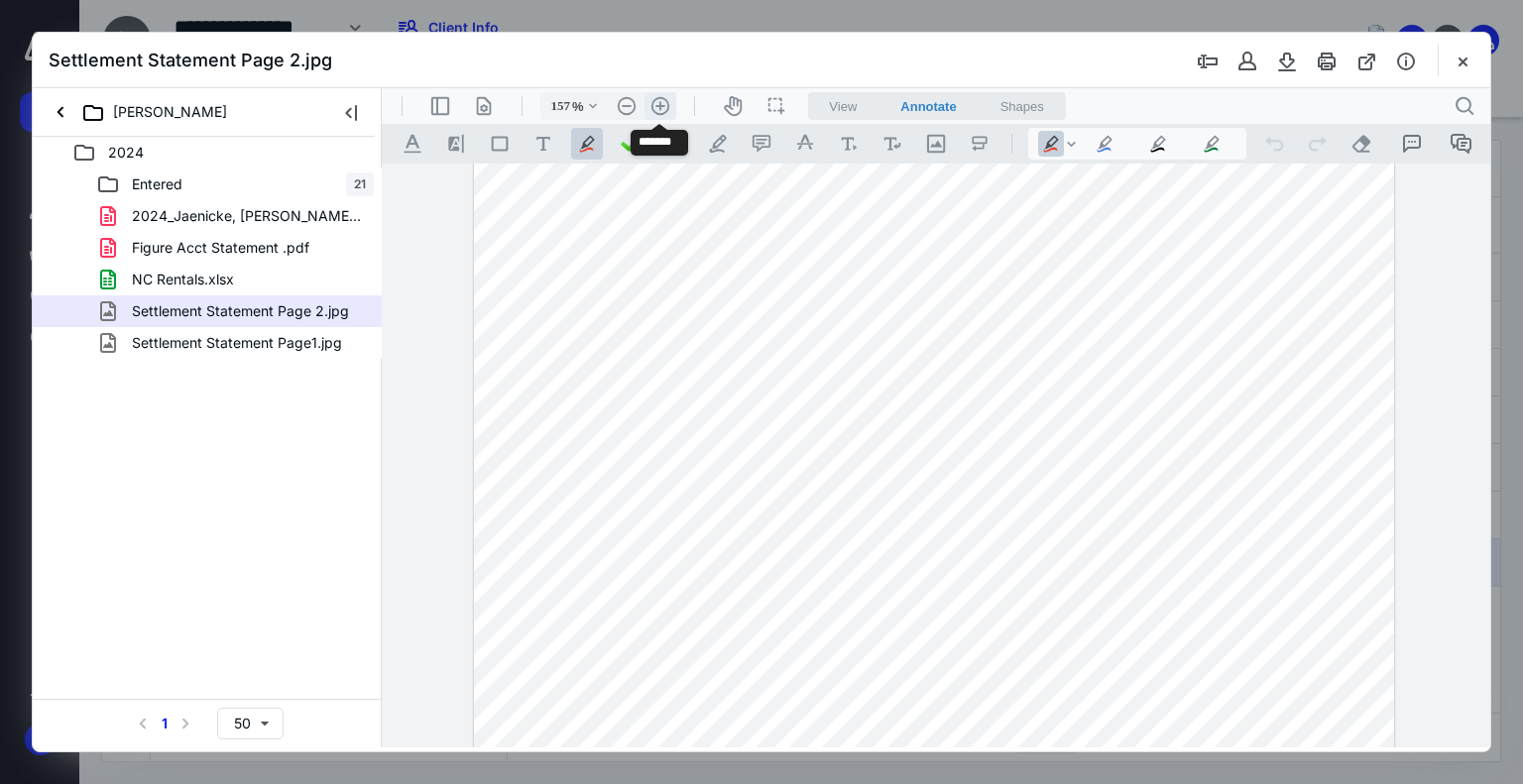 click on ".cls-1{fill:#abb0c4;} icon - header - zoom - in - line" at bounding box center (660, 106) 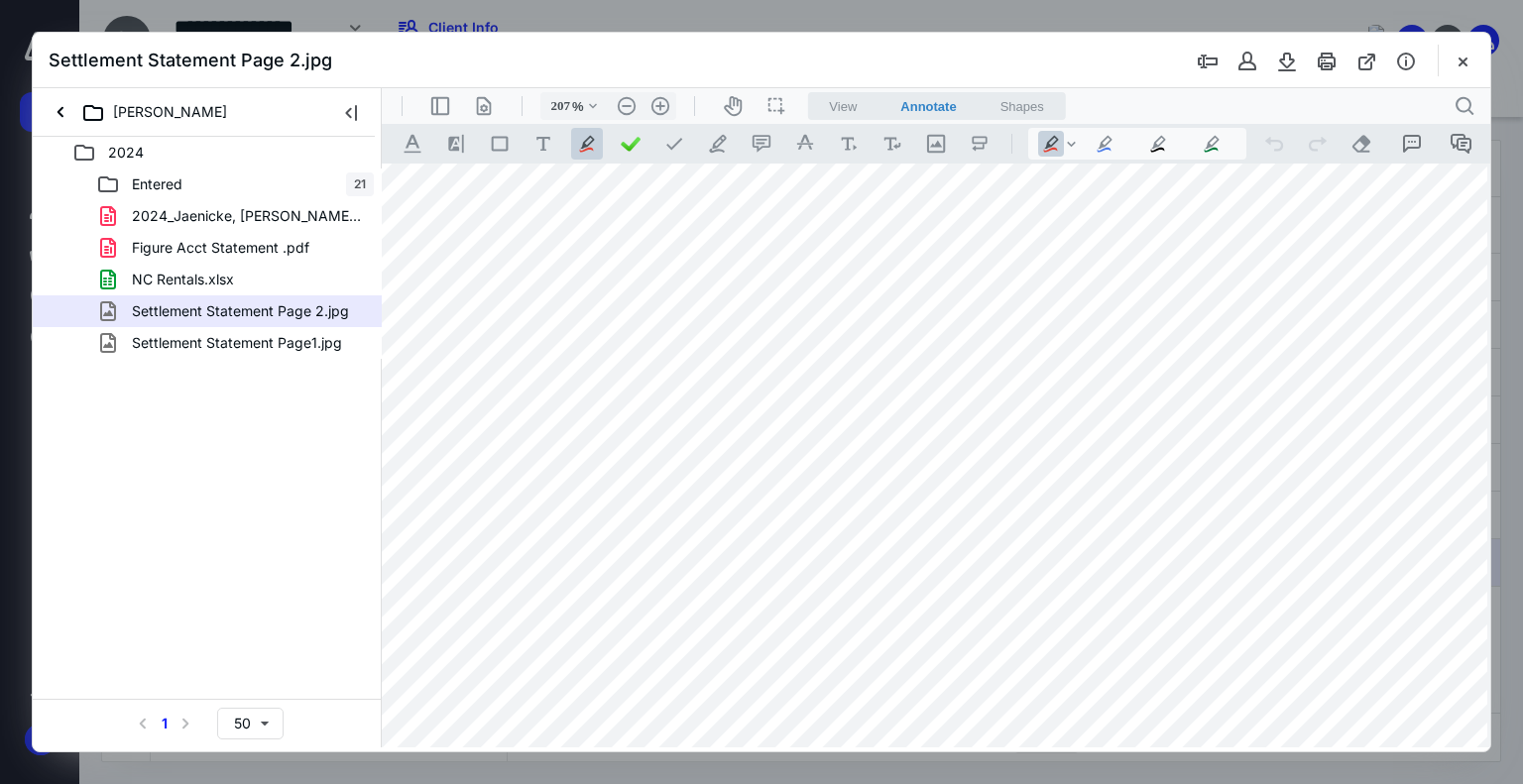 scroll, scrollTop: 511, scrollLeft: 67, axis: both 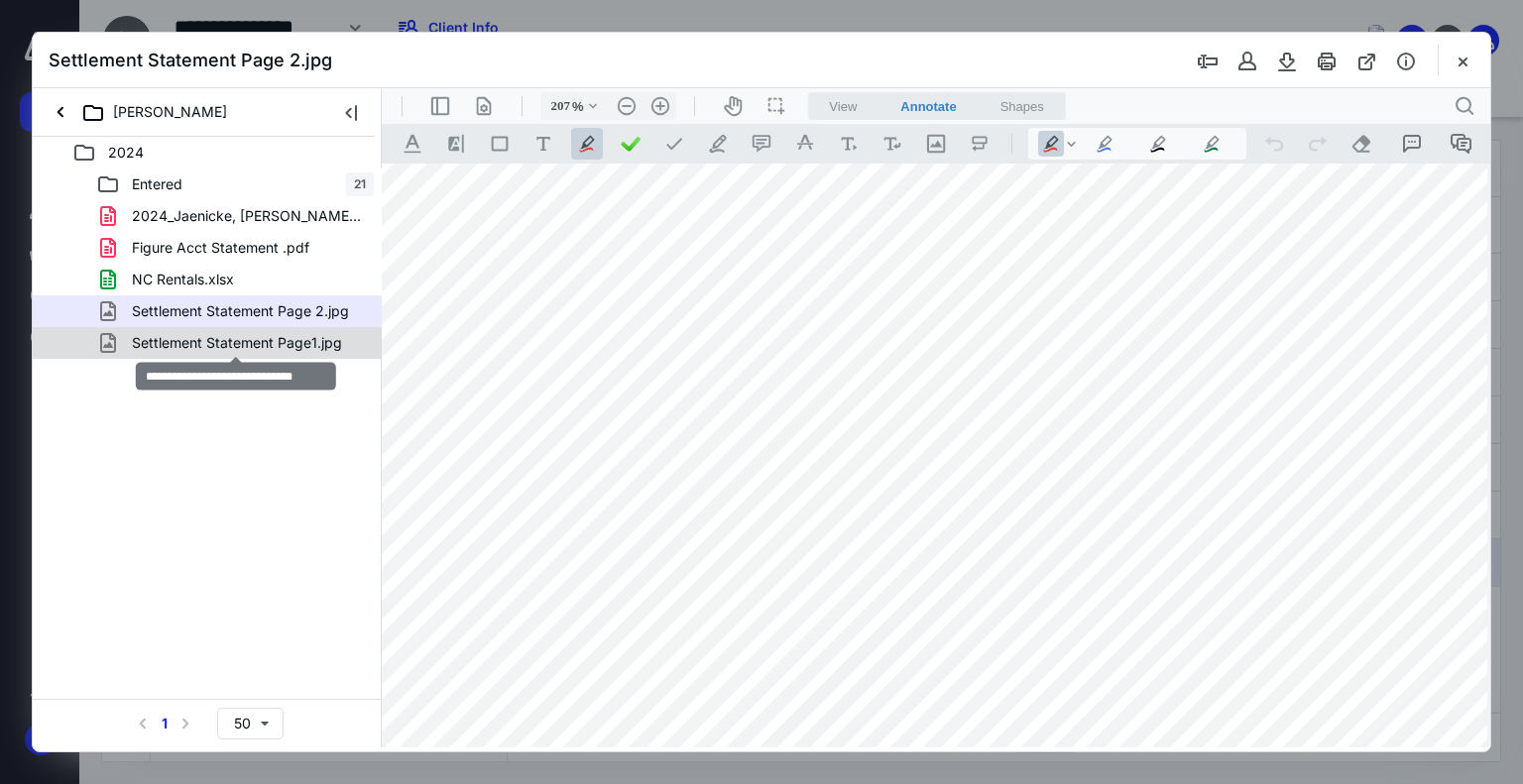 click on "Settlement Statement Page1.jpg" at bounding box center [237, 343] 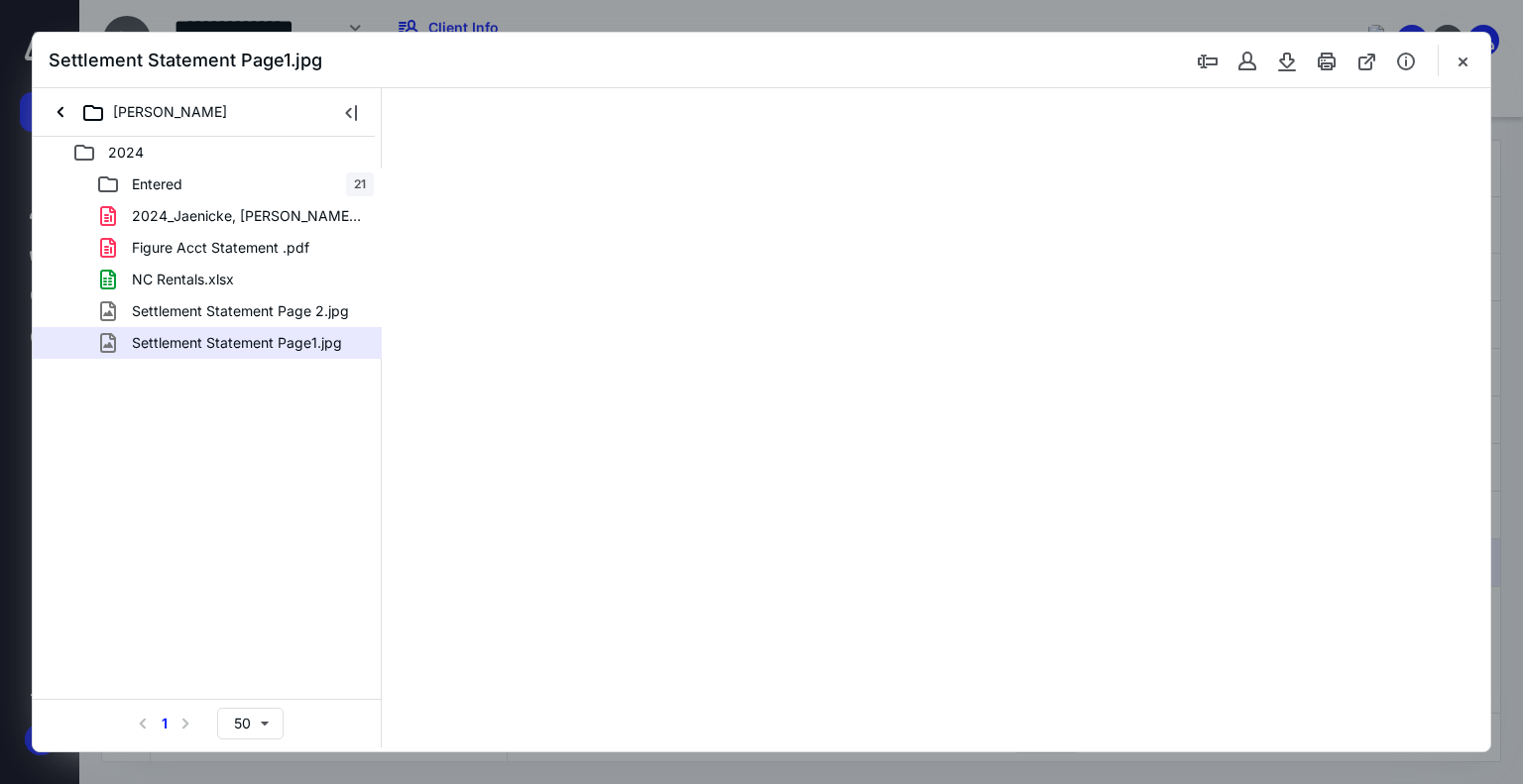 scroll, scrollTop: 0, scrollLeft: 0, axis: both 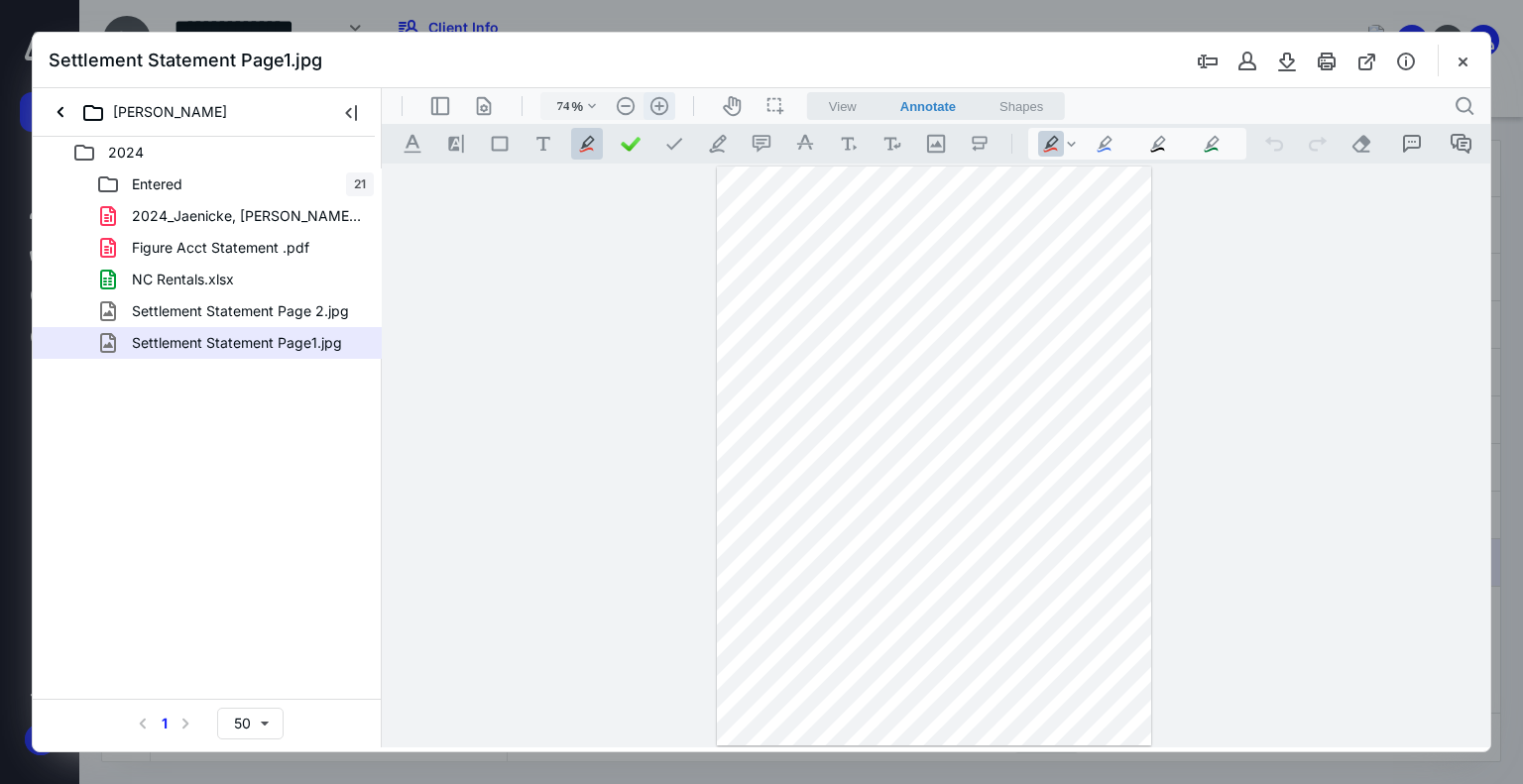 click on ".cls-1{fill:#abb0c4;} icon - header - zoom - in - line" at bounding box center [659, 106] 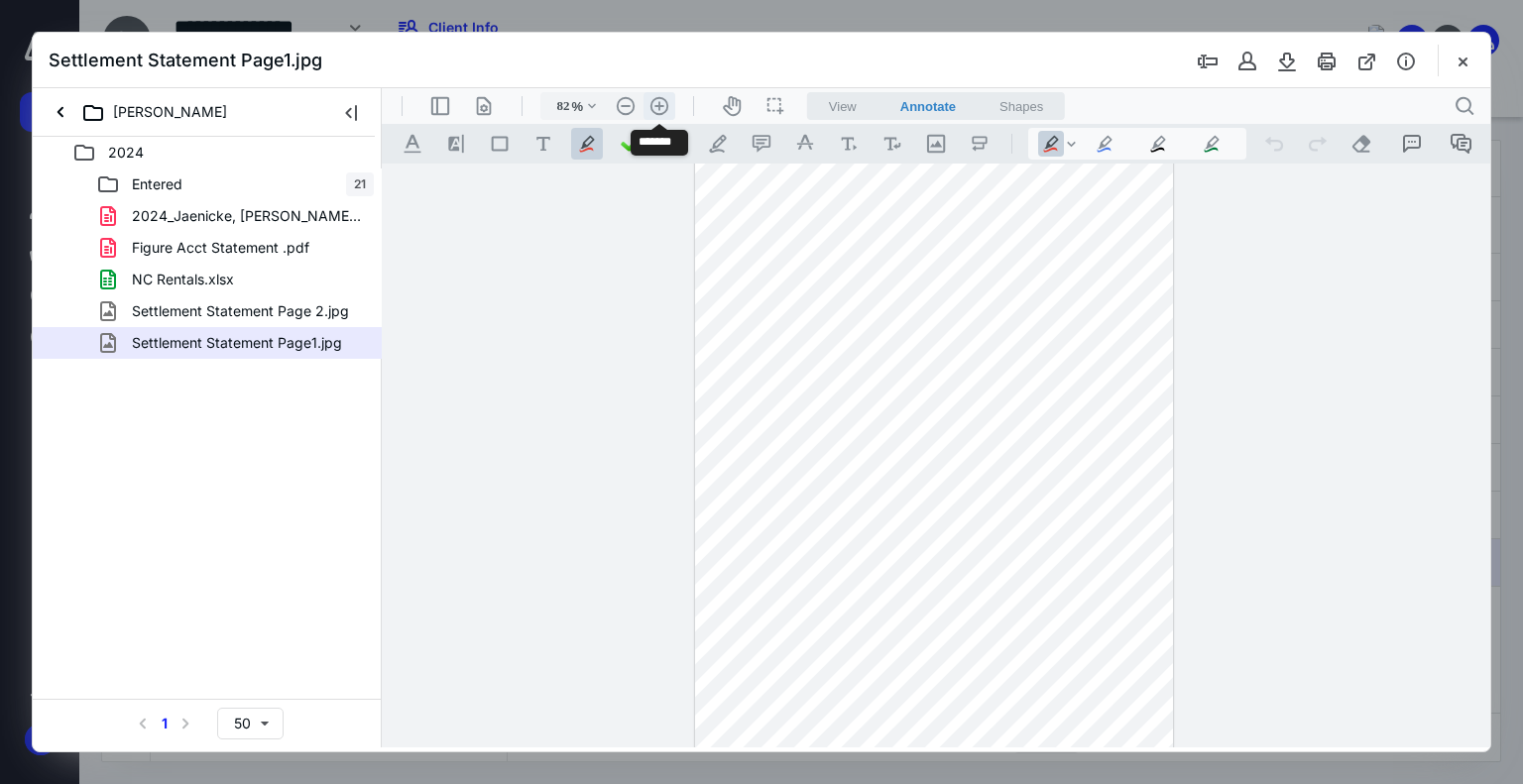 click on ".cls-1{fill:#abb0c4;} icon - header - zoom - in - line" at bounding box center [659, 106] 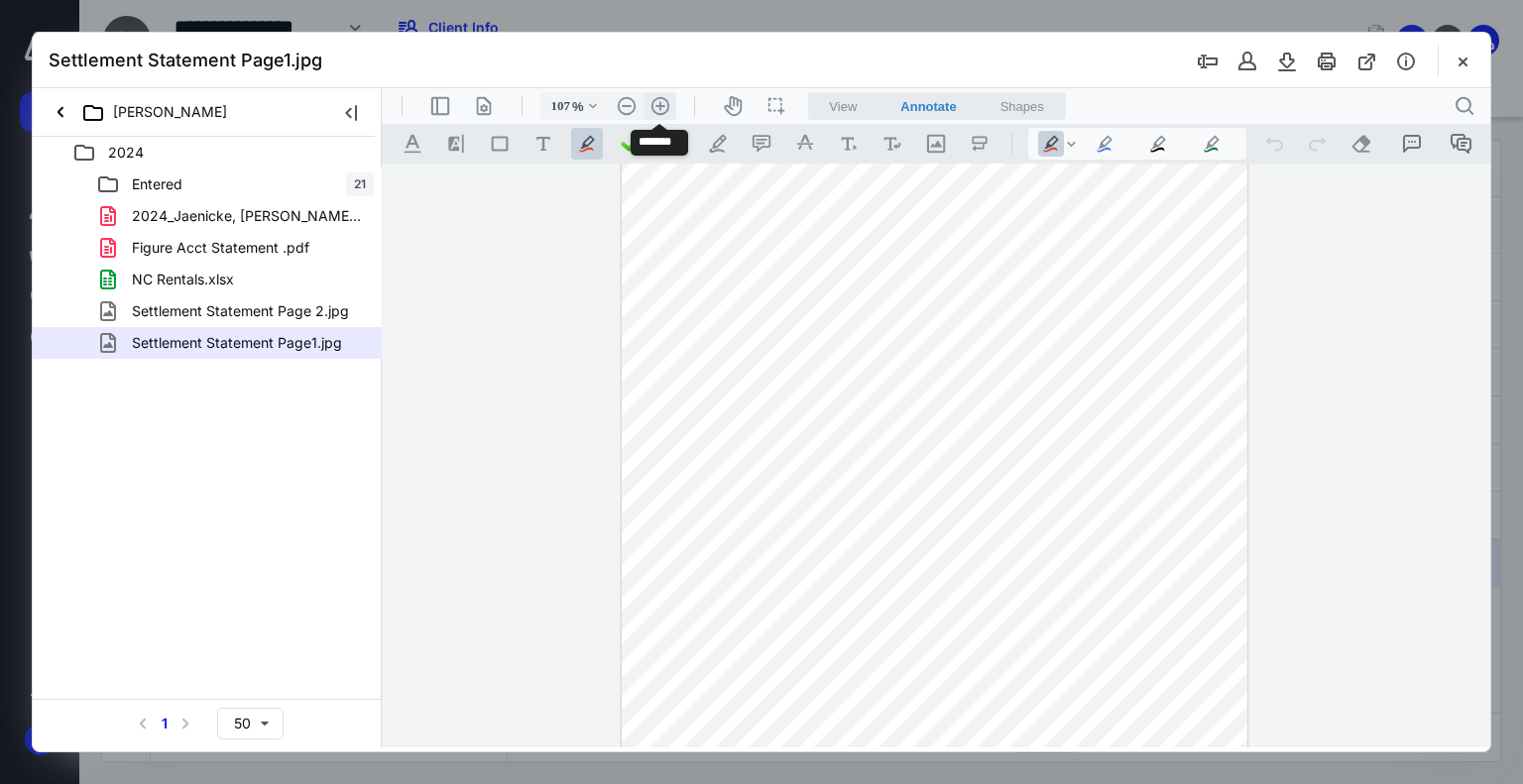 click on ".cls-1{fill:#abb0c4;} icon - header - zoom - in - line" at bounding box center [660, 106] 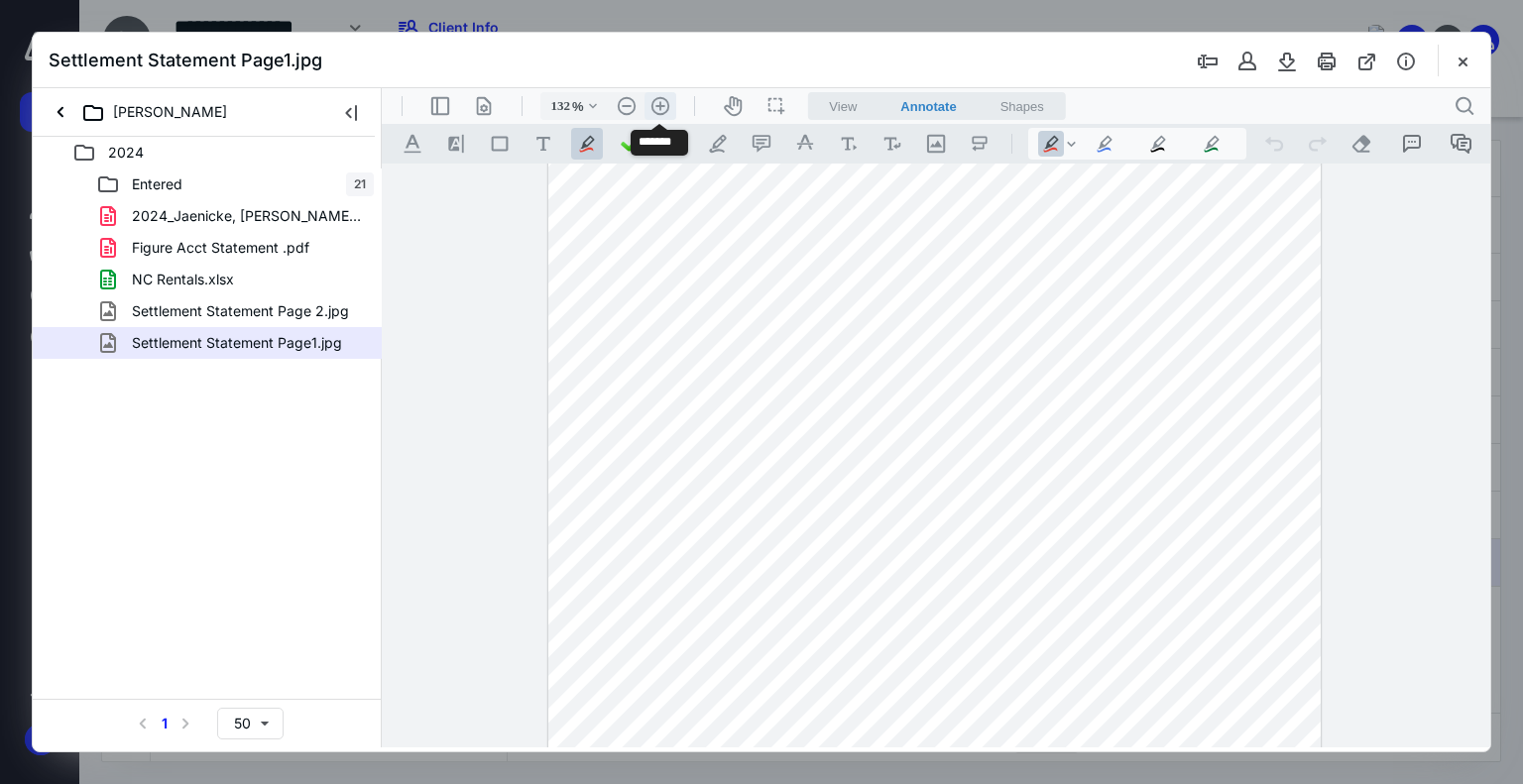 click on ".cls-1{fill:#abb0c4;} icon - header - zoom - in - line" at bounding box center [660, 106] 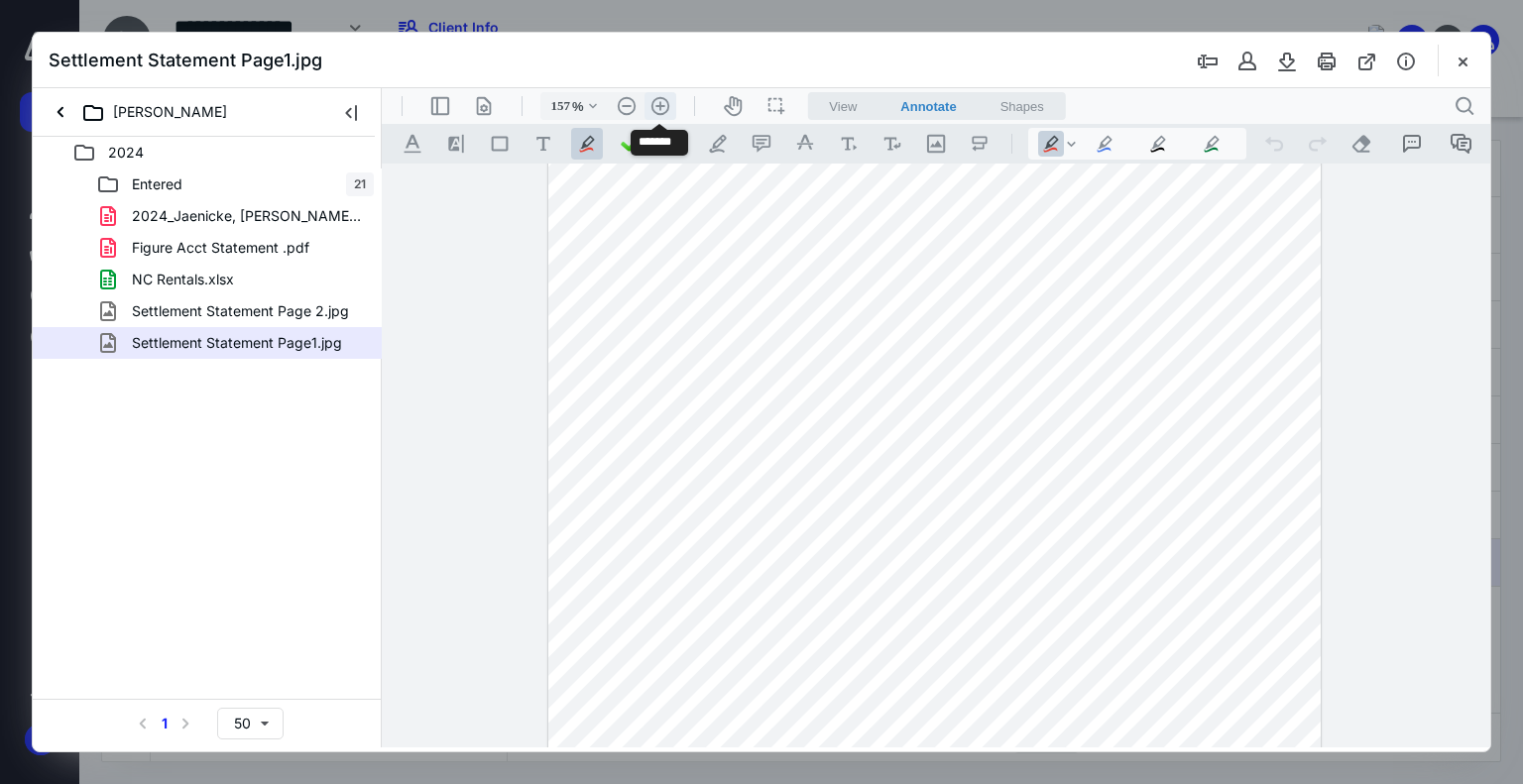 scroll, scrollTop: 285, scrollLeft: 0, axis: vertical 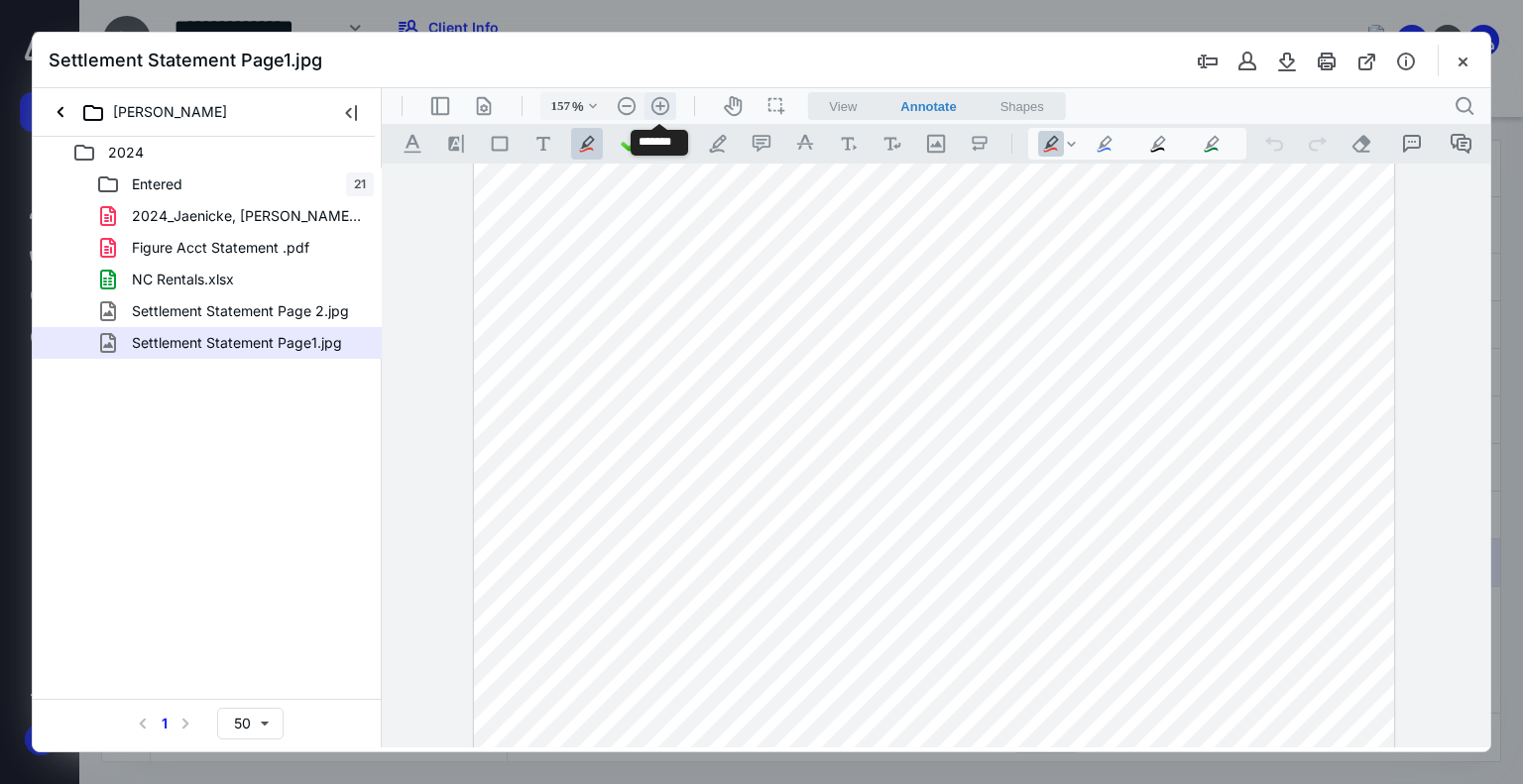 click on ".cls-1{fill:#abb0c4;} icon - header - zoom - in - line" at bounding box center [660, 106] 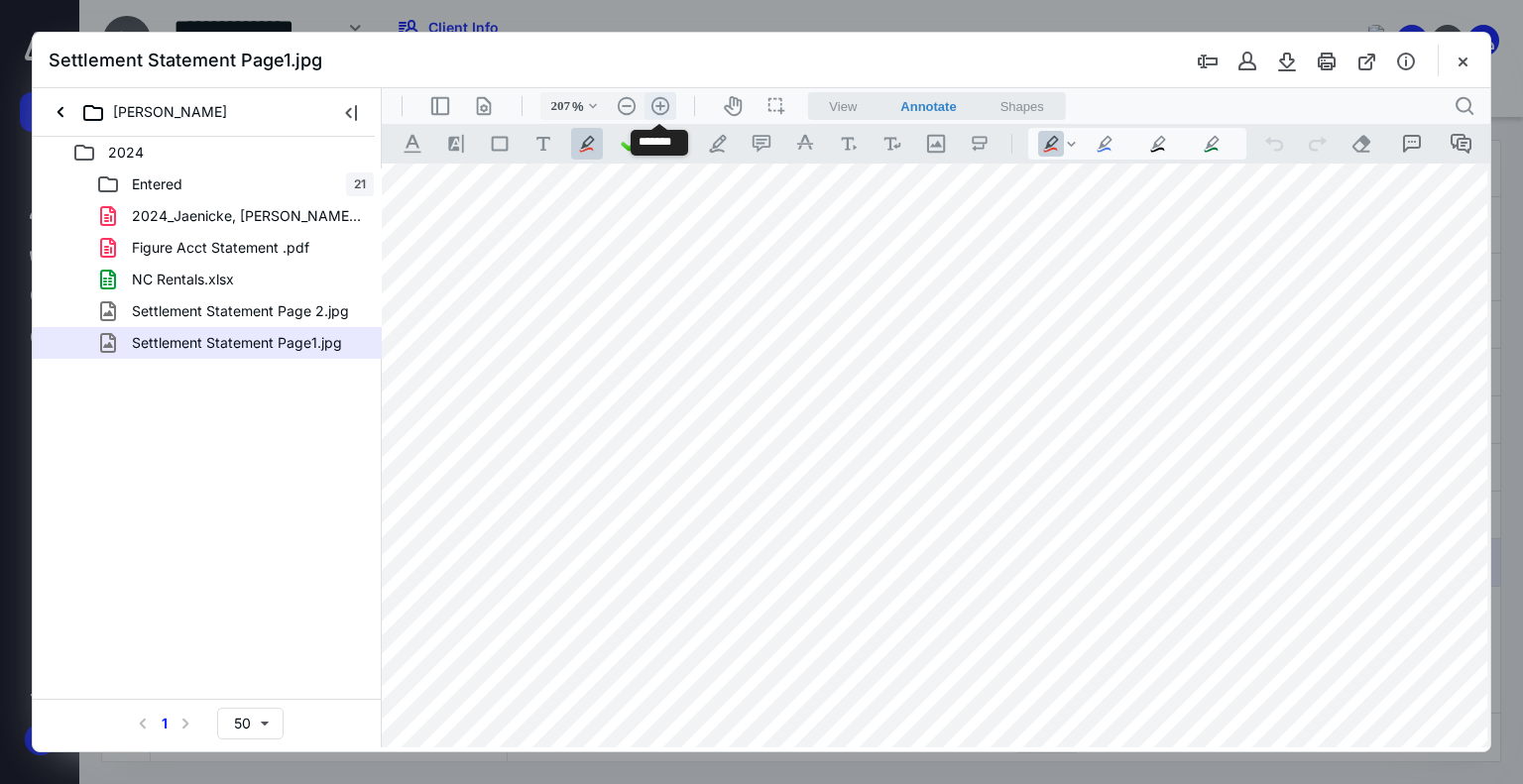 click on ".cls-1{fill:#abb0c4;} icon - header - zoom - in - line" at bounding box center [660, 106] 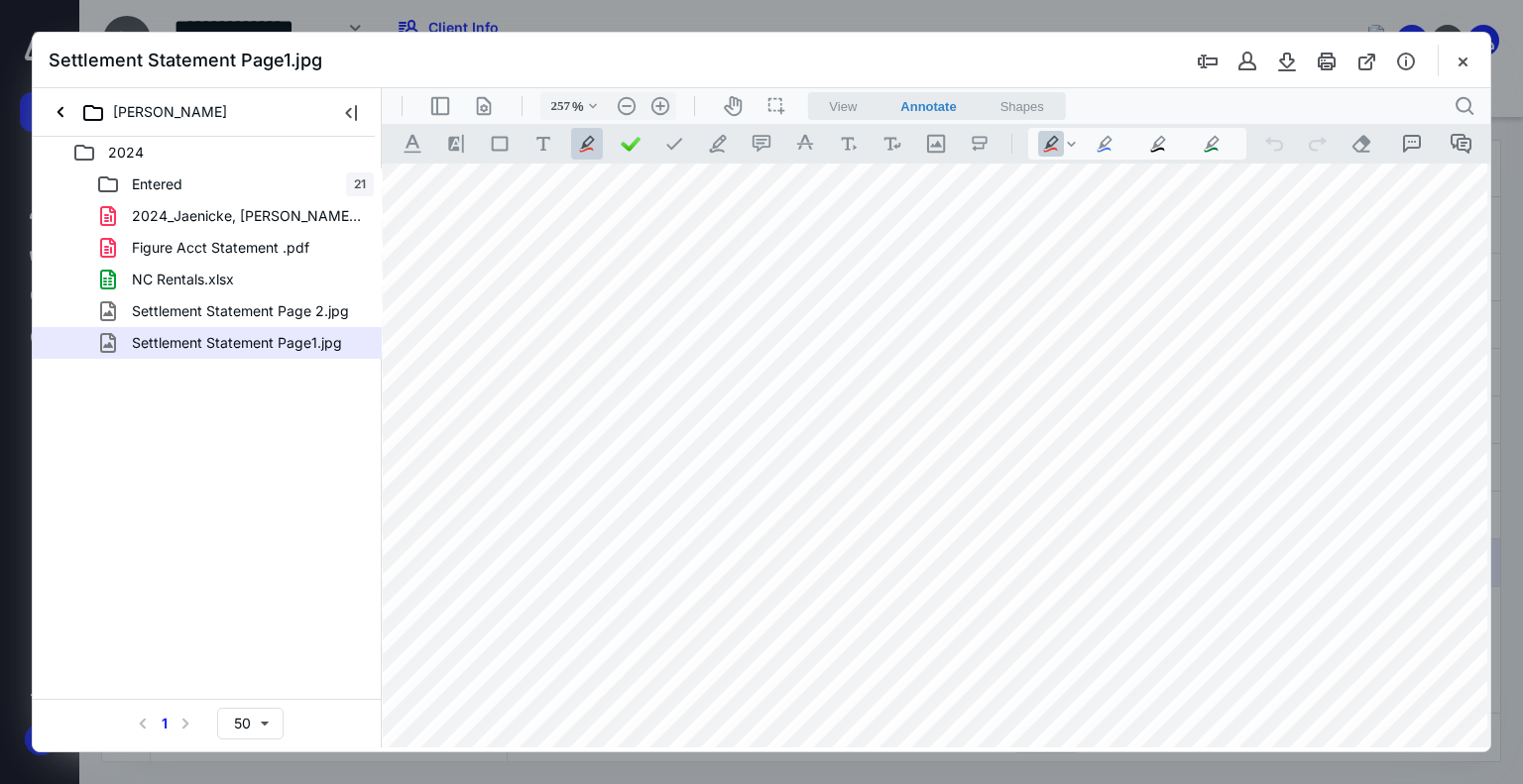 scroll, scrollTop: 493, scrollLeft: 286, axis: both 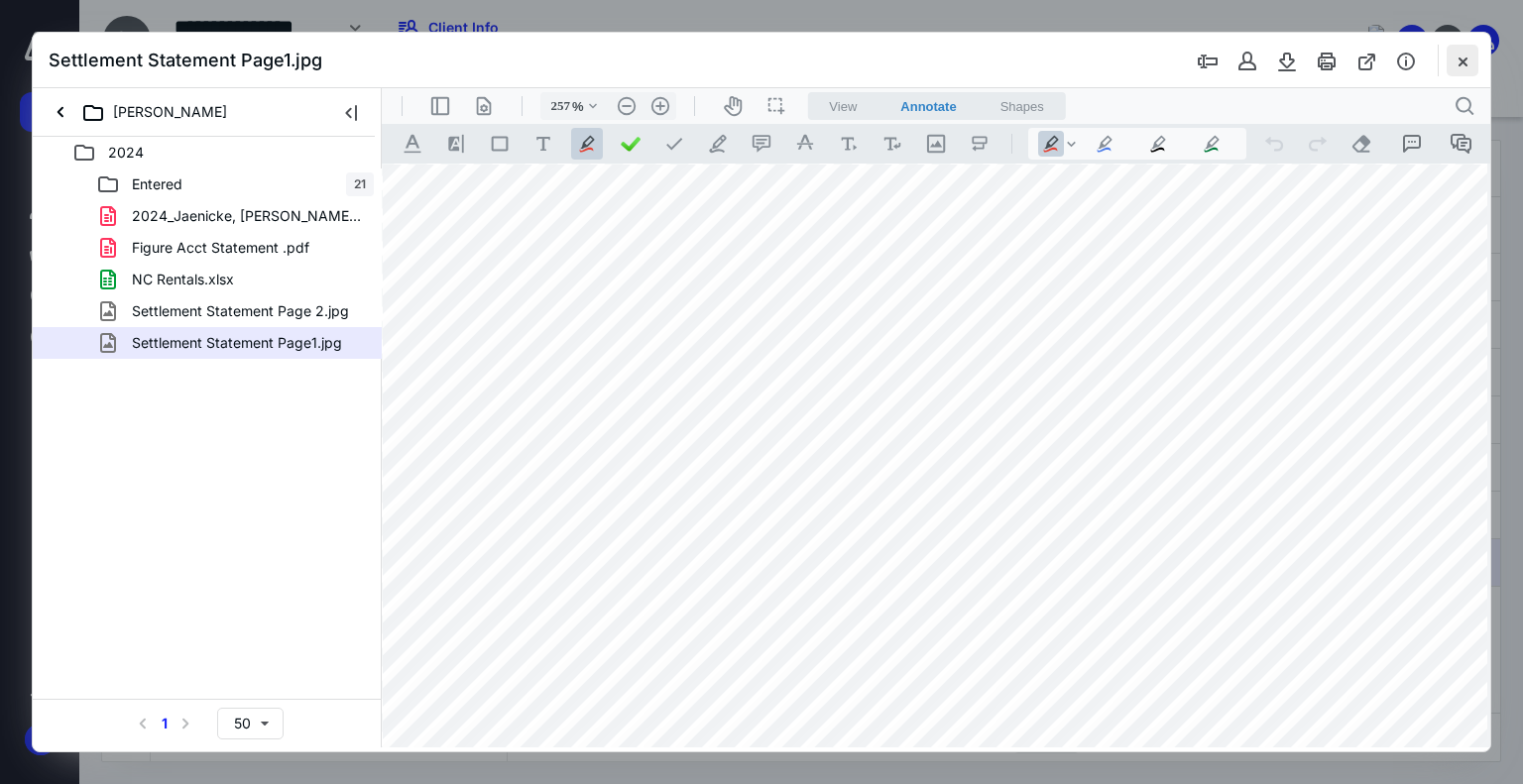 click at bounding box center [1463, 60] 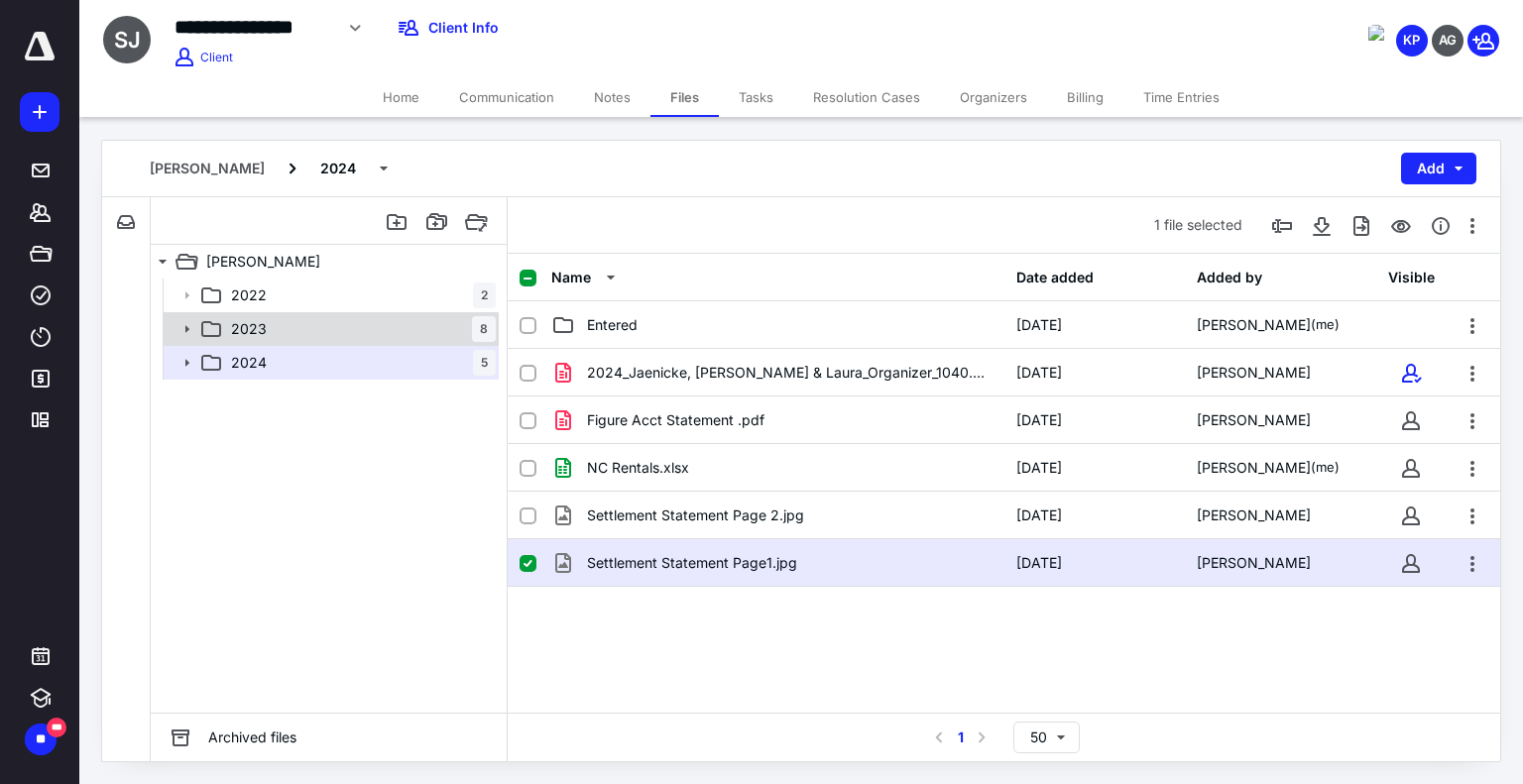 click on "2023 8" at bounding box center (359, 329) 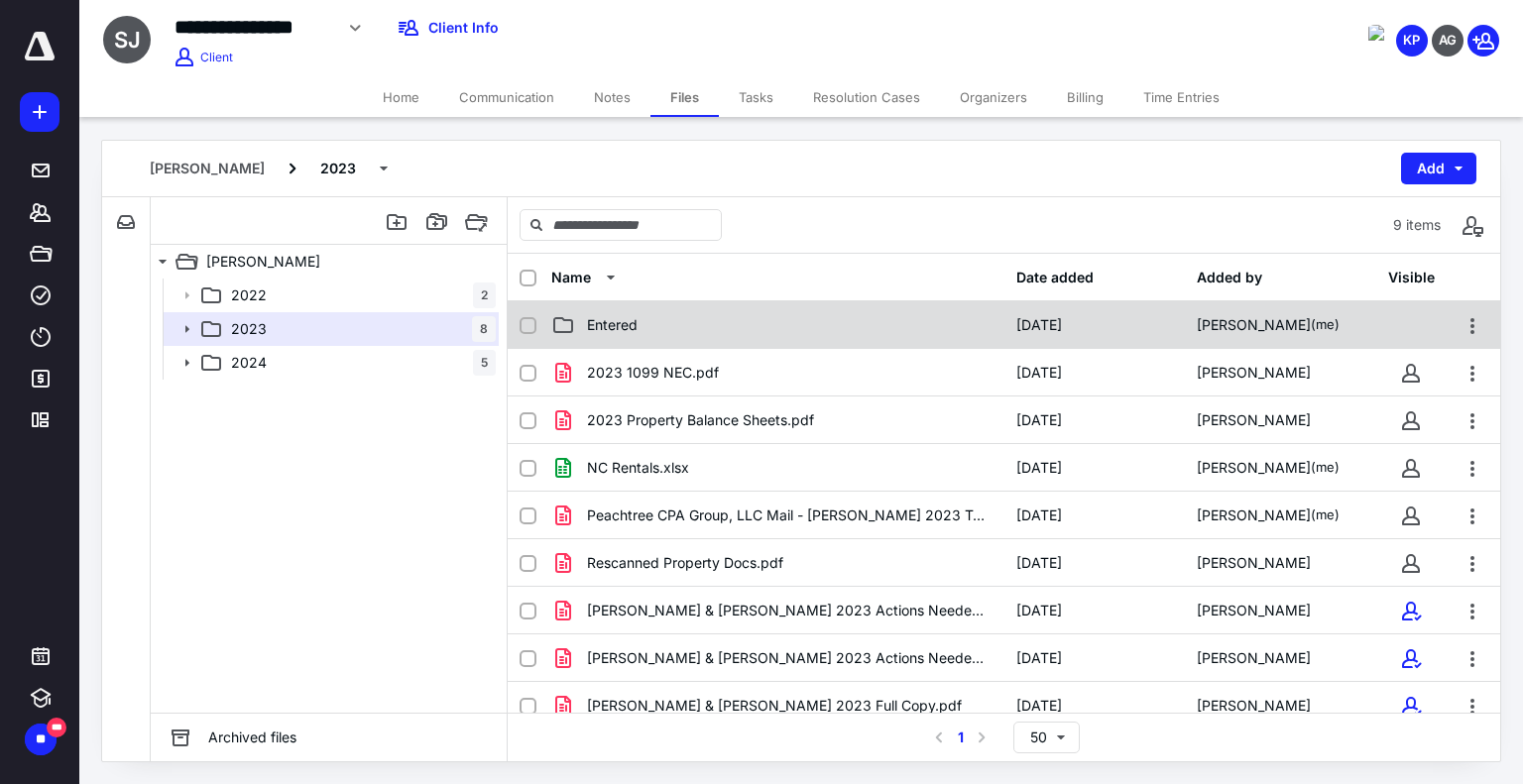 scroll, scrollTop: 14, scrollLeft: 0, axis: vertical 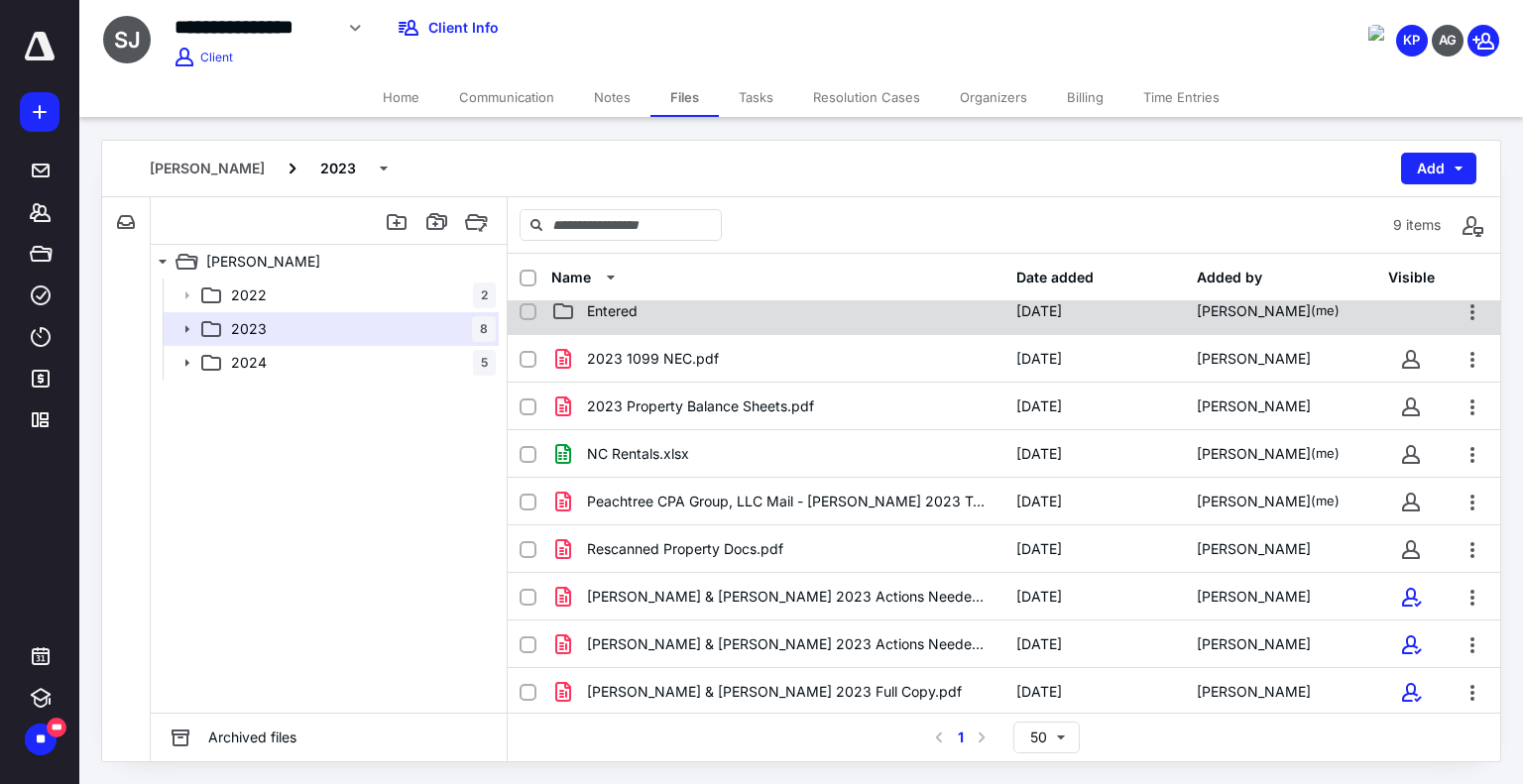 click on "Entered [DATE] [PERSON_NAME]  (me)" at bounding box center (1003, 311) 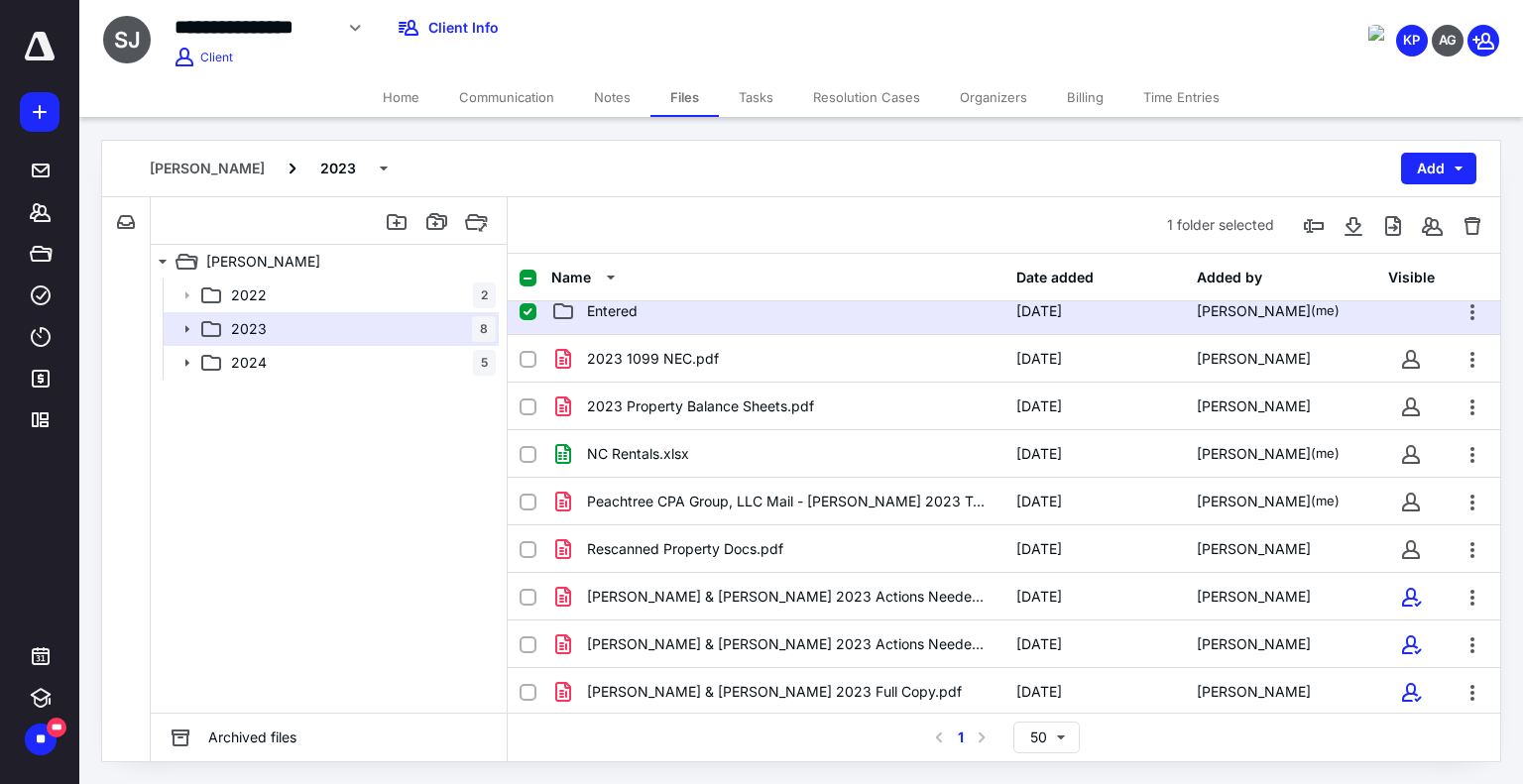 click on "Entered [DATE] [PERSON_NAME]  (me)" at bounding box center [1003, 311] 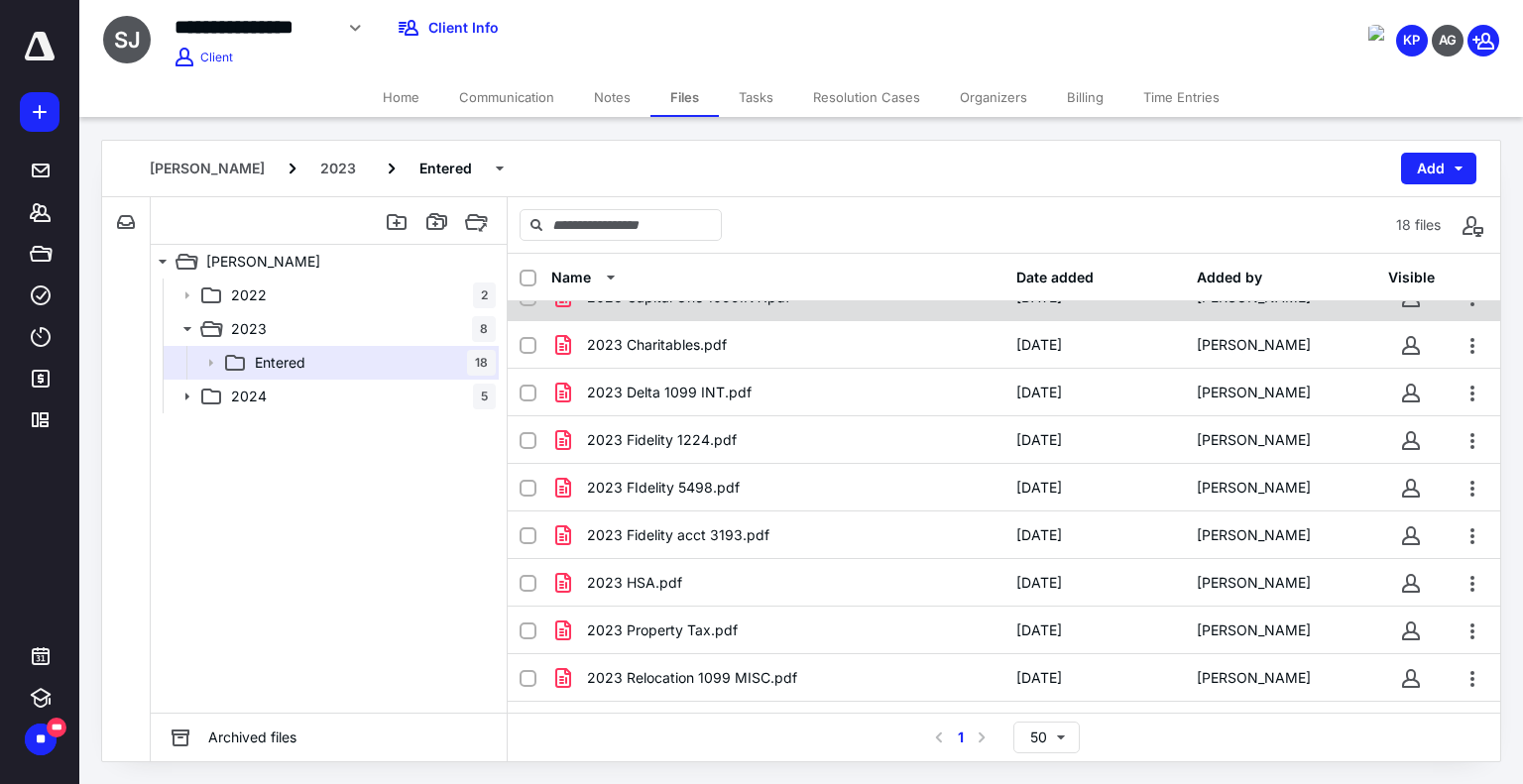 scroll, scrollTop: 440, scrollLeft: 0, axis: vertical 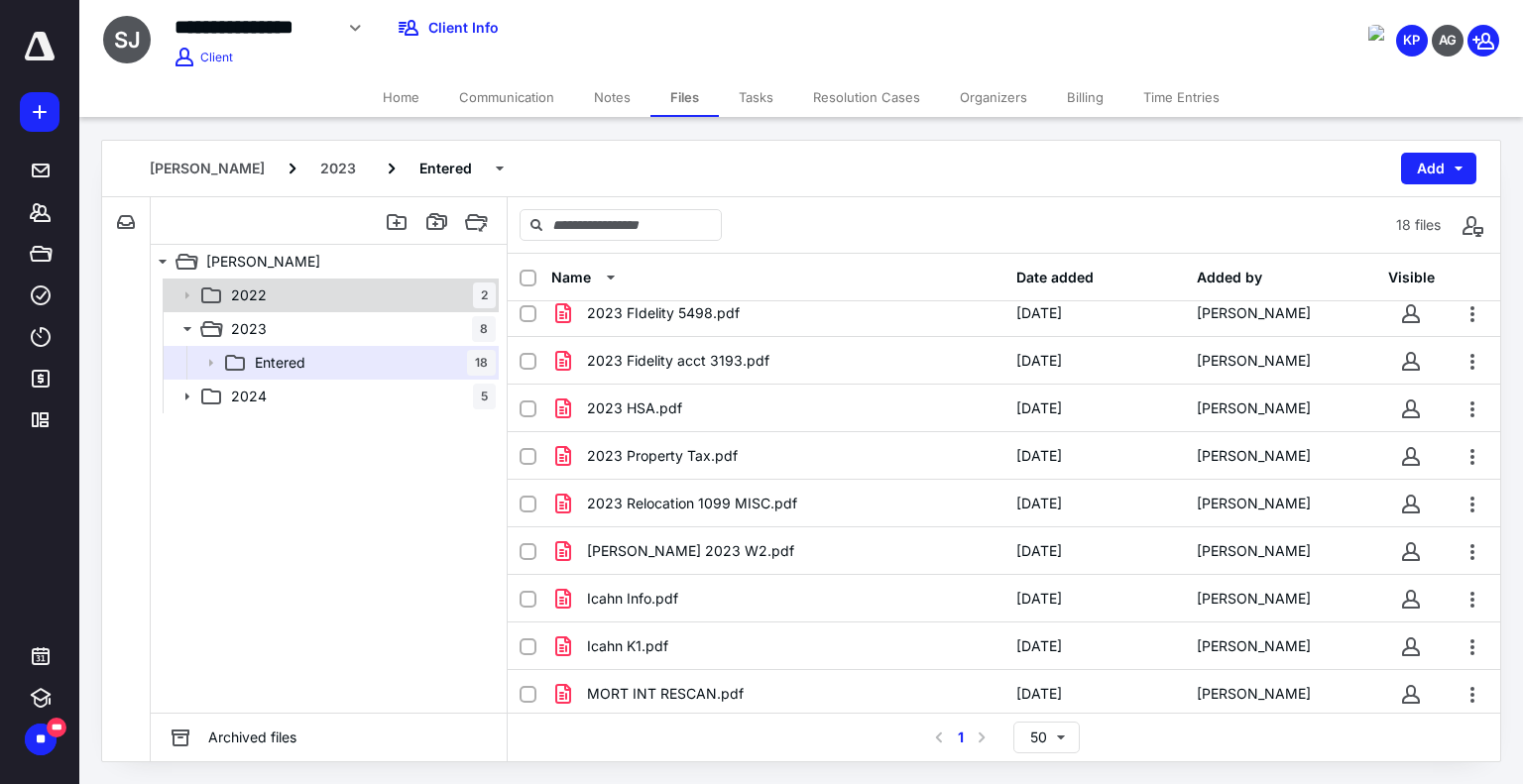 click on "2022 2" at bounding box center [359, 295] 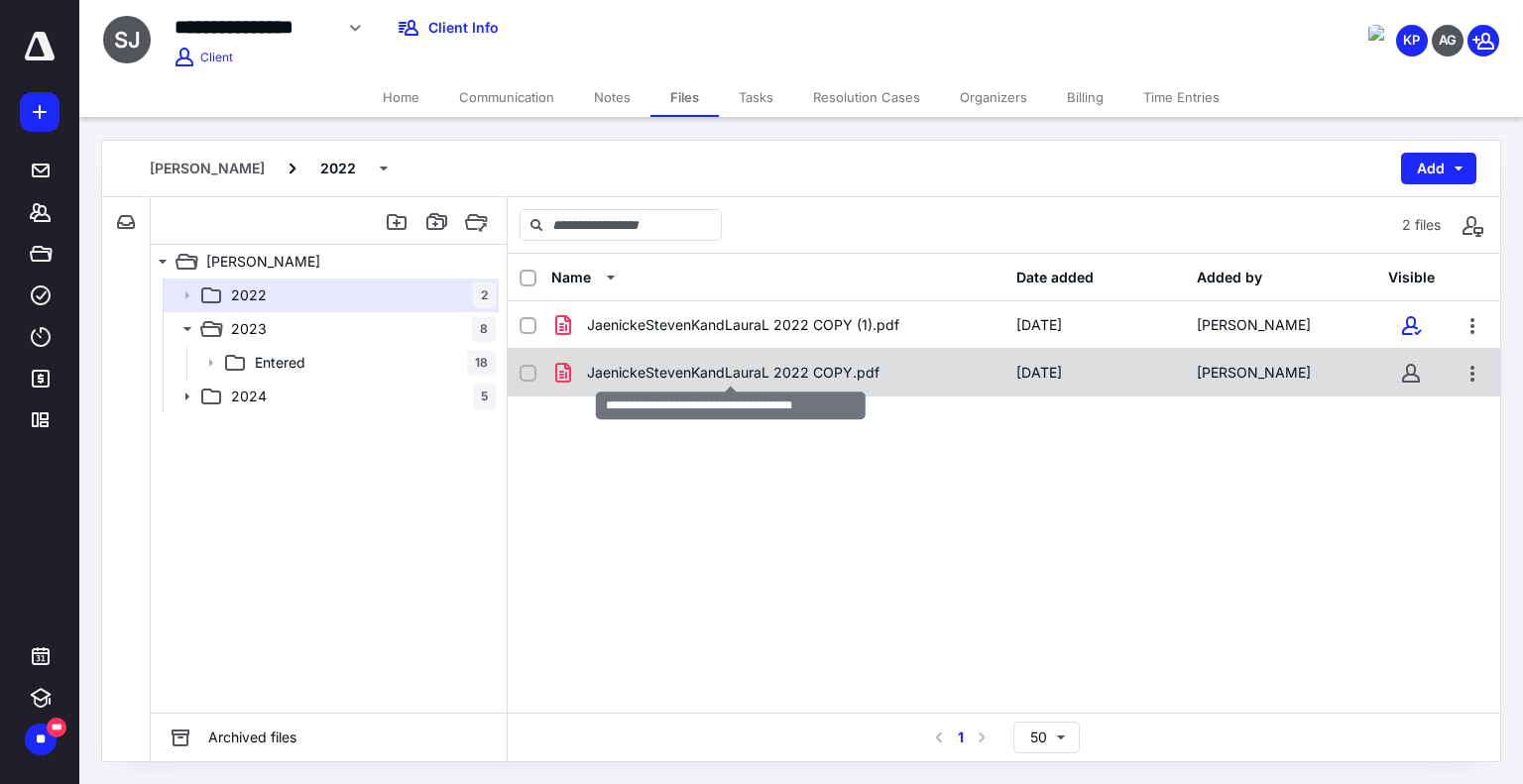 click on "JaenickeStevenKandLauraL 2022 COPY.pdf" at bounding box center (733, 373) 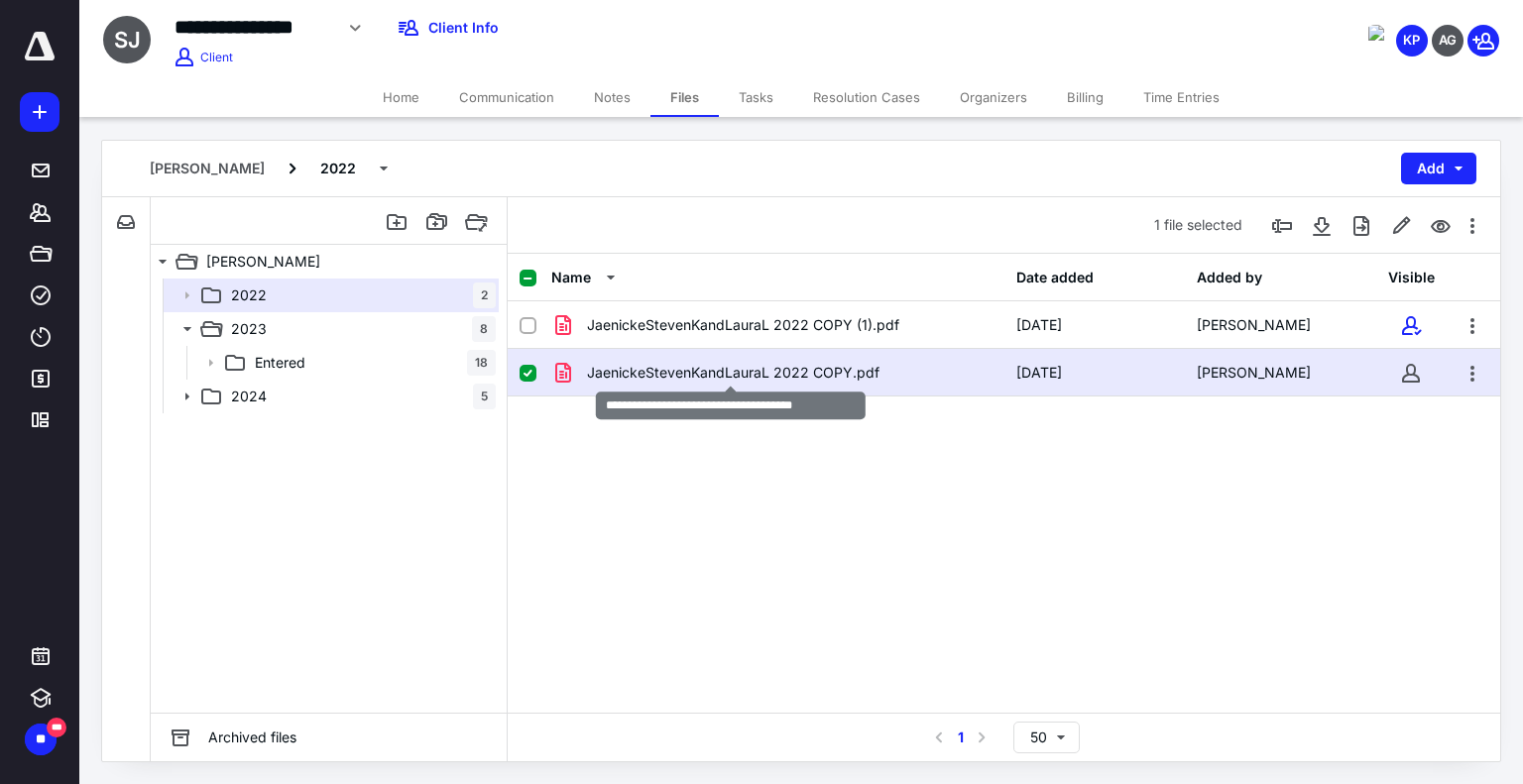 click on "JaenickeStevenKandLauraL 2022 COPY.pdf" at bounding box center (733, 373) 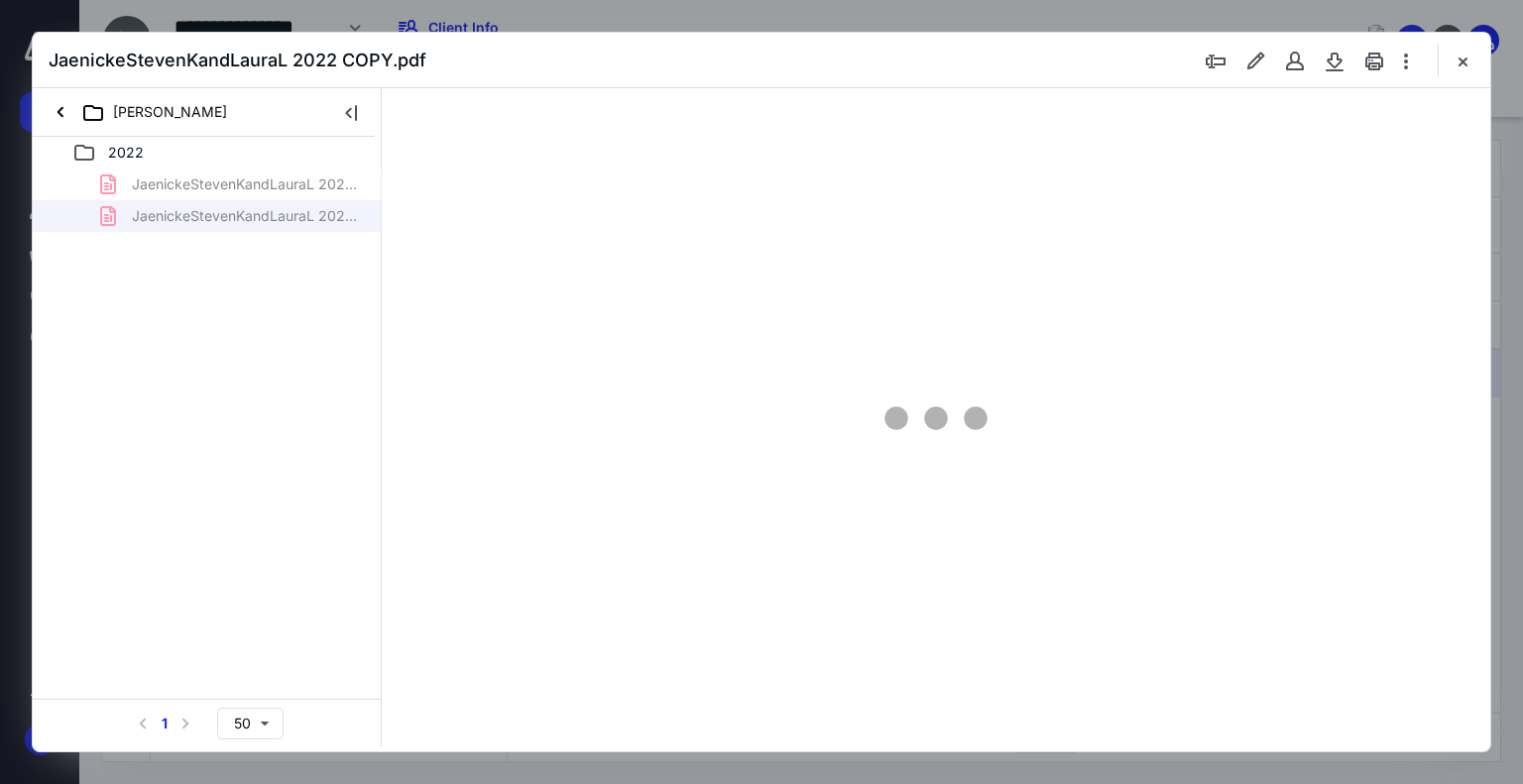 scroll, scrollTop: 0, scrollLeft: 0, axis: both 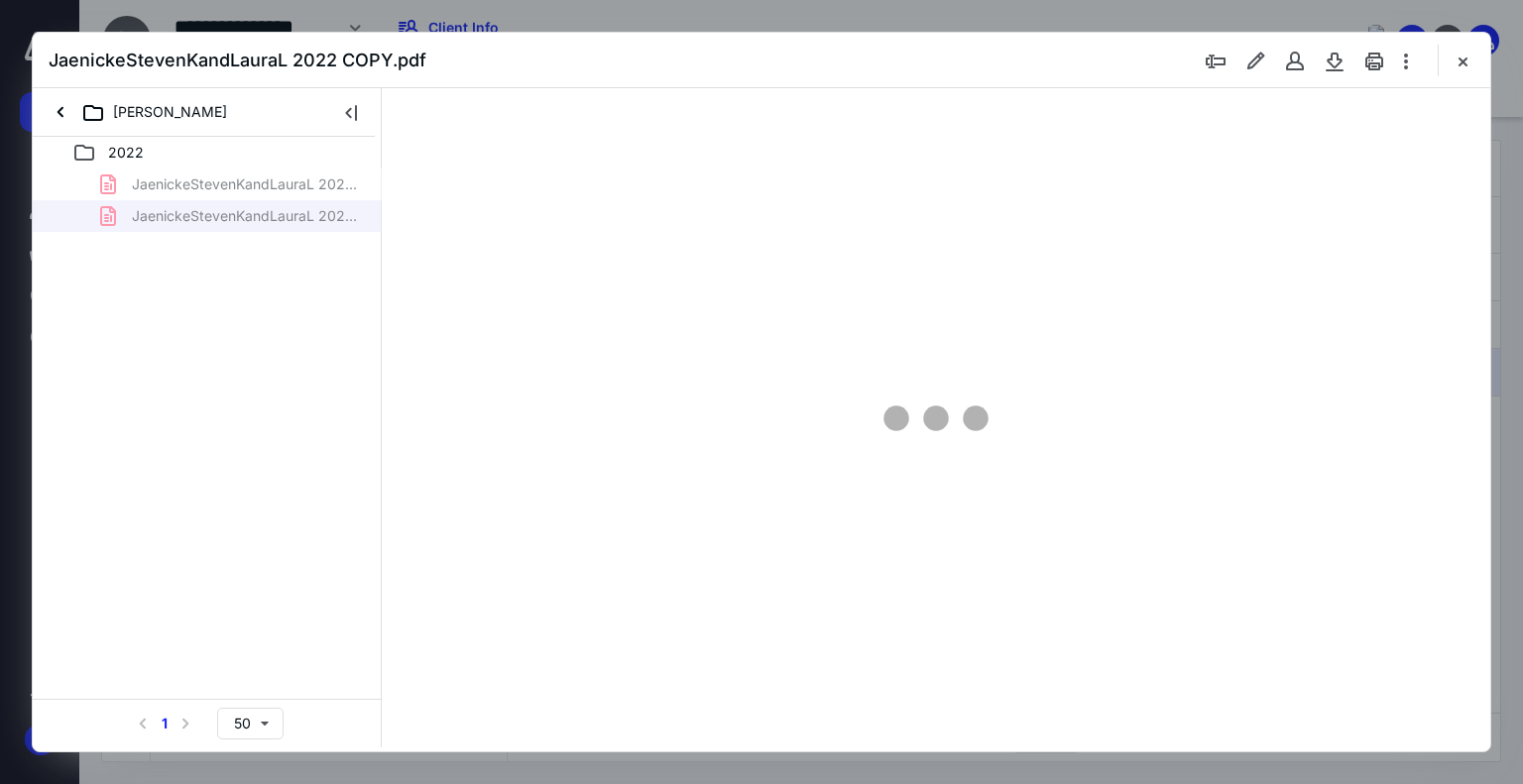 type on "74" 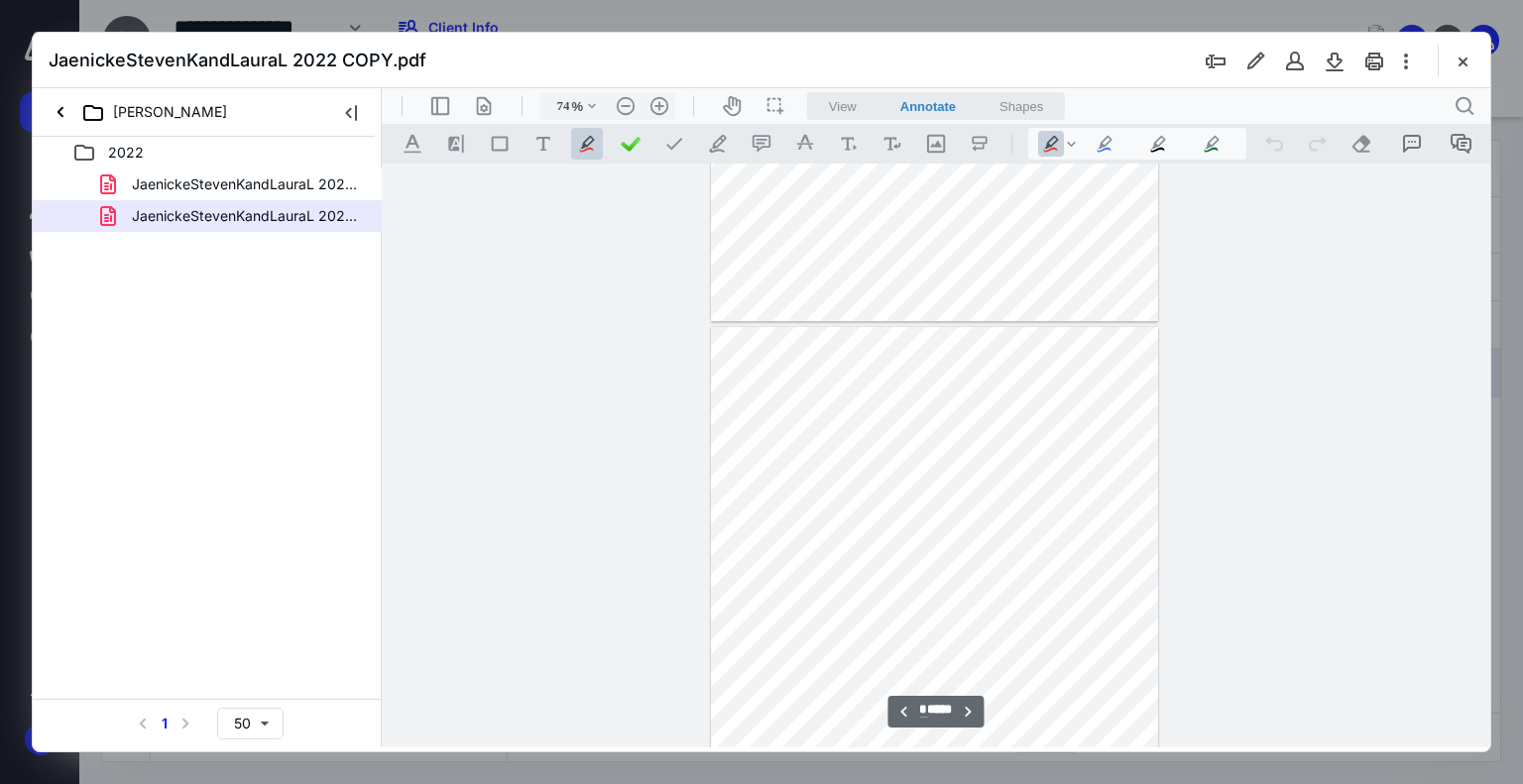 scroll, scrollTop: 425, scrollLeft: 0, axis: vertical 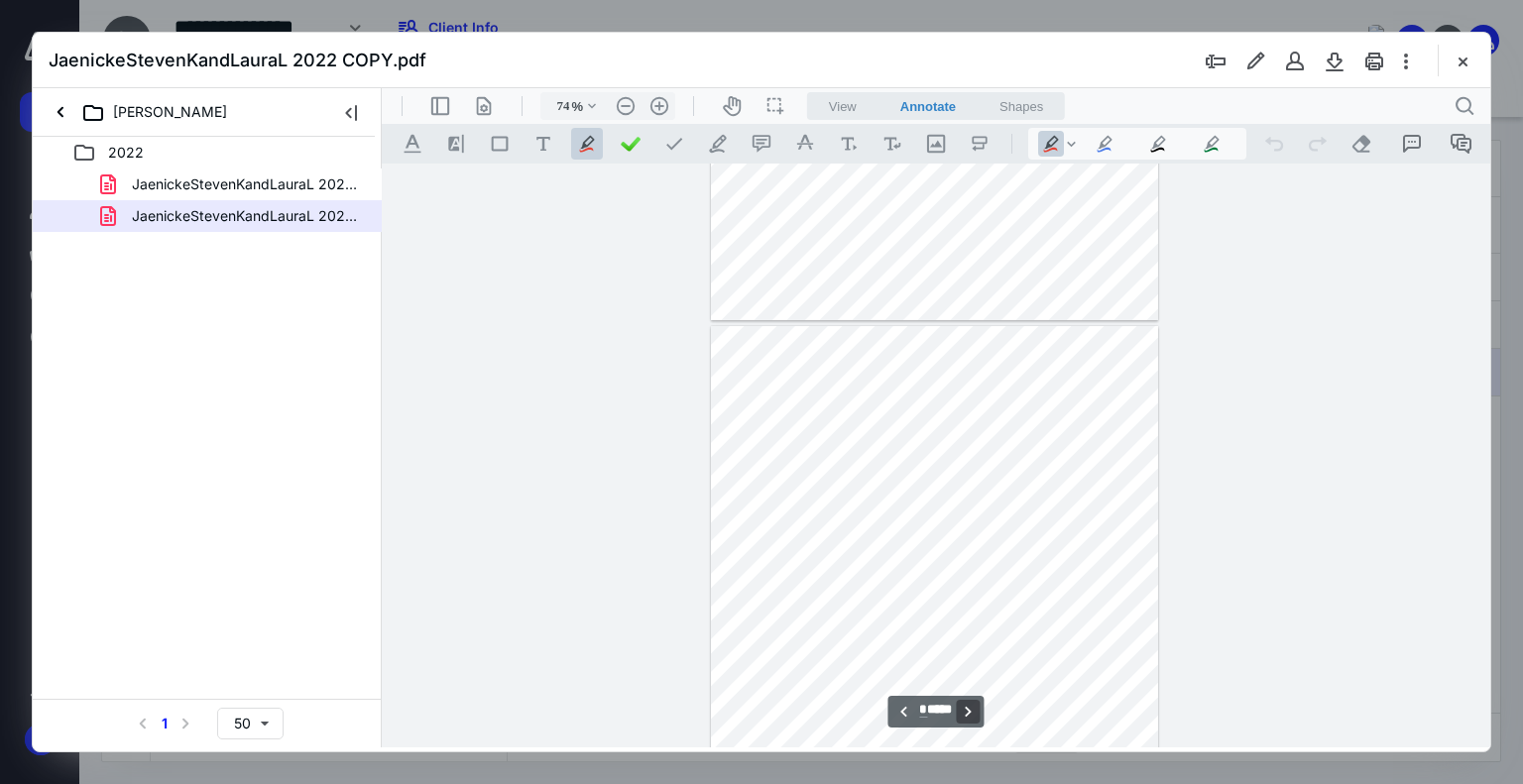 click on "**********" at bounding box center (969, 712) 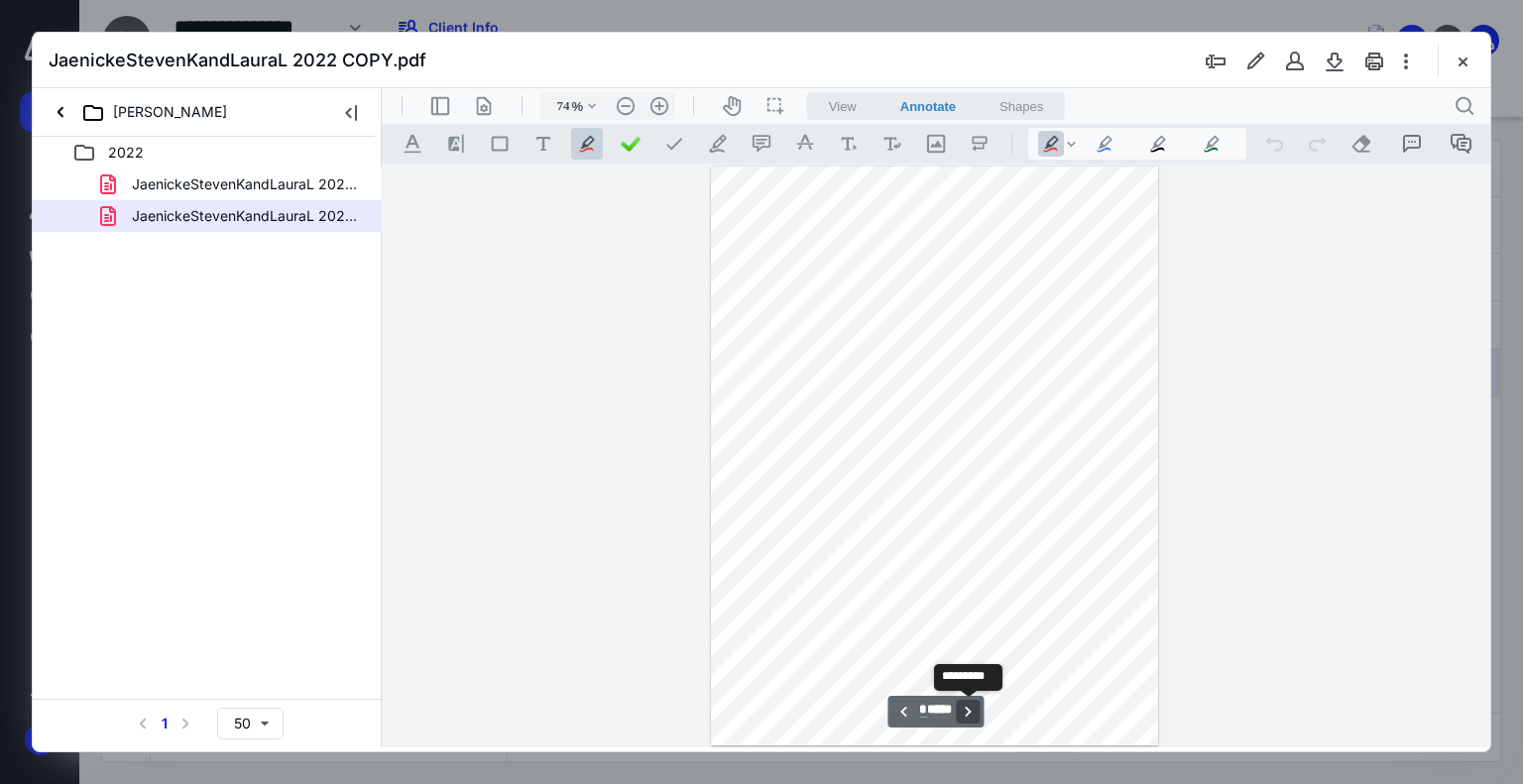 click on "**********" at bounding box center [969, 712] 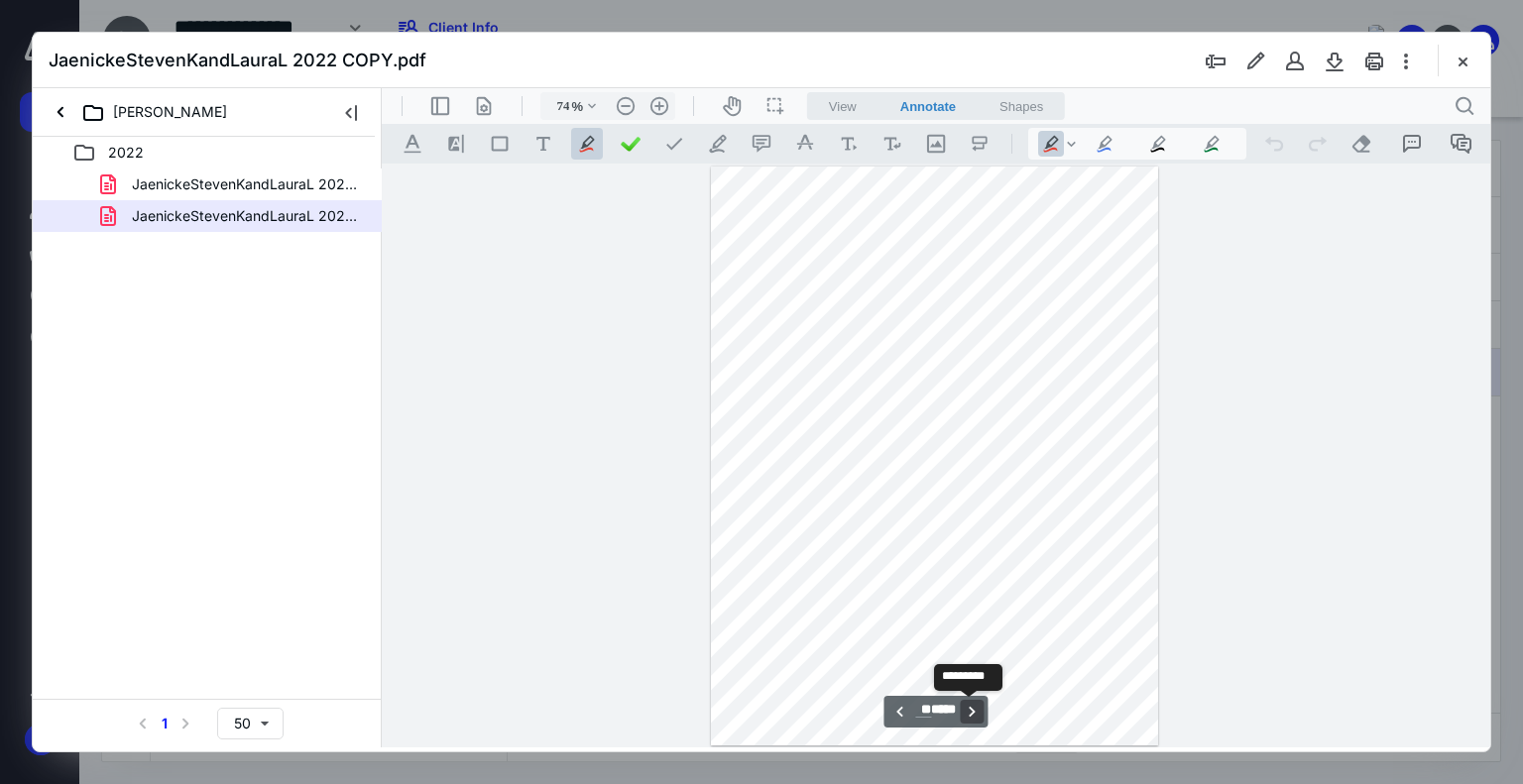 click on "**********" at bounding box center [973, 712] 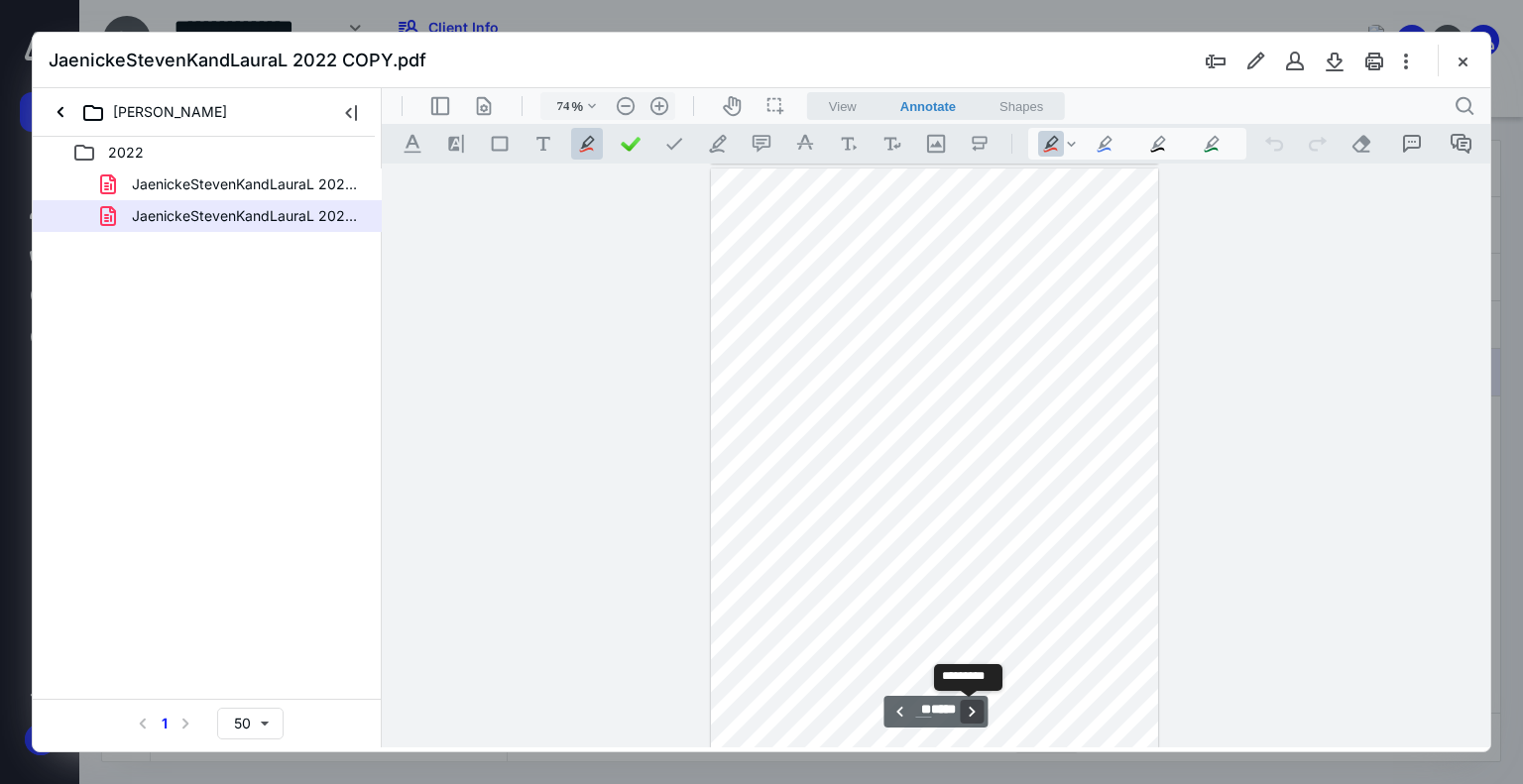 click on "**********" at bounding box center (973, 712) 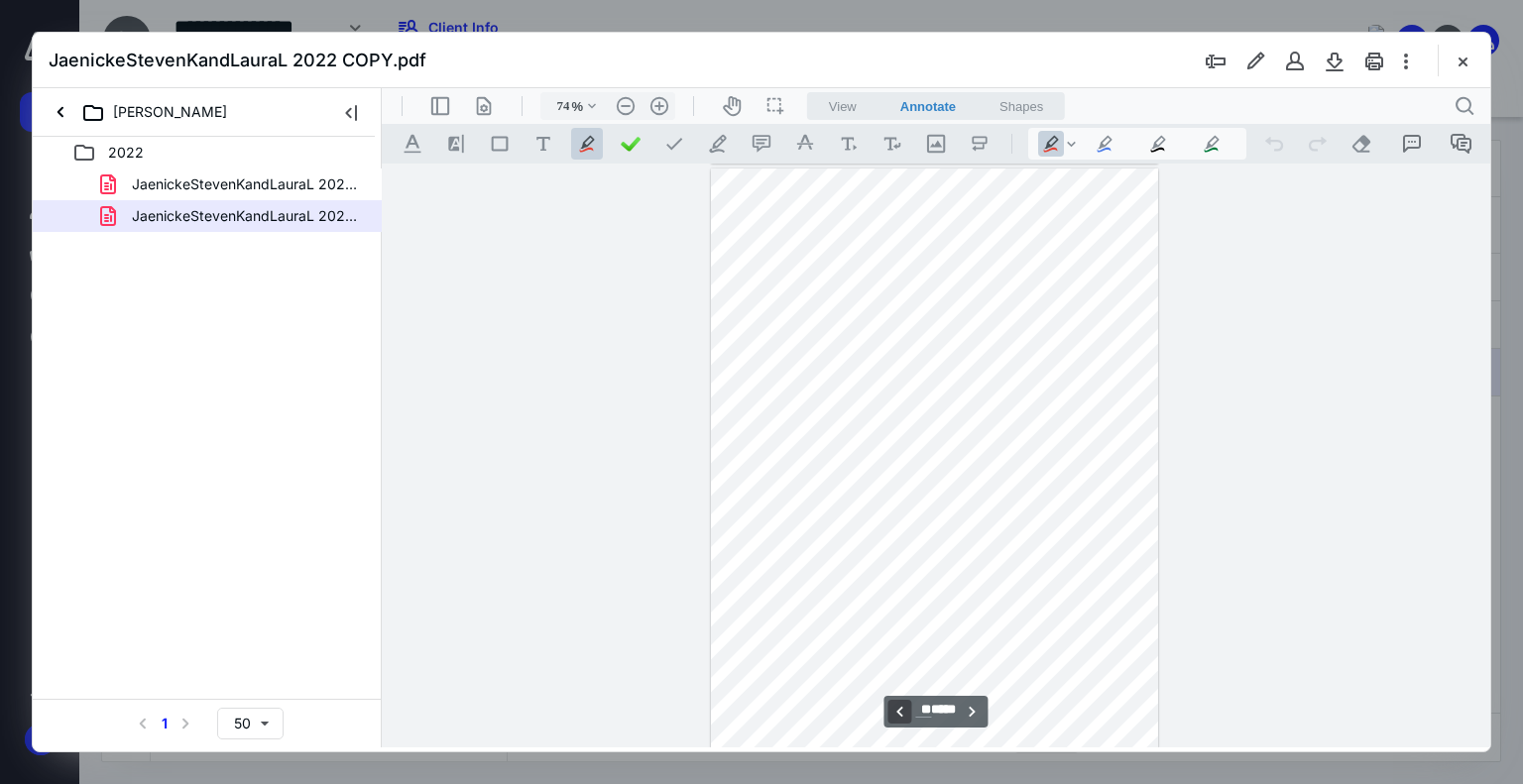 click on "**********" at bounding box center (899, 712) 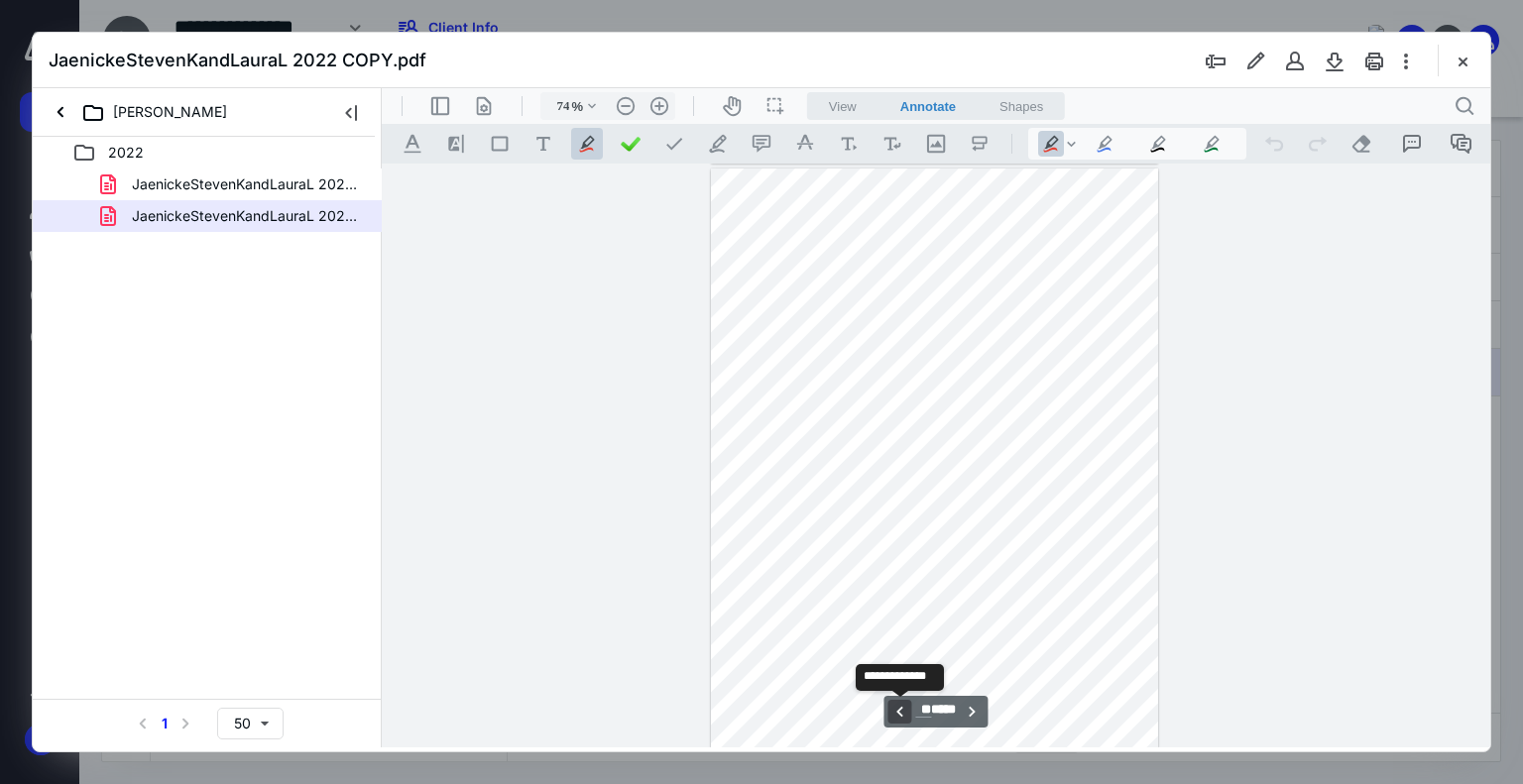 scroll, scrollTop: 11694, scrollLeft: 0, axis: vertical 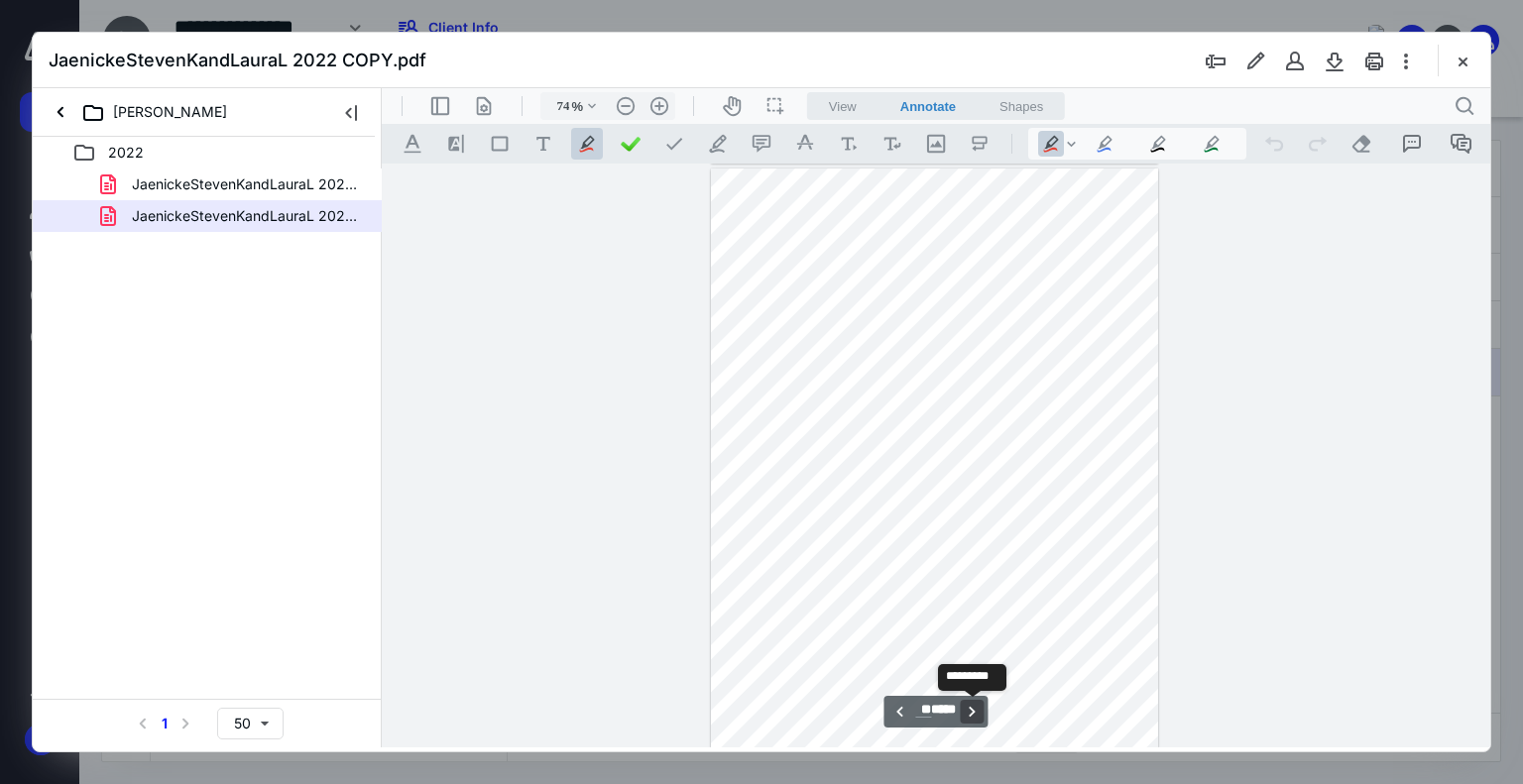 click on "**********" at bounding box center [973, 712] 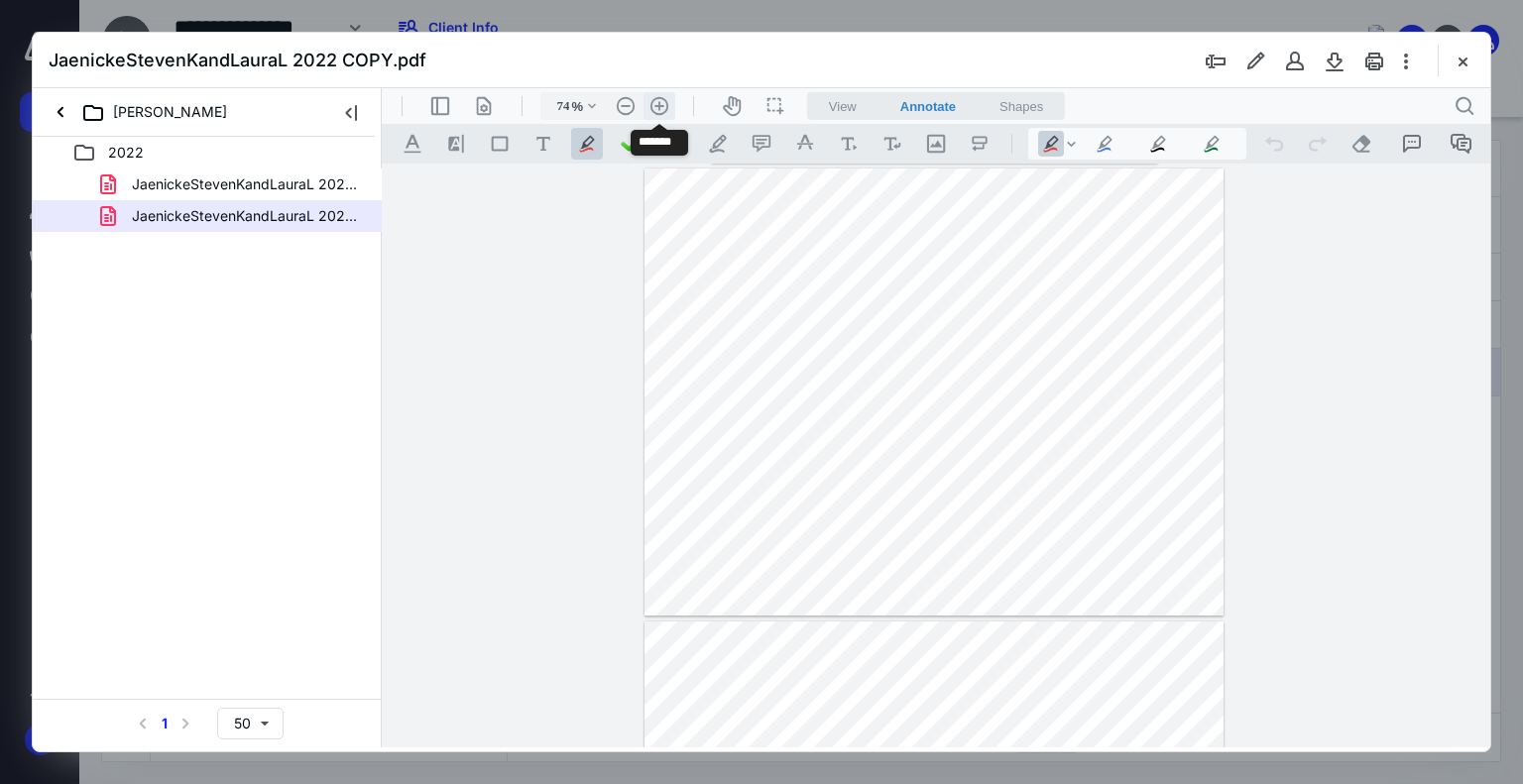 click on ".cls-1{fill:#abb0c4;} icon - header - zoom - in - line" at bounding box center [659, 106] 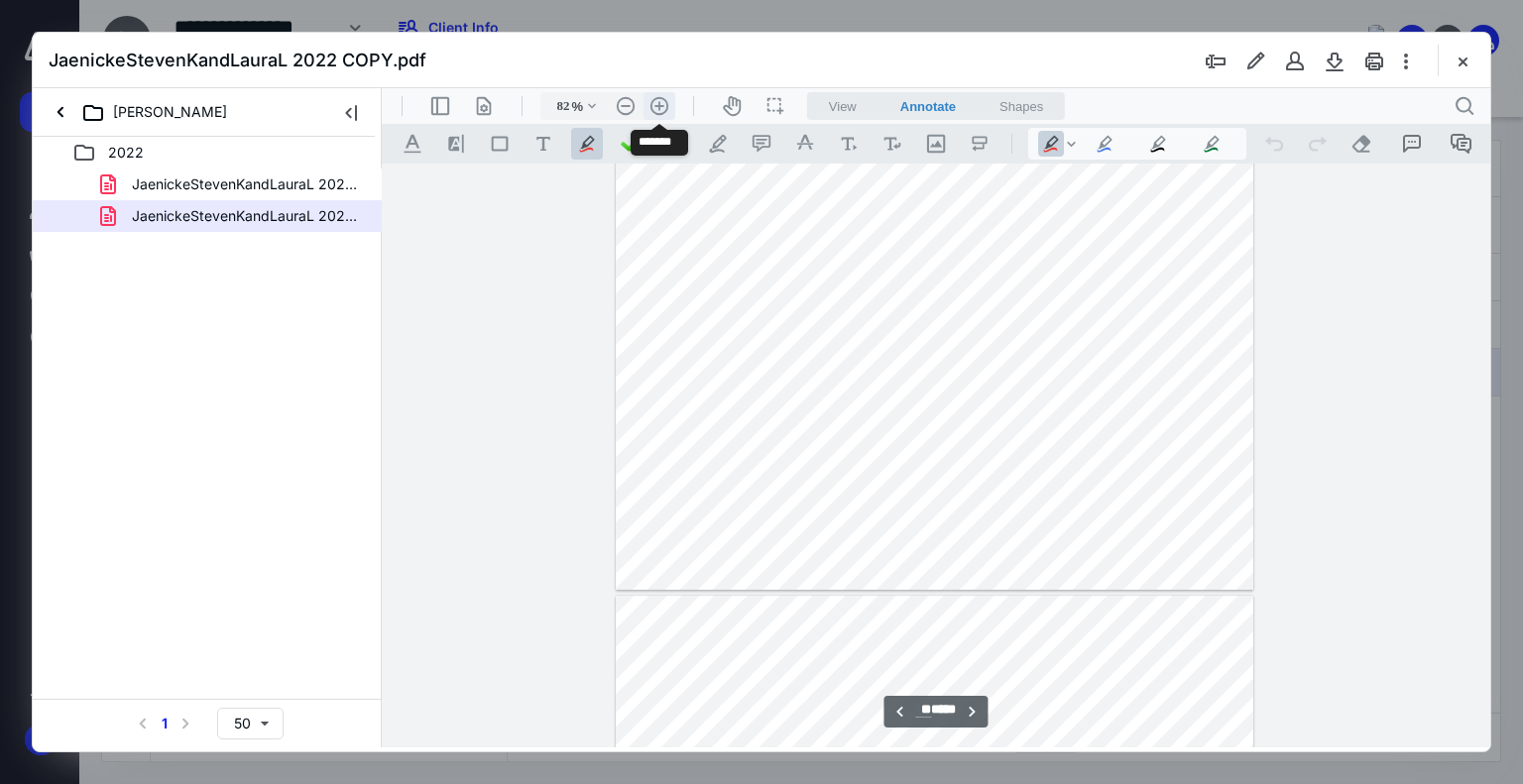 click on ".cls-1{fill:#abb0c4;} icon - header - zoom - in - line" at bounding box center [659, 106] 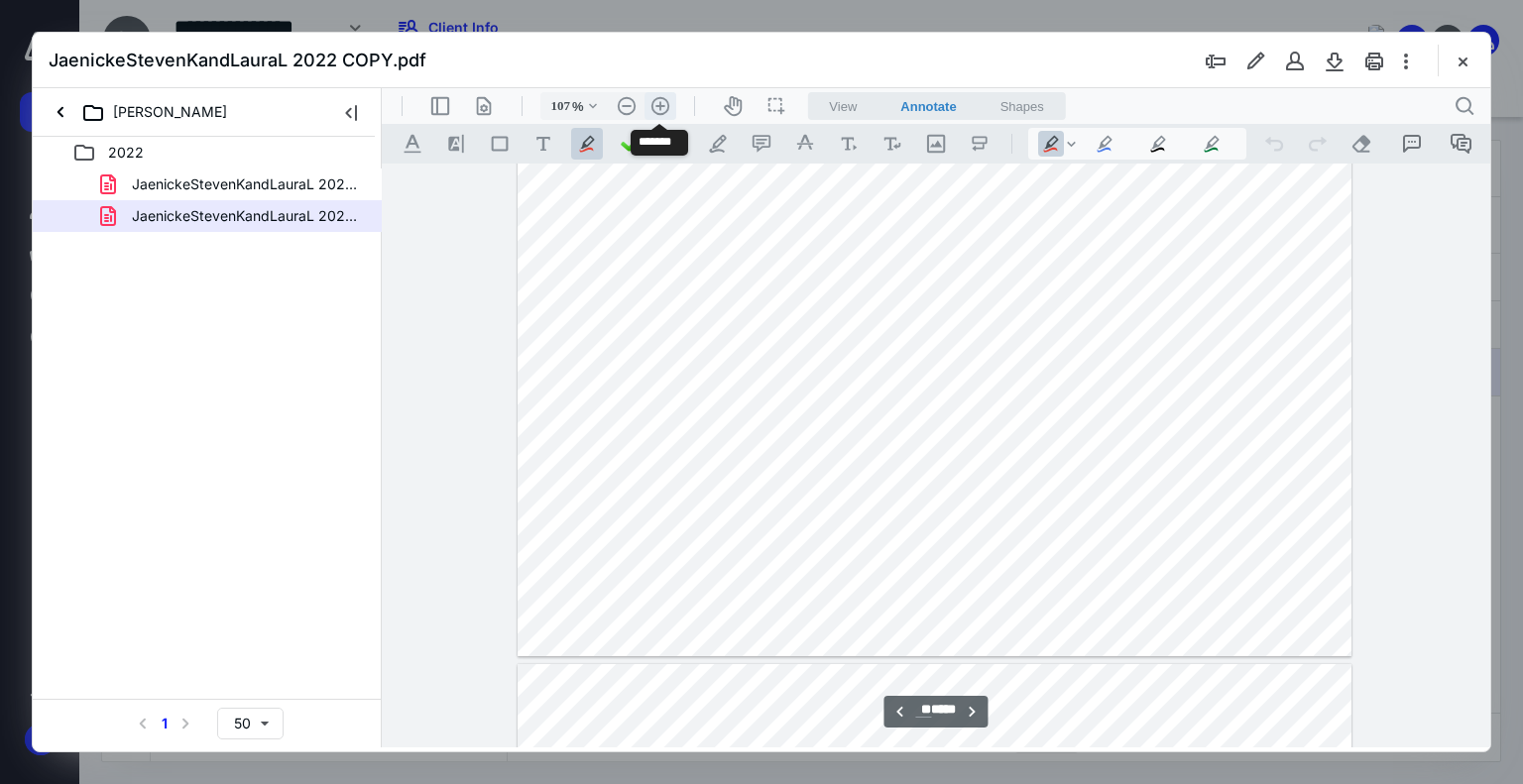 click on ".cls-1{fill:#abb0c4;} icon - header - zoom - in - line" at bounding box center (660, 106) 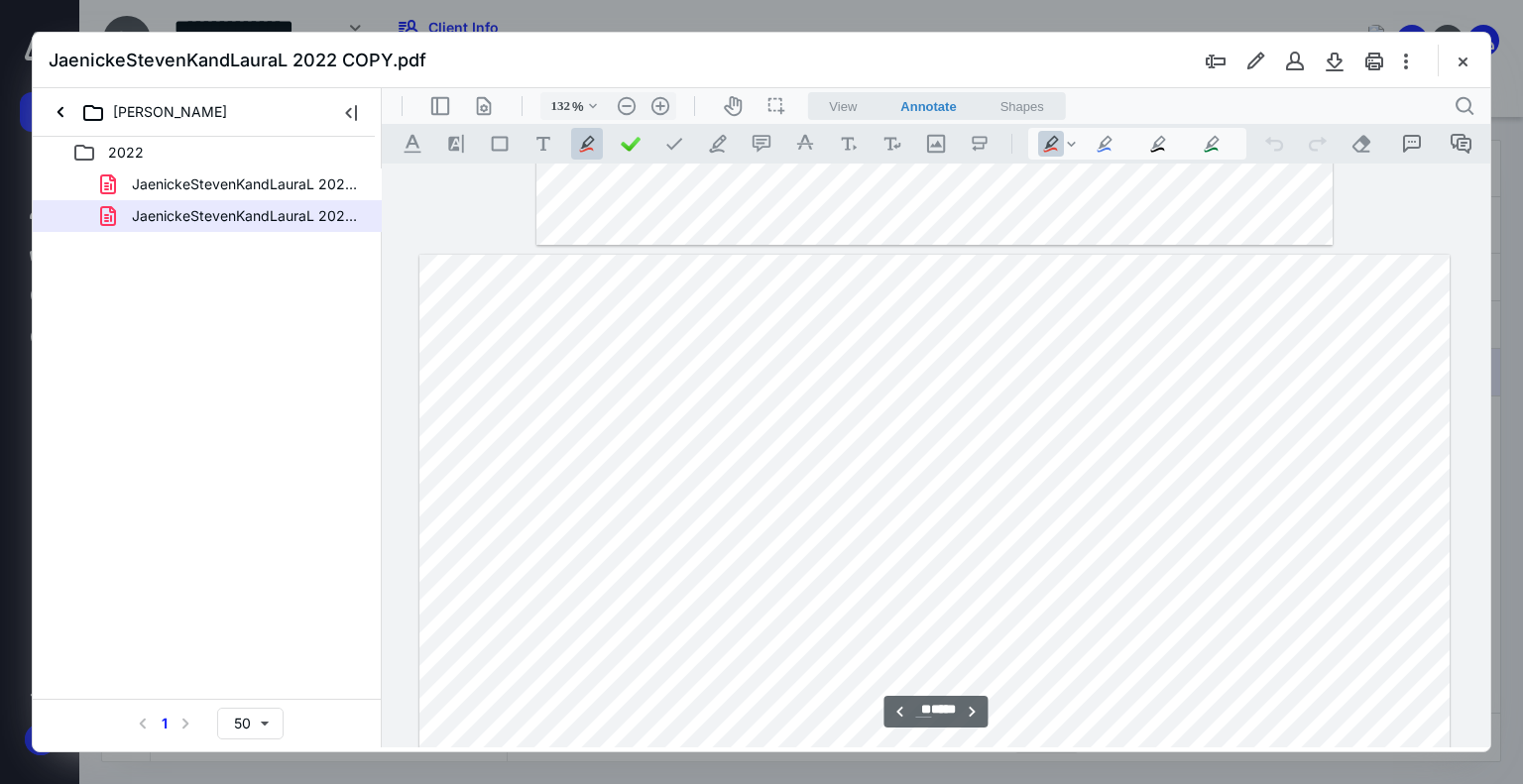 scroll, scrollTop: 48778, scrollLeft: 0, axis: vertical 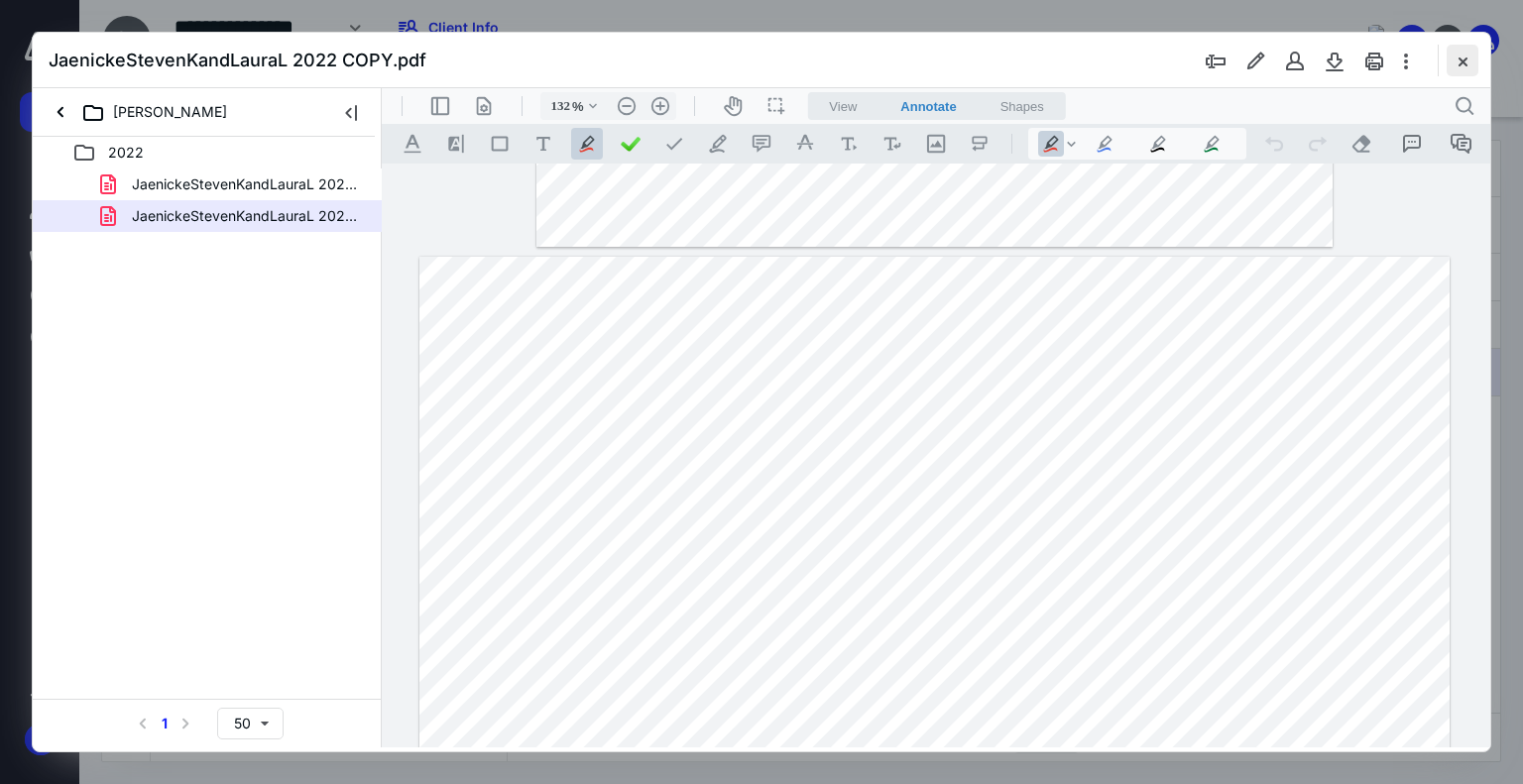 click at bounding box center [1463, 60] 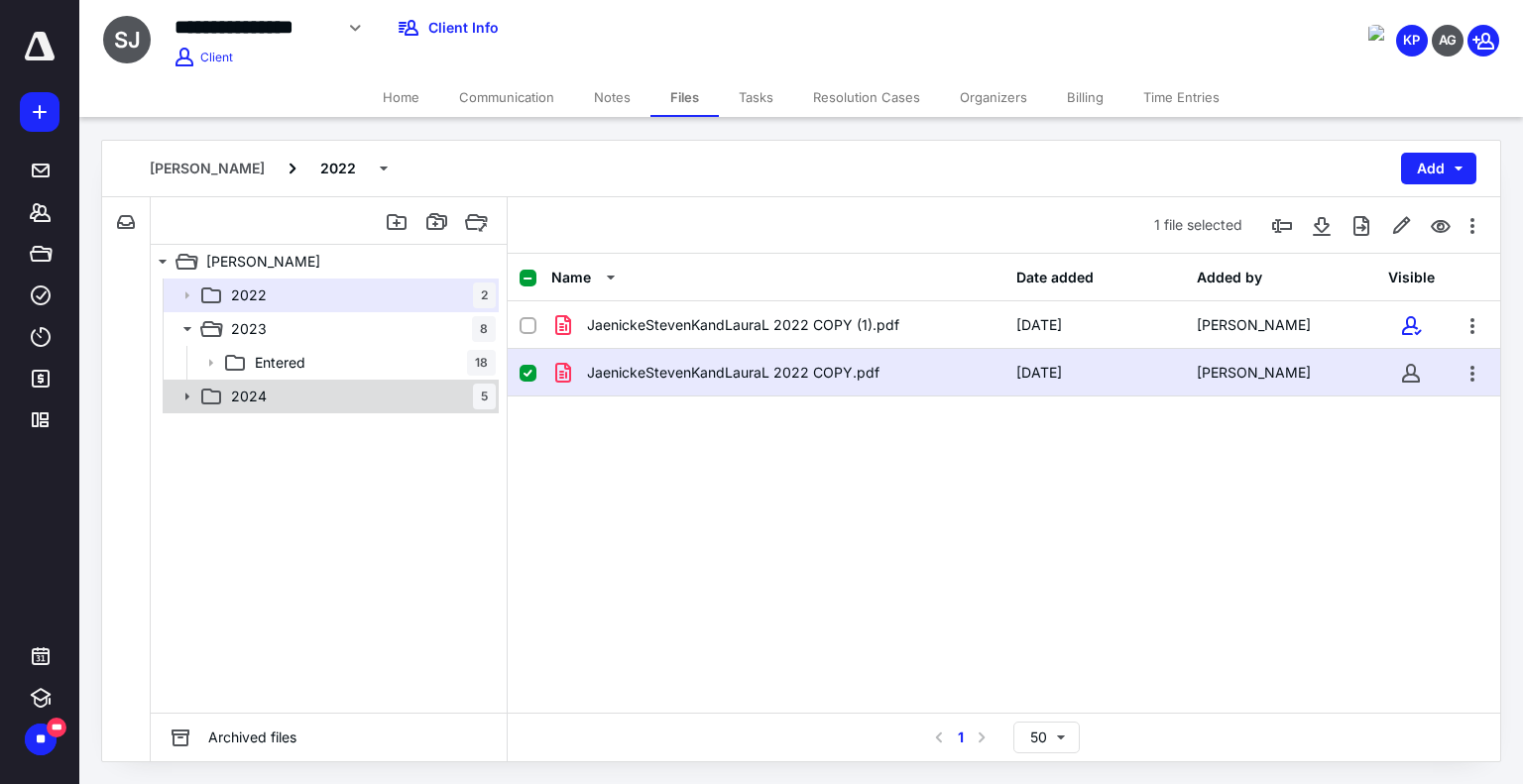 click on "2024 5" at bounding box center [359, 396] 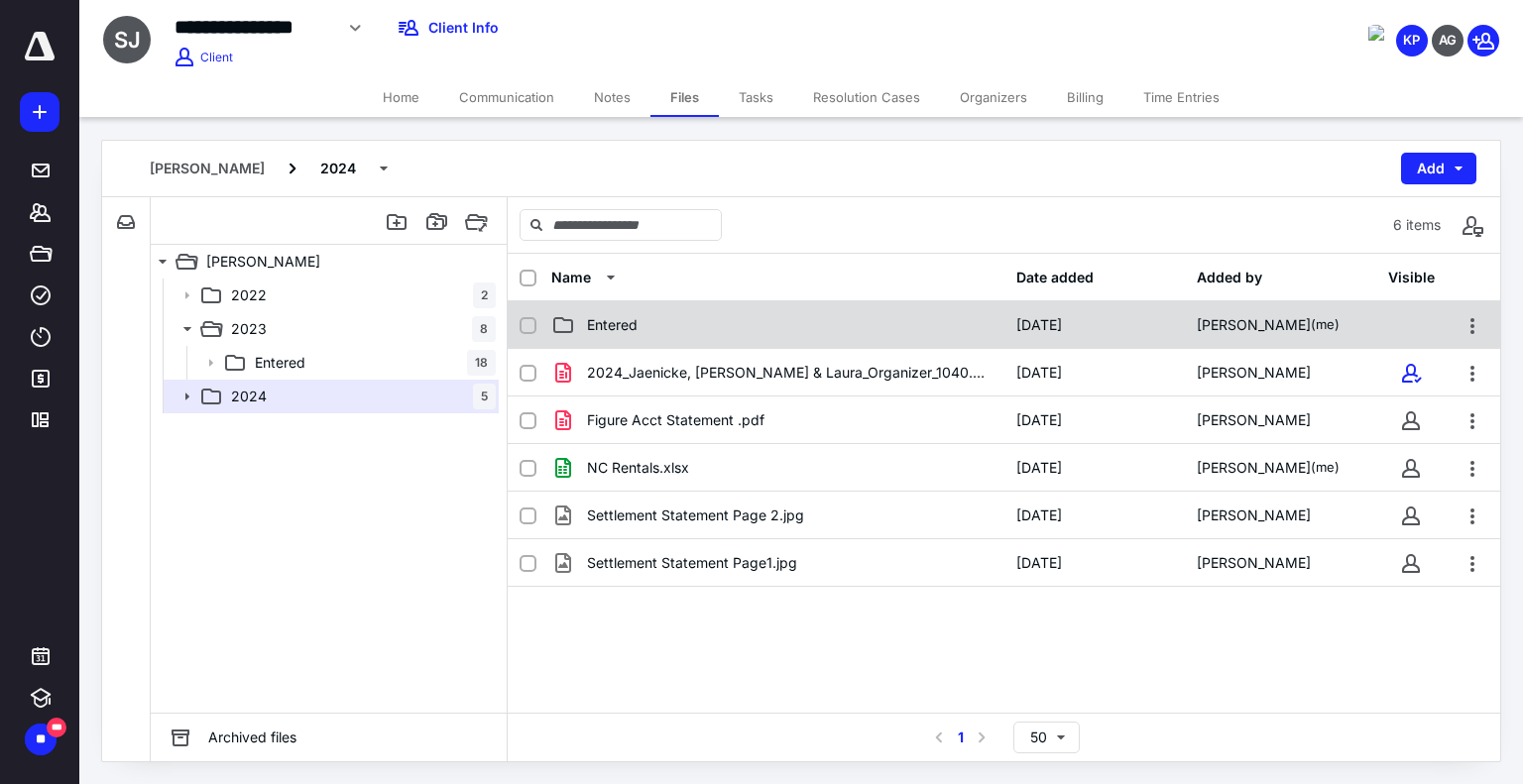 click on "Entered" at bounding box center (777, 325) 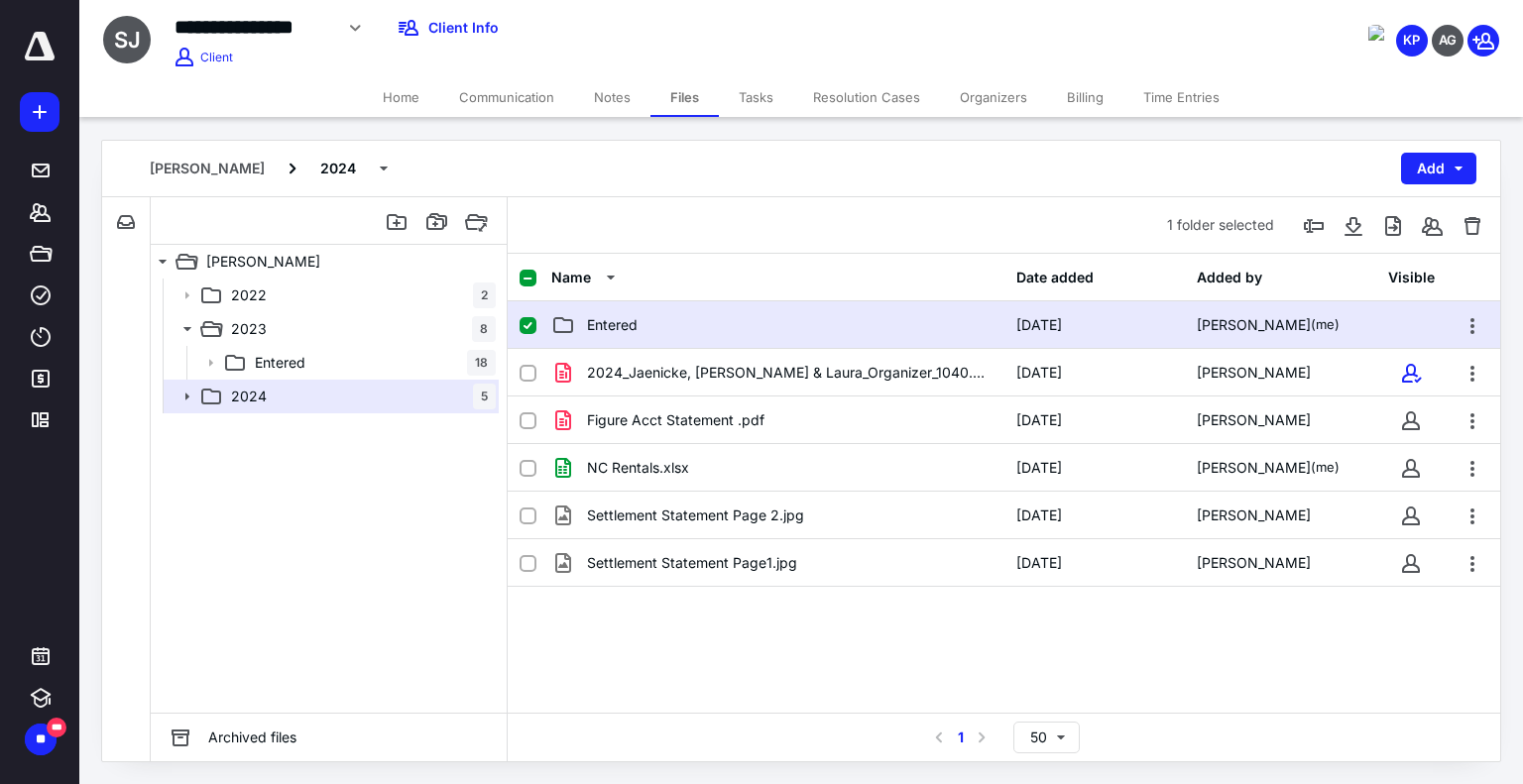 click on "Entered" at bounding box center (777, 325) 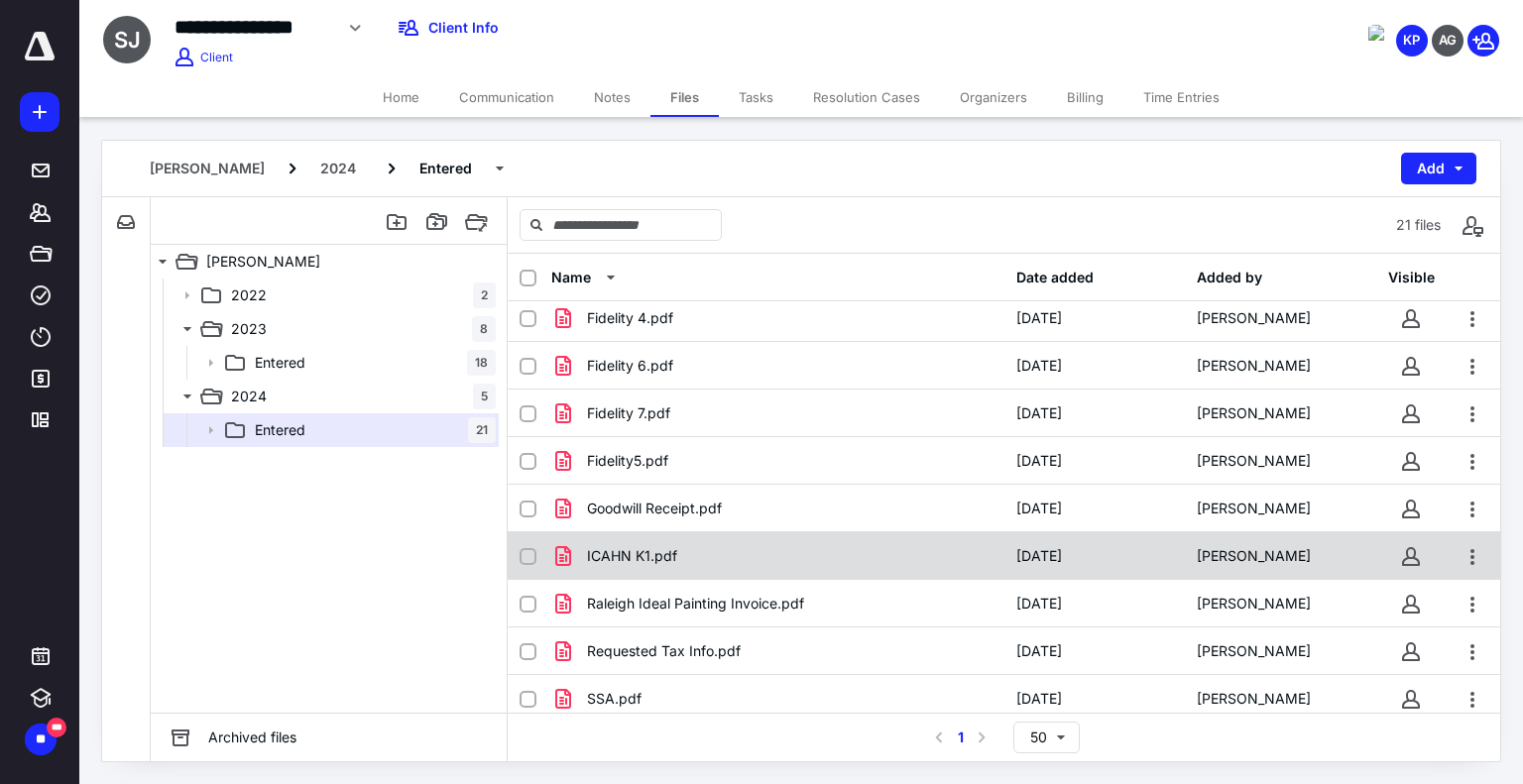 scroll, scrollTop: 504, scrollLeft: 0, axis: vertical 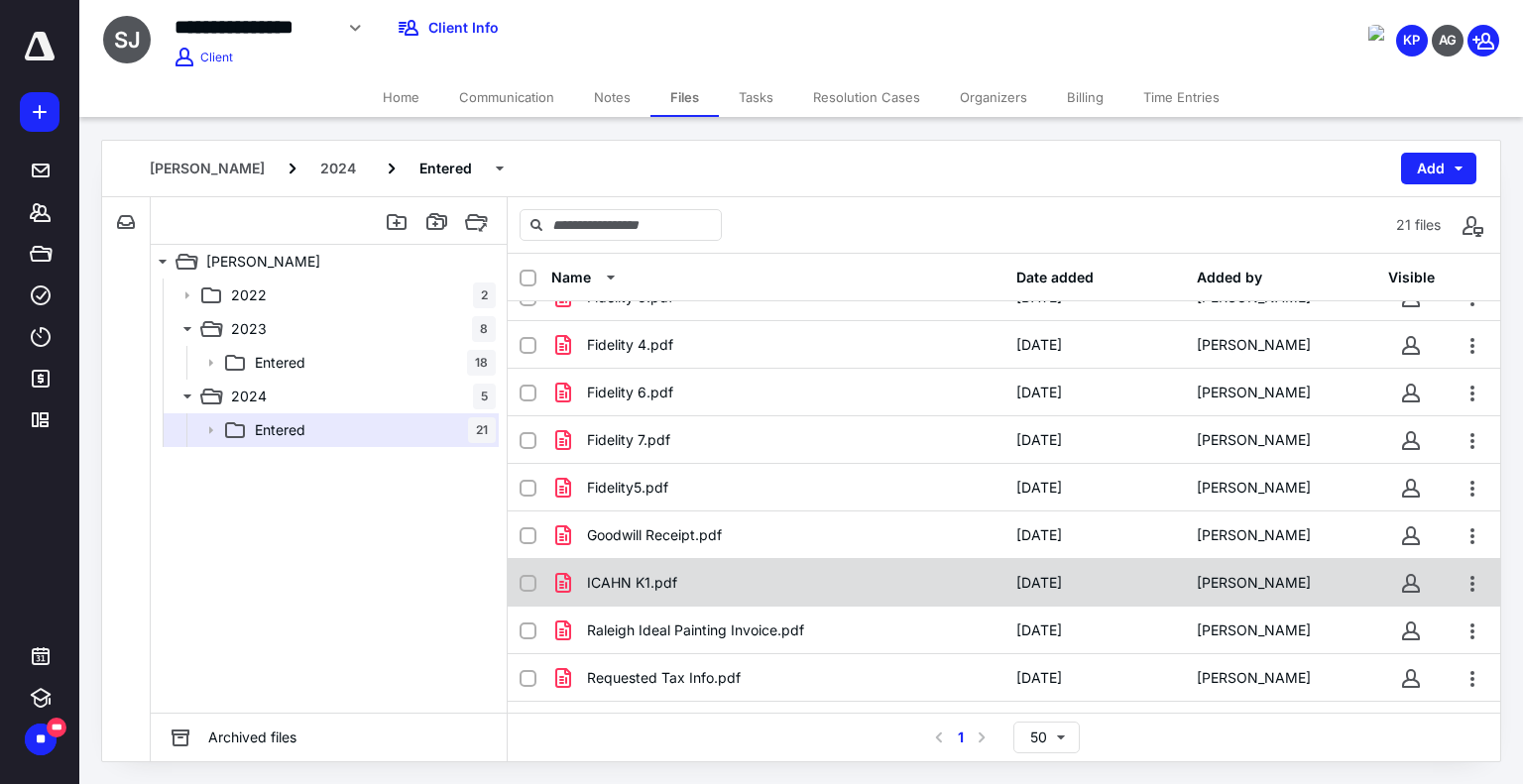 click on "ICAHN K1.pdf" at bounding box center [777, 583] 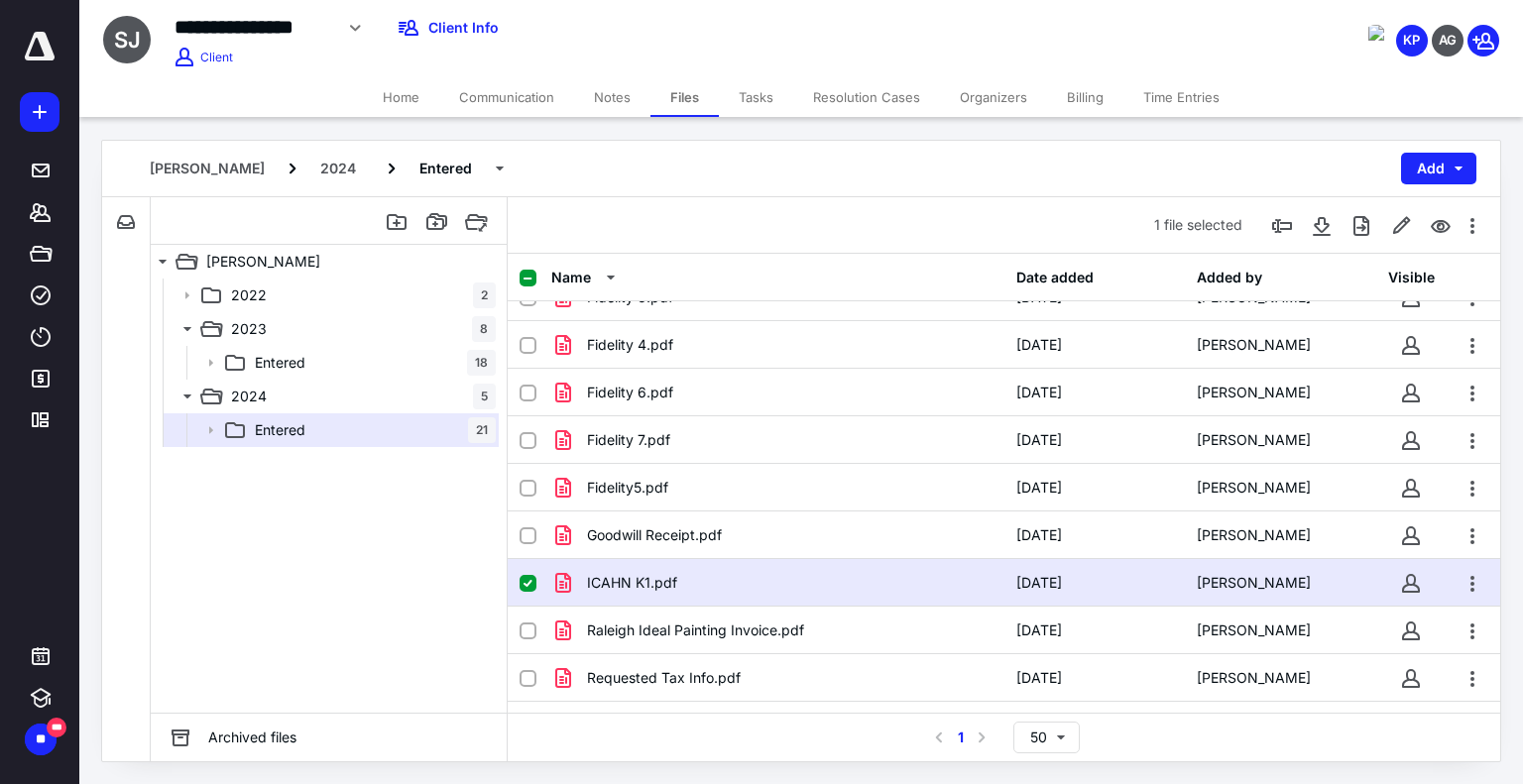 click on "ICAHN K1.pdf" at bounding box center (777, 583) 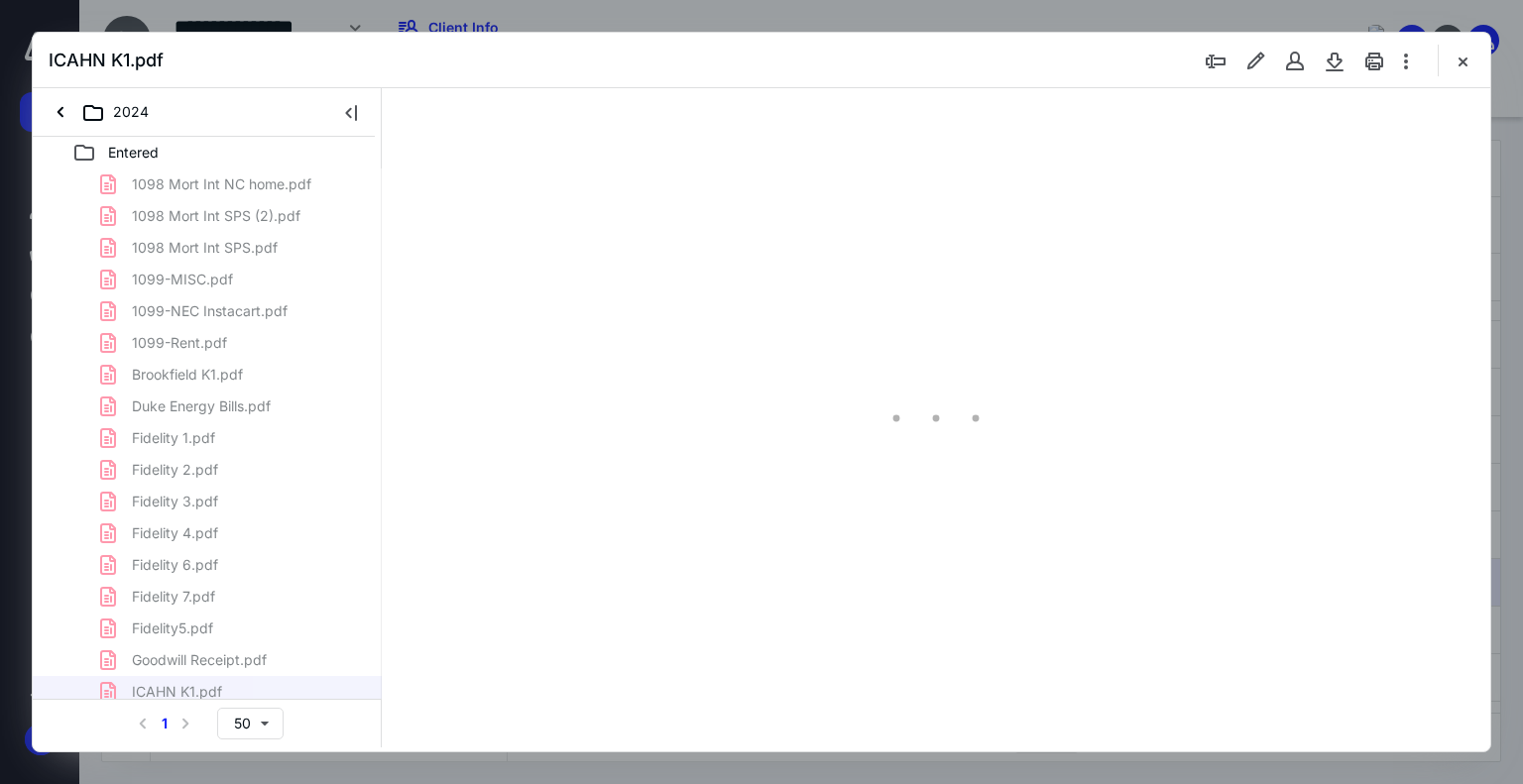 scroll, scrollTop: 0, scrollLeft: 0, axis: both 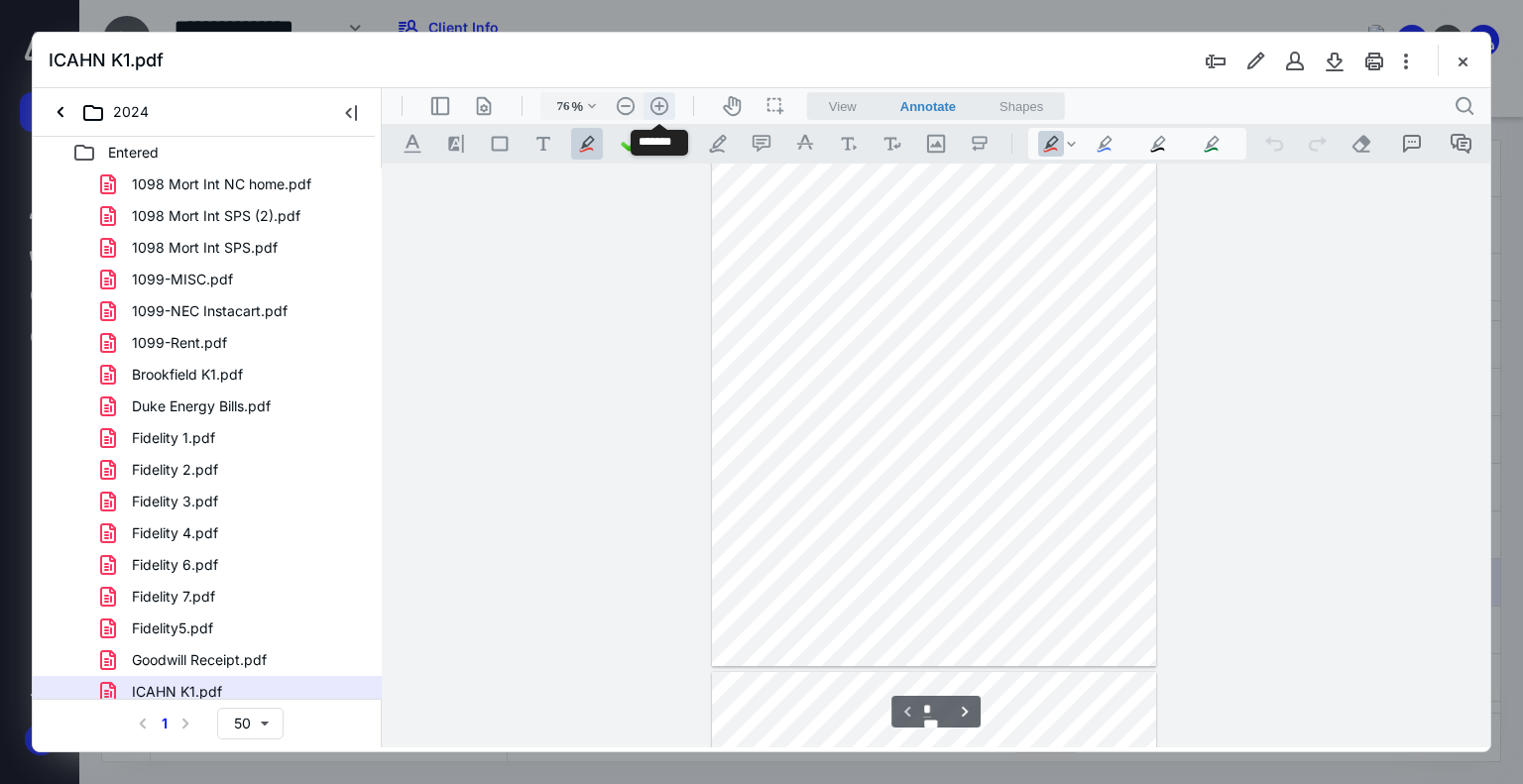 click on ".cls-1{fill:#abb0c4;} icon - header - zoom - in - line" at bounding box center [659, 106] 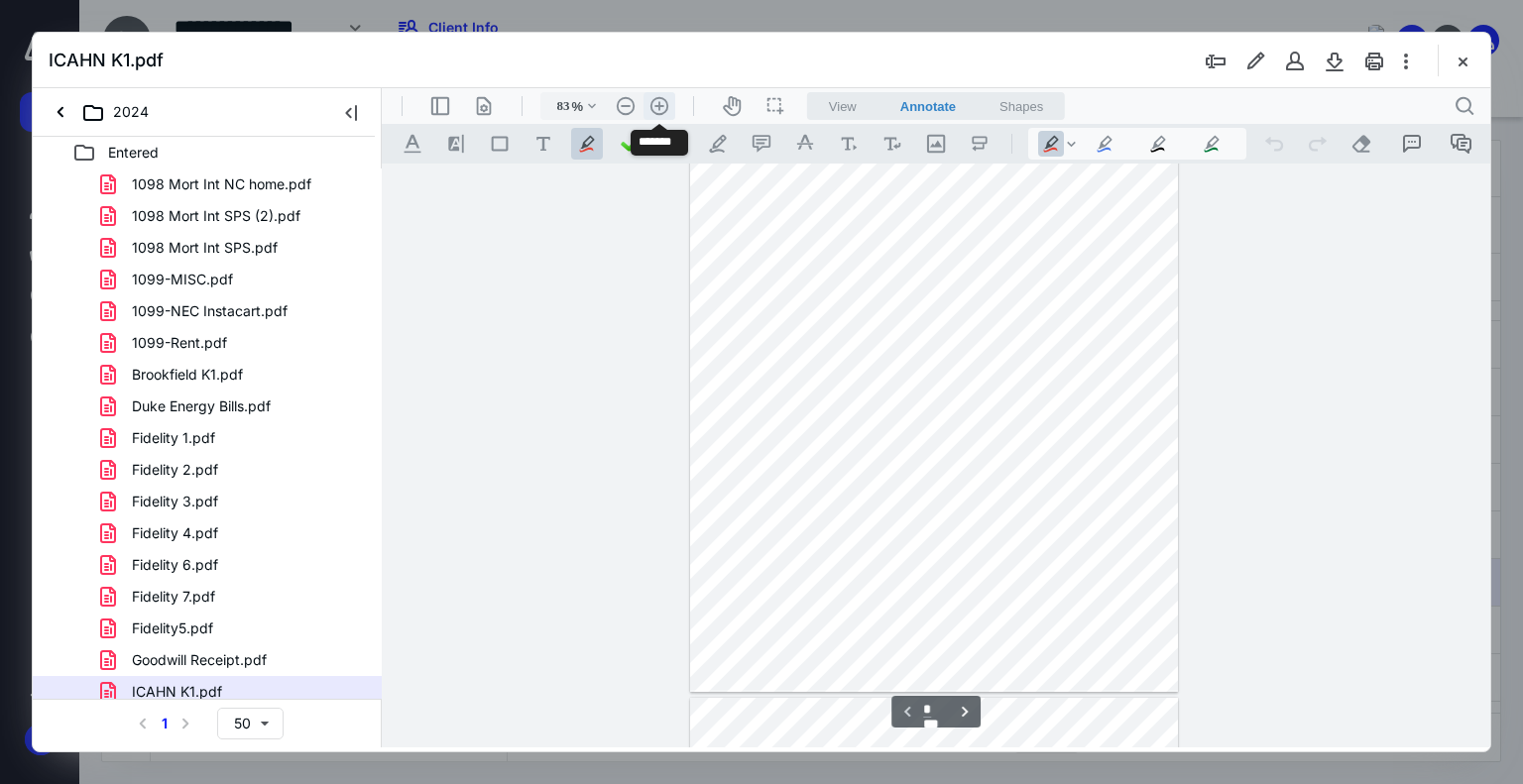 click on ".cls-1{fill:#abb0c4;} icon - header - zoom - in - line" at bounding box center [659, 106] 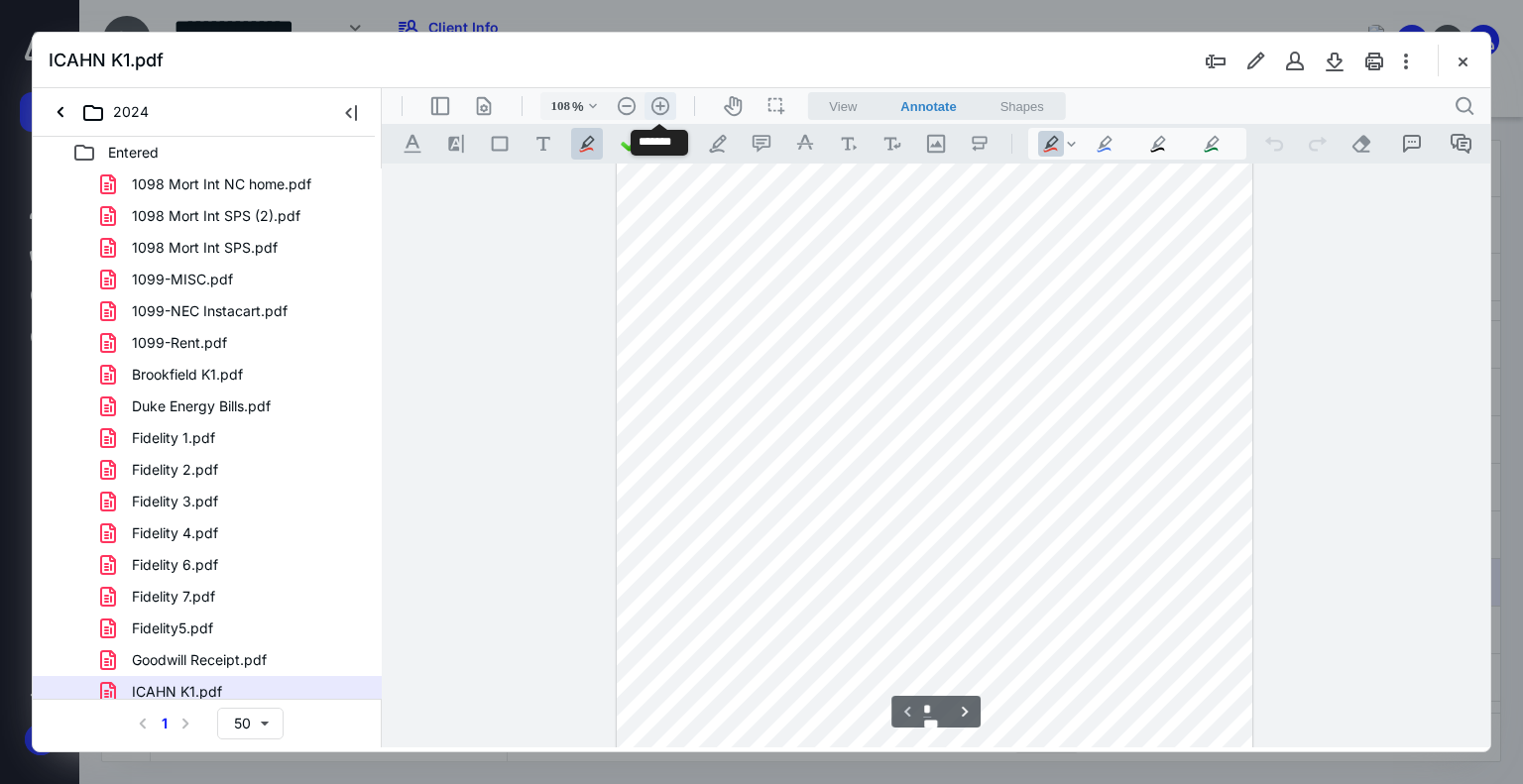 click on ".cls-1{fill:#abb0c4;} icon - header - zoom - in - line" at bounding box center (660, 106) 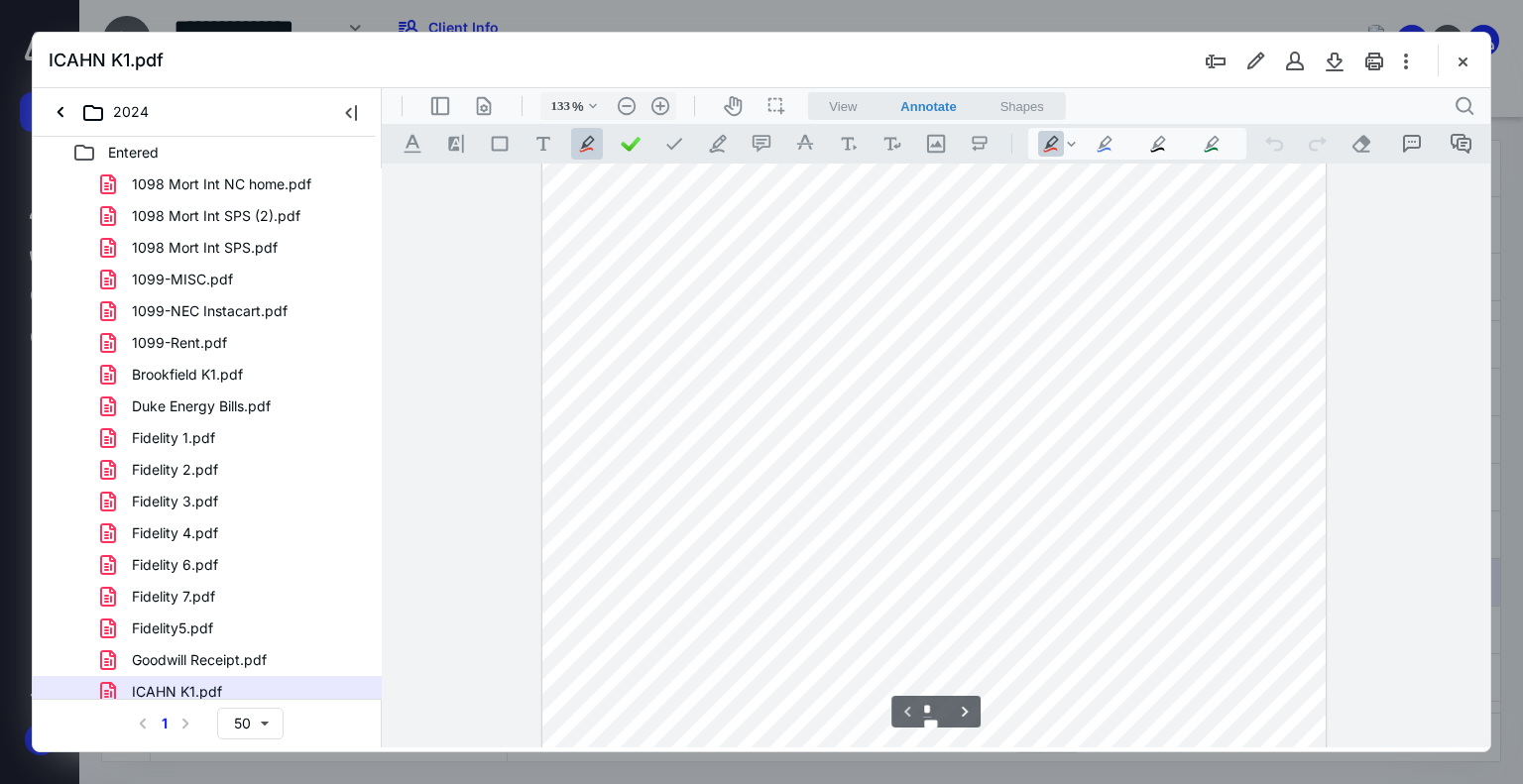 scroll, scrollTop: 359, scrollLeft: 0, axis: vertical 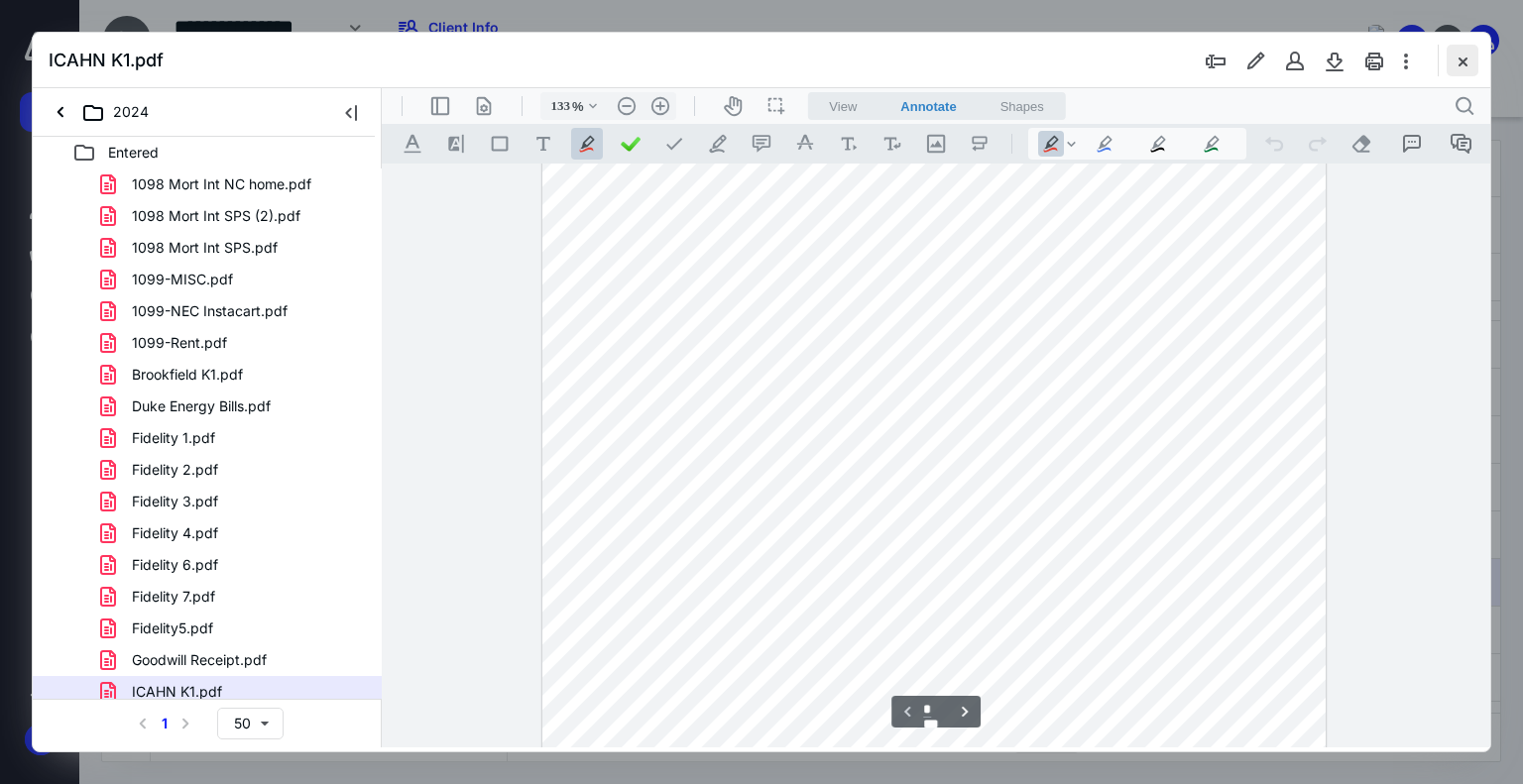 click at bounding box center [1463, 60] 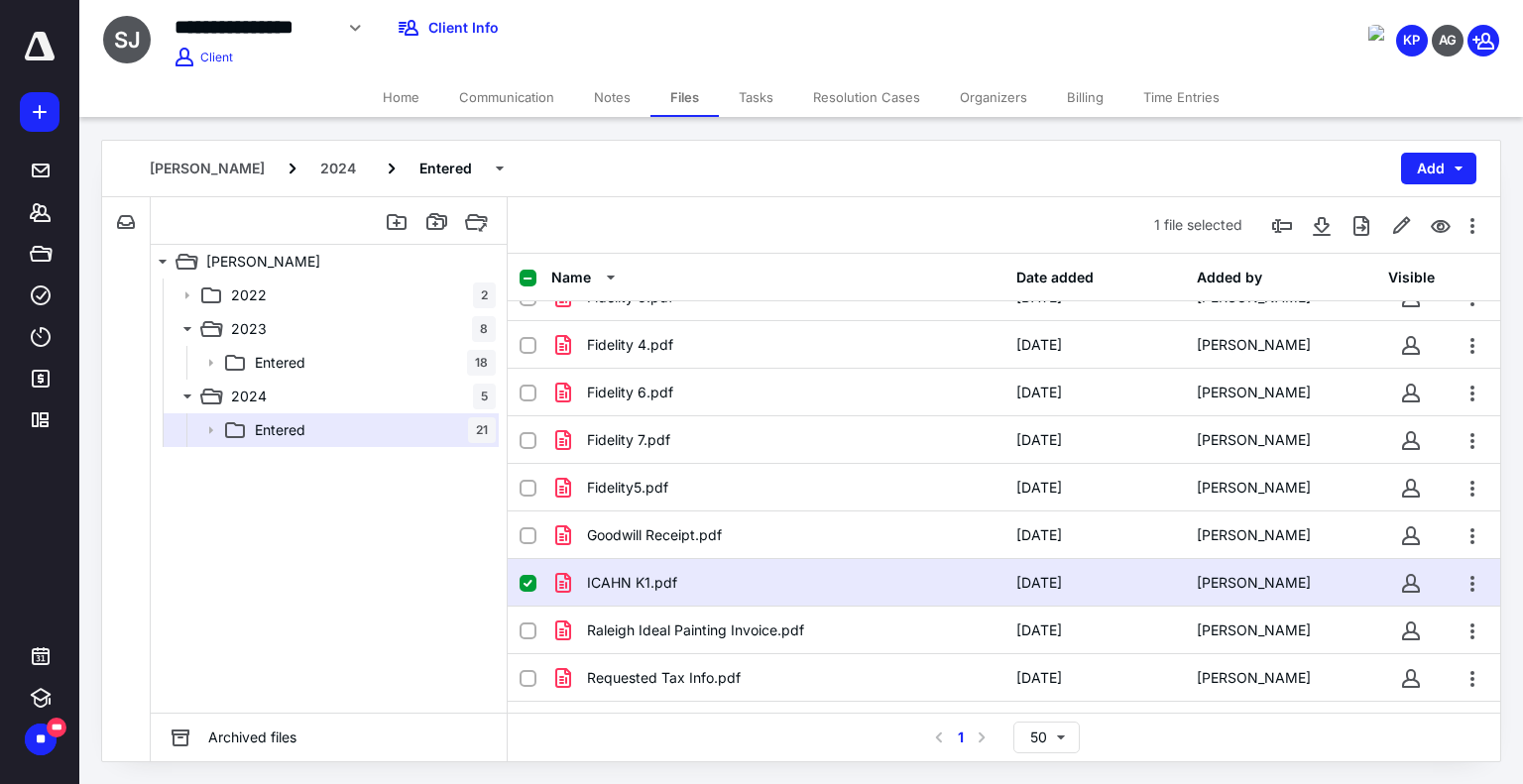 click on "Tasks" at bounding box center (756, 97) 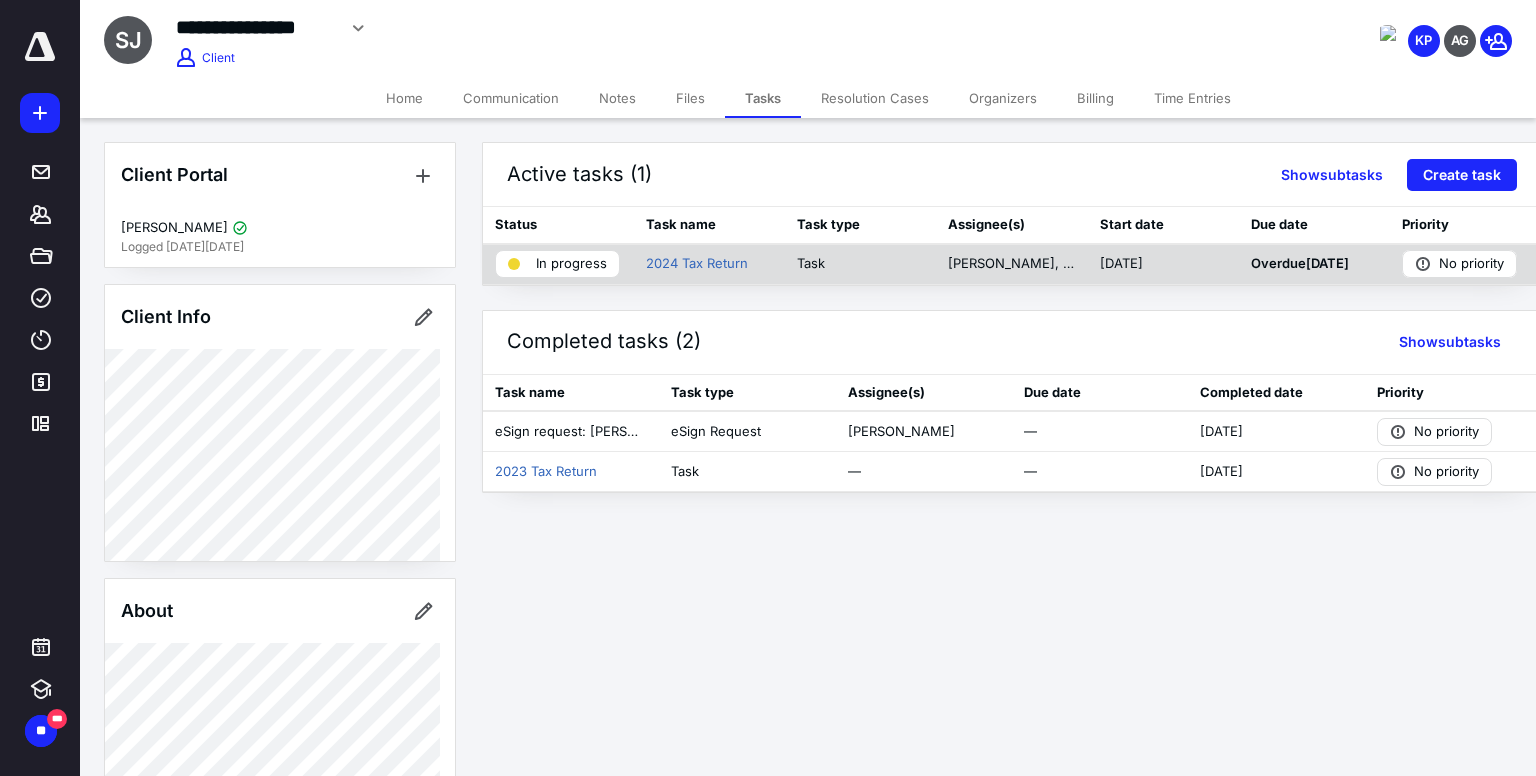 click on "In progress" at bounding box center [571, 264] 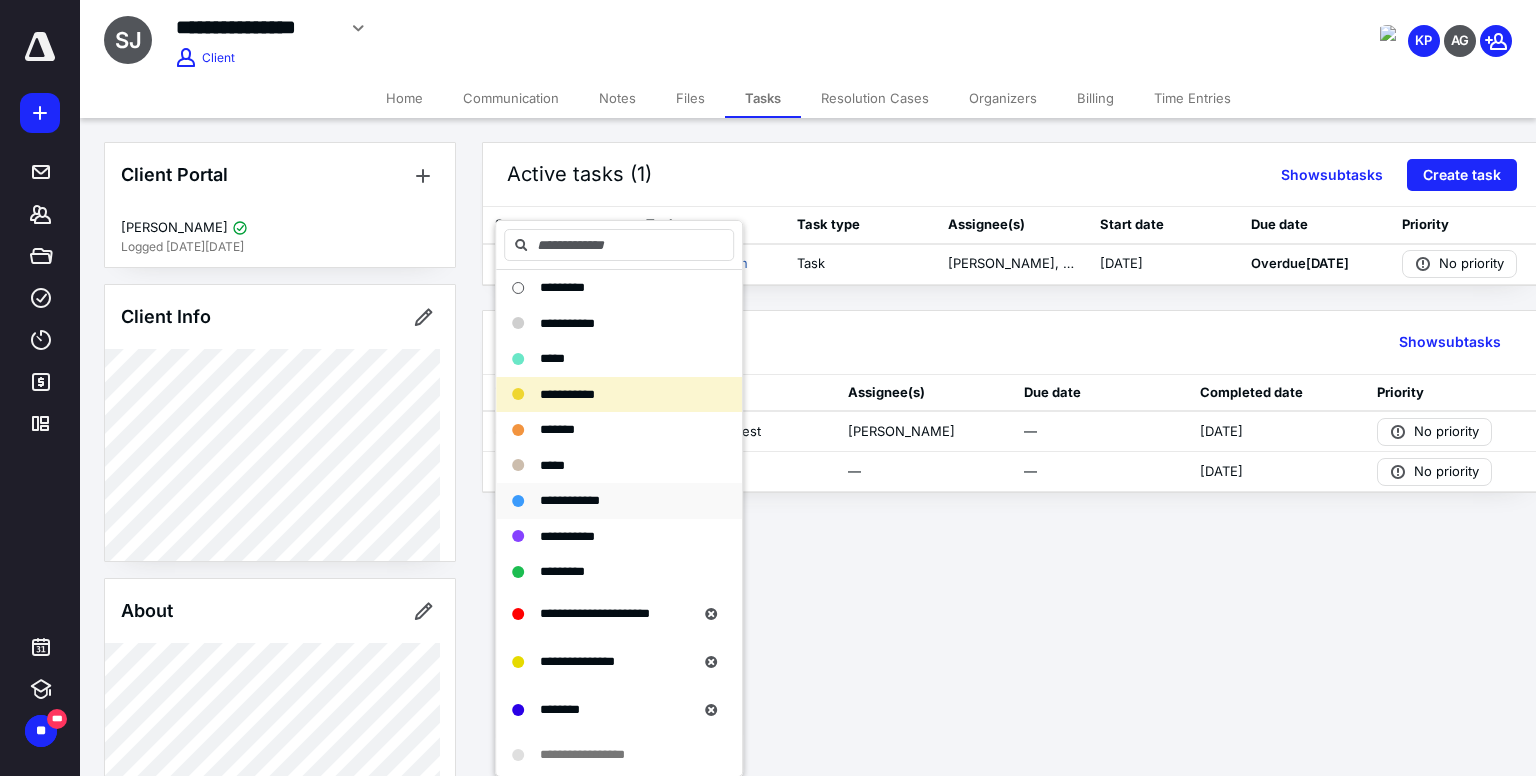 click on "**********" at bounding box center (570, 500) 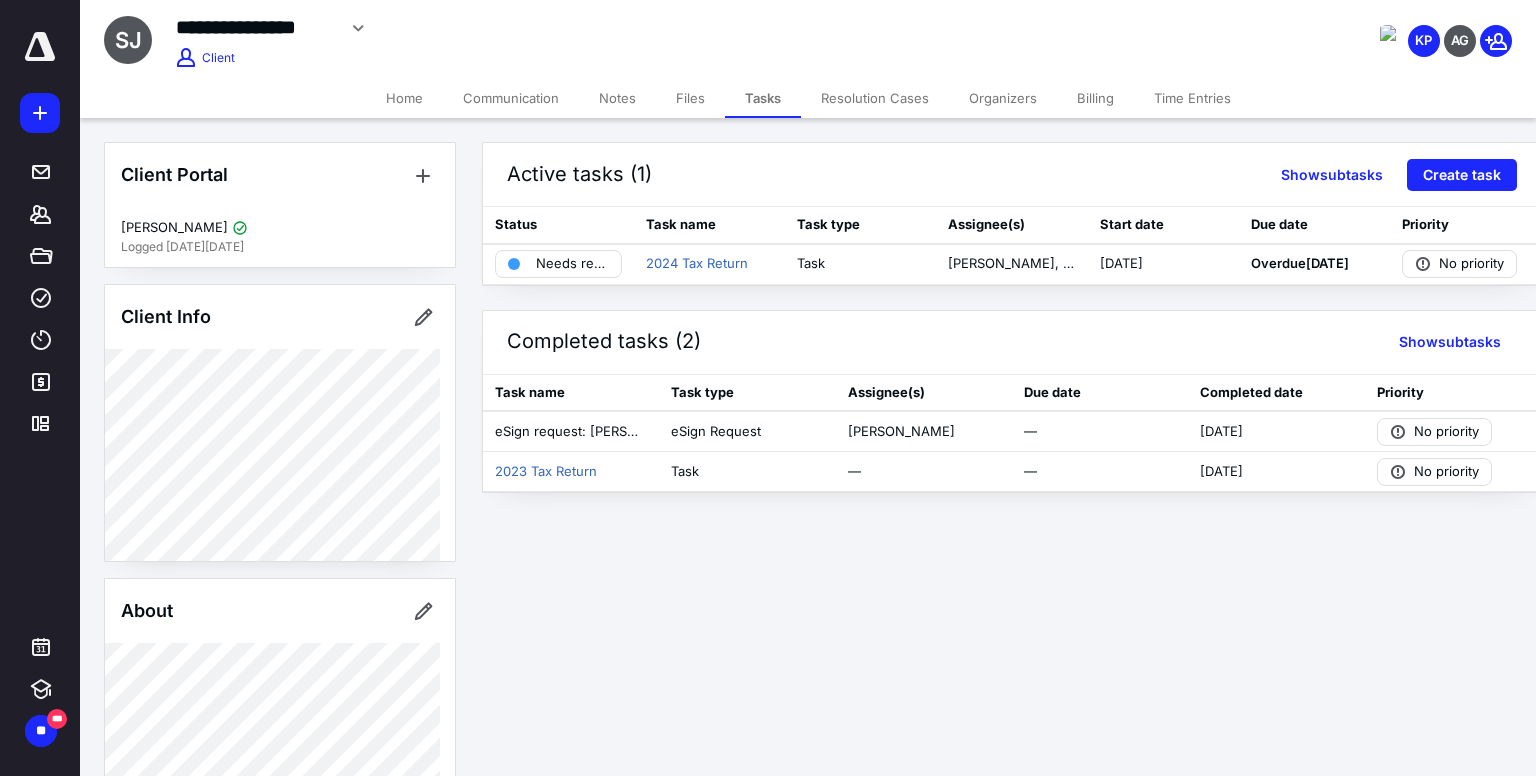 click on "Time Entries" at bounding box center (1192, 98) 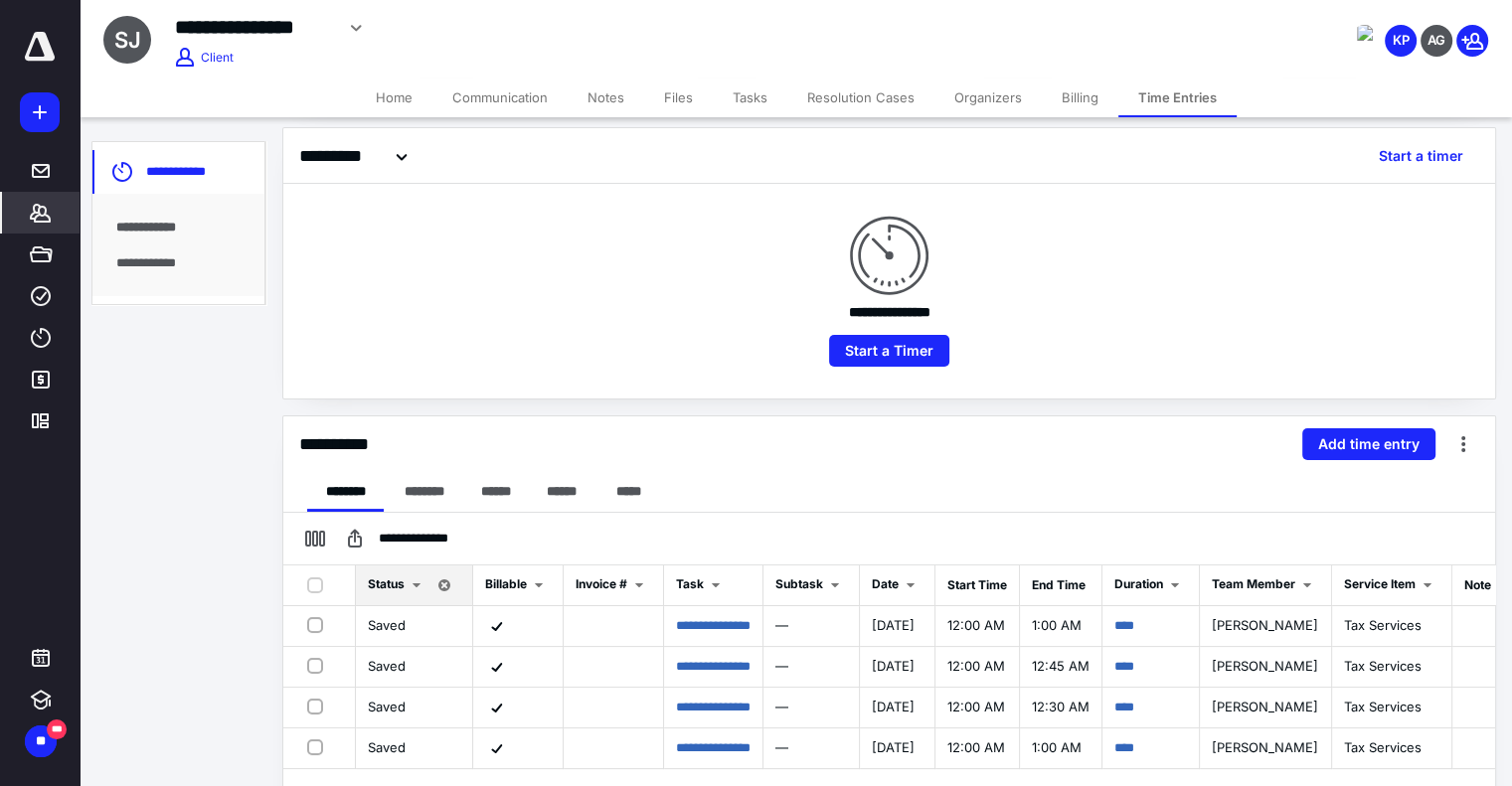 scroll, scrollTop: 146, scrollLeft: 0, axis: vertical 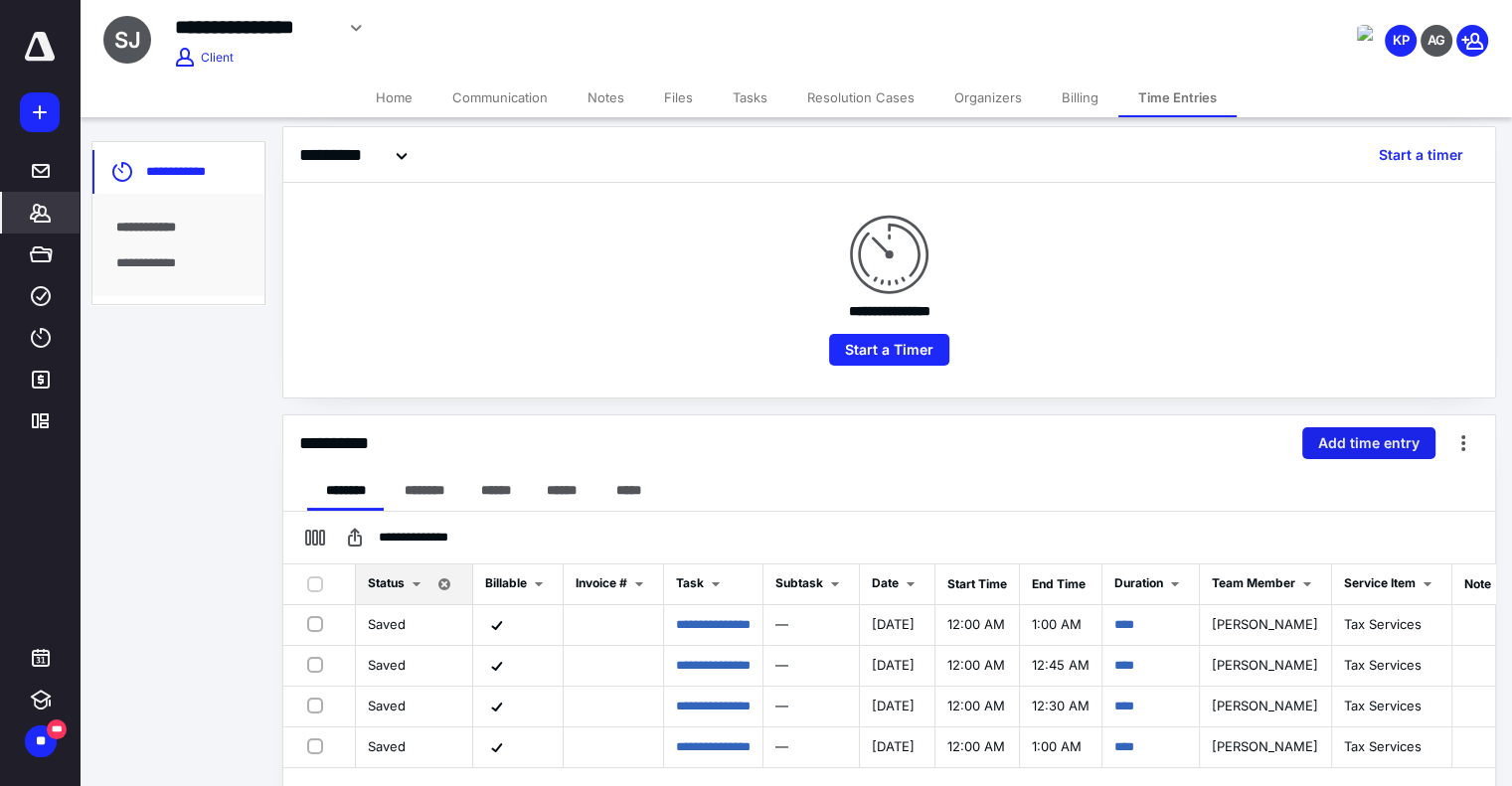 click on "Add time entry" at bounding box center (1369, 443) 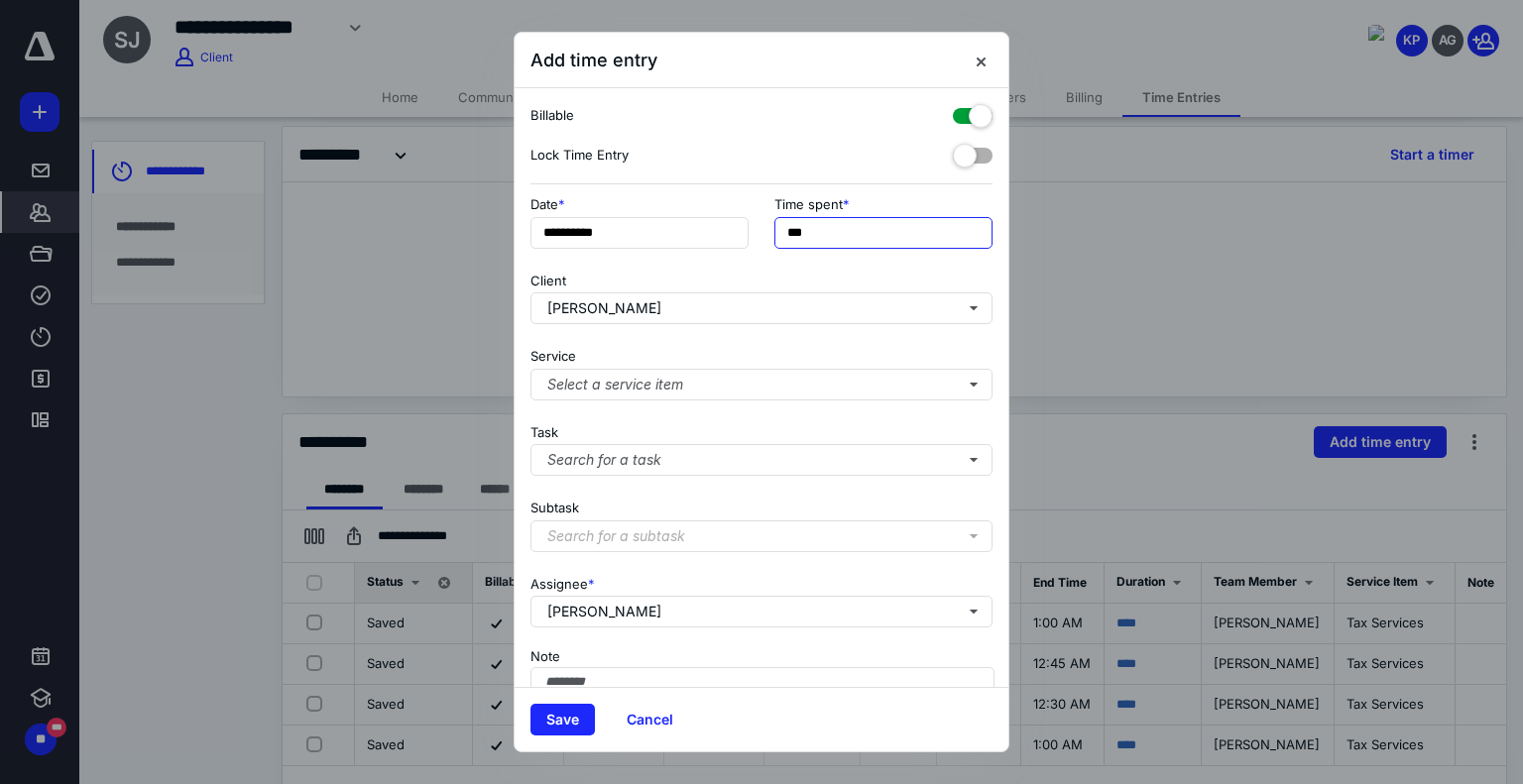 drag, startPoint x: 803, startPoint y: 233, endPoint x: 777, endPoint y: 261, distance: 38.209946 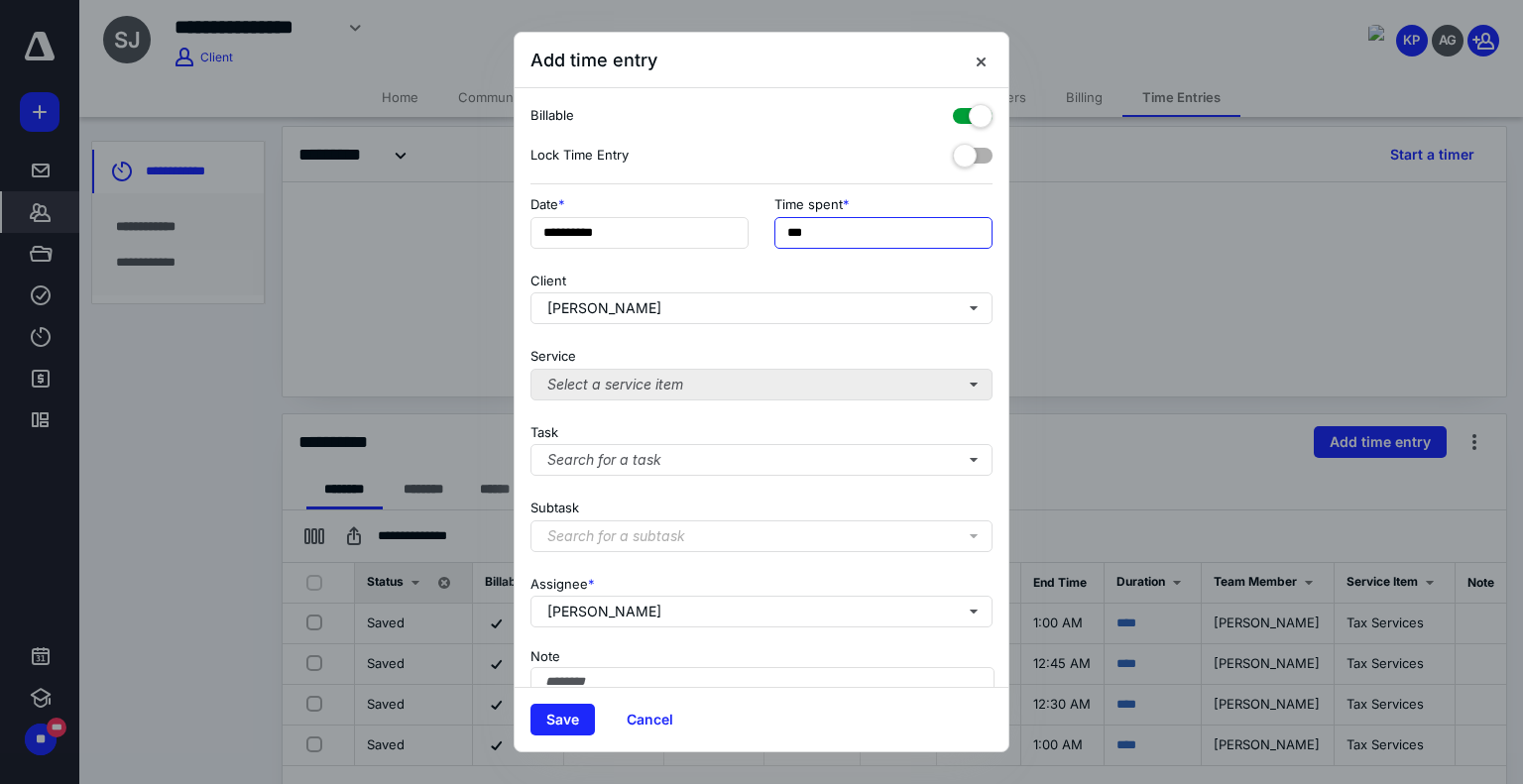 type on "***" 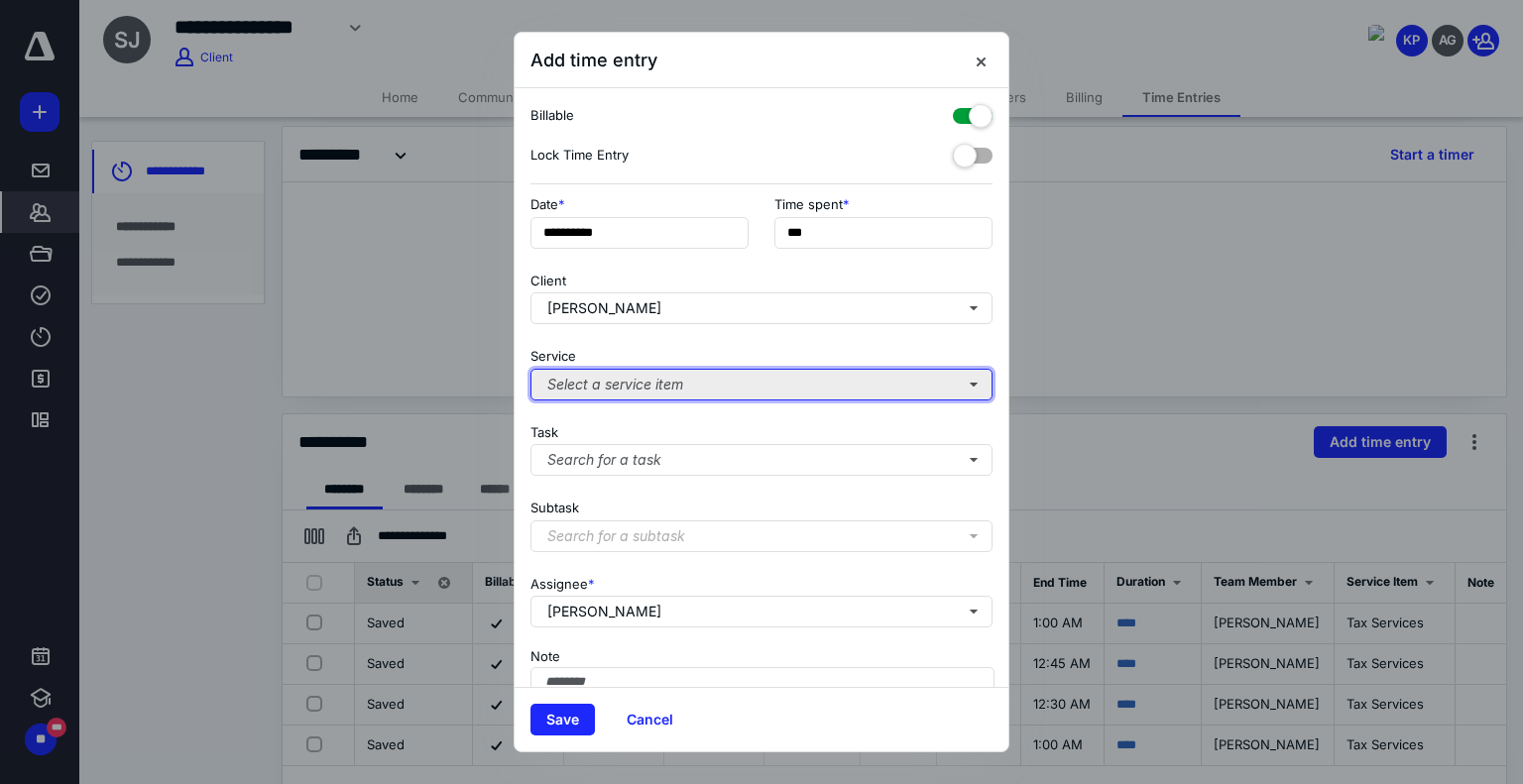 click on "Select a service item" at bounding box center (762, 385) 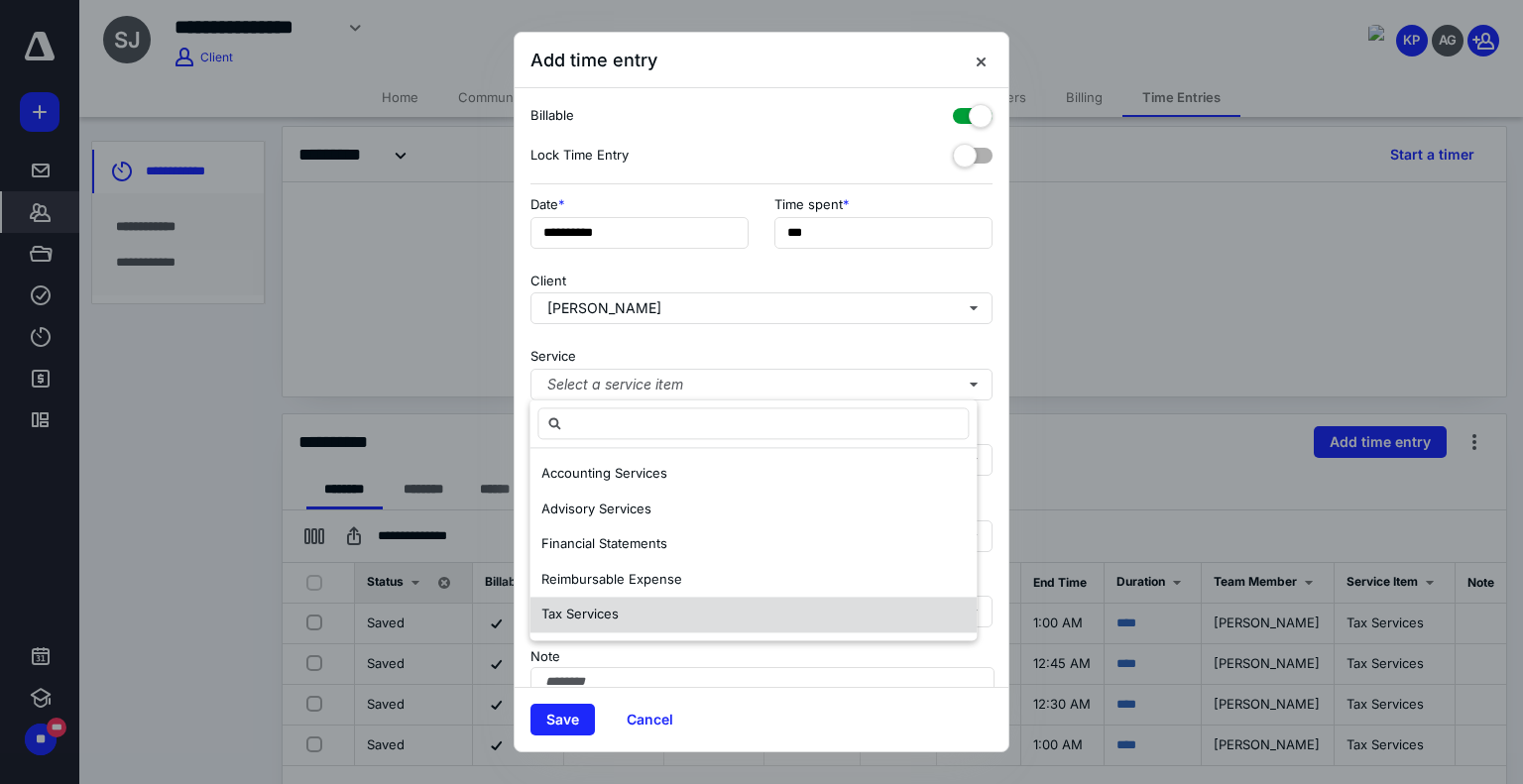 click on "Tax Services" at bounding box center (753, 615) 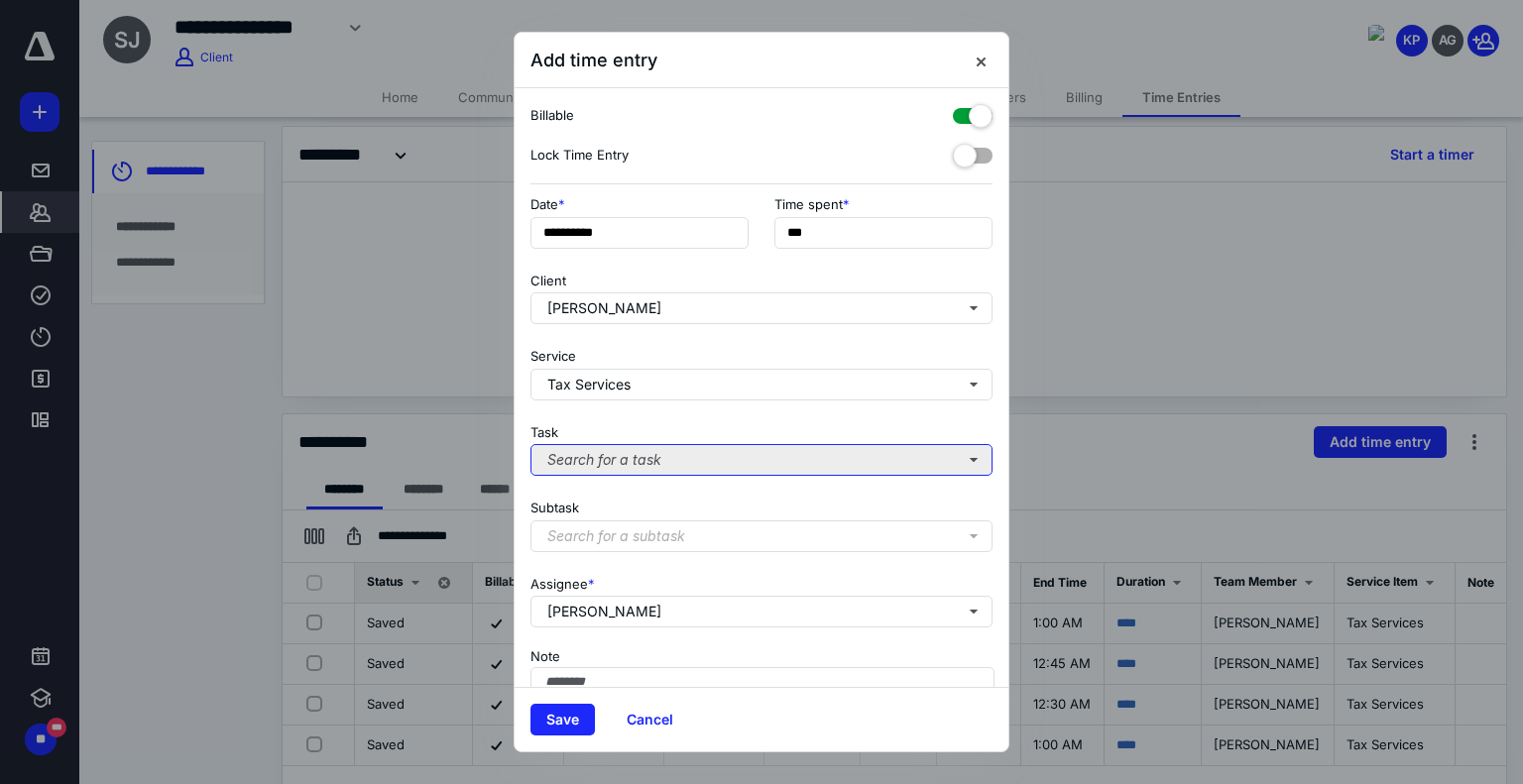click on "Search for a task" at bounding box center [762, 460] 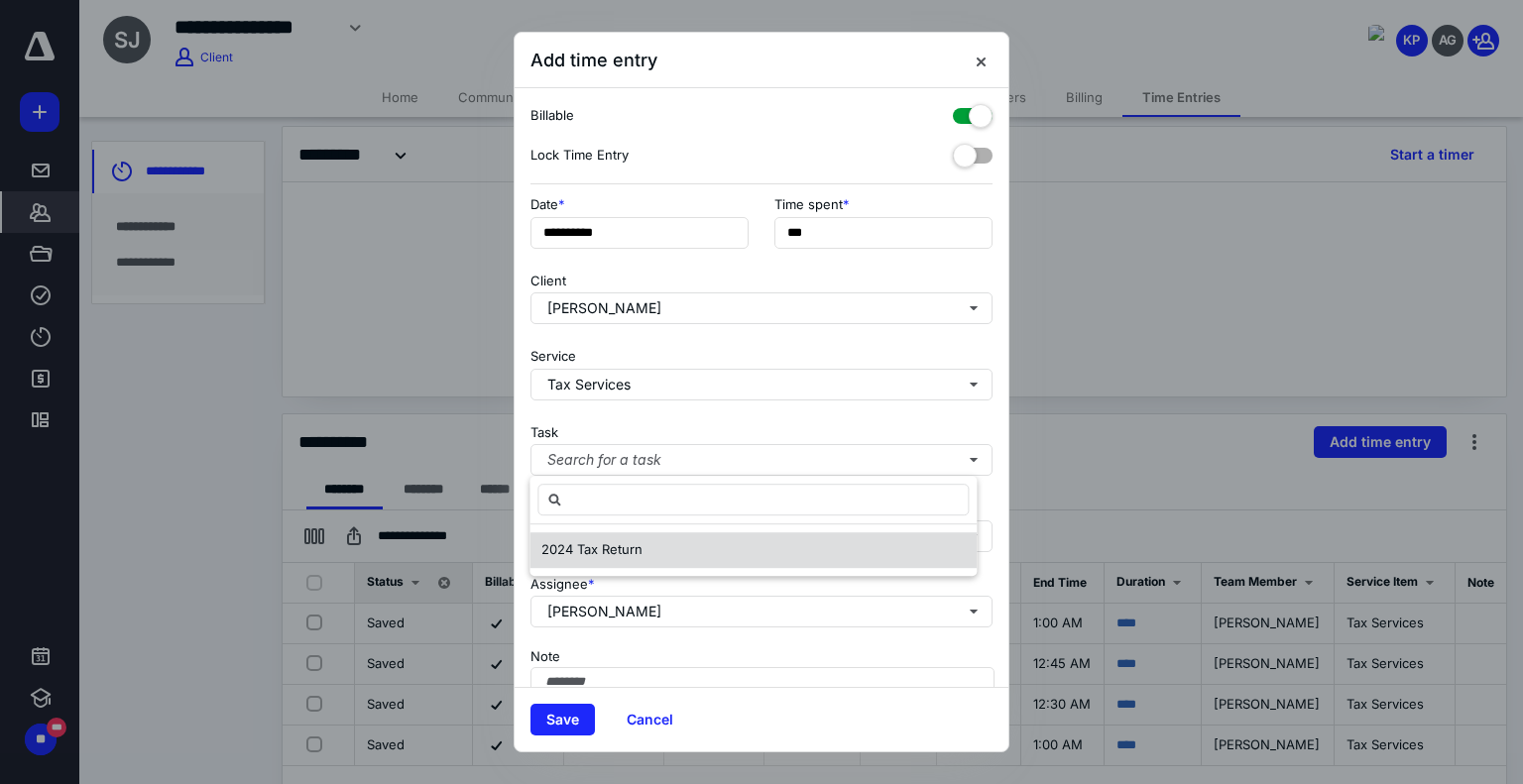 click on "2024 Tax Return" at bounding box center [753, 550] 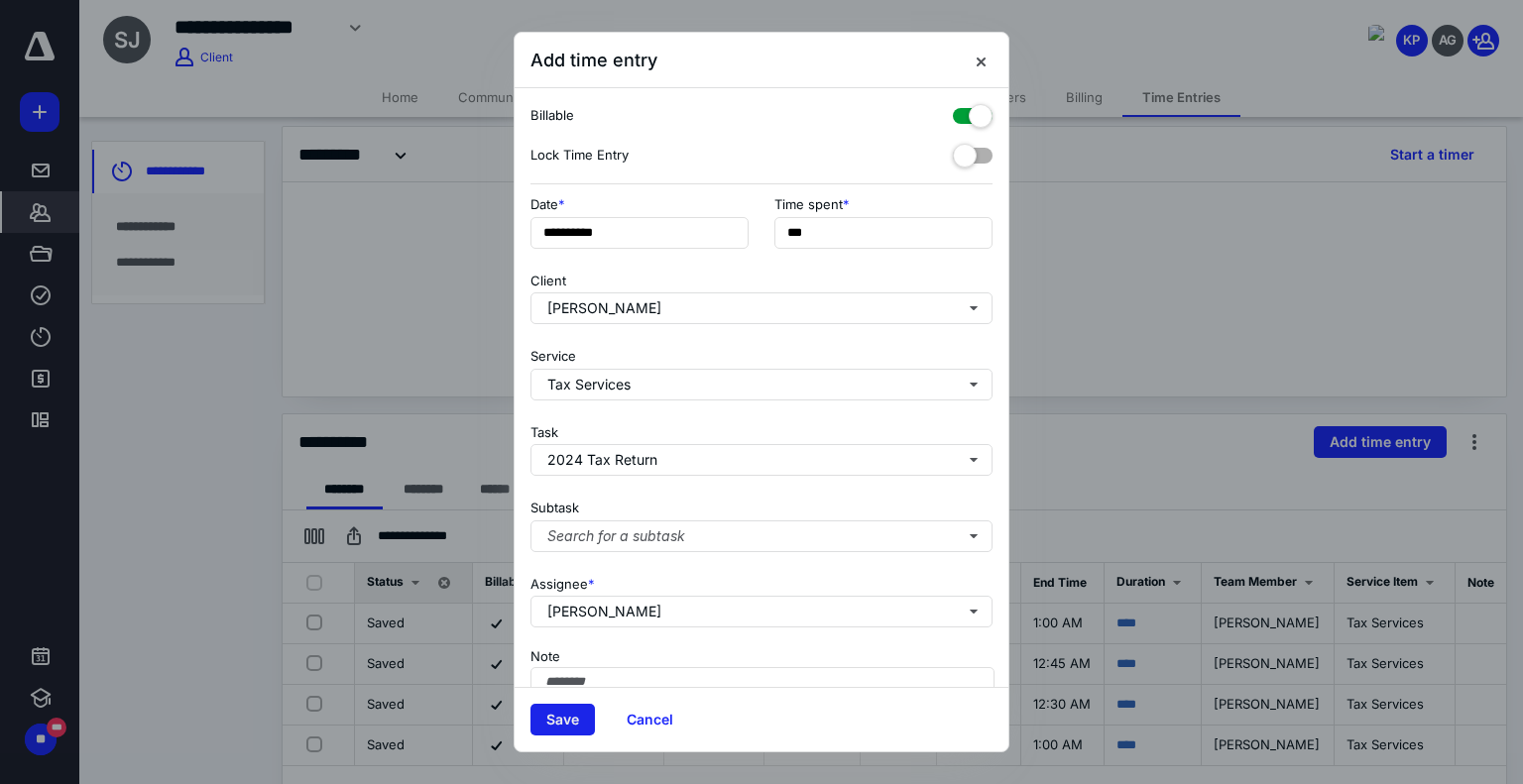 click on "Save" at bounding box center [562, 720] 